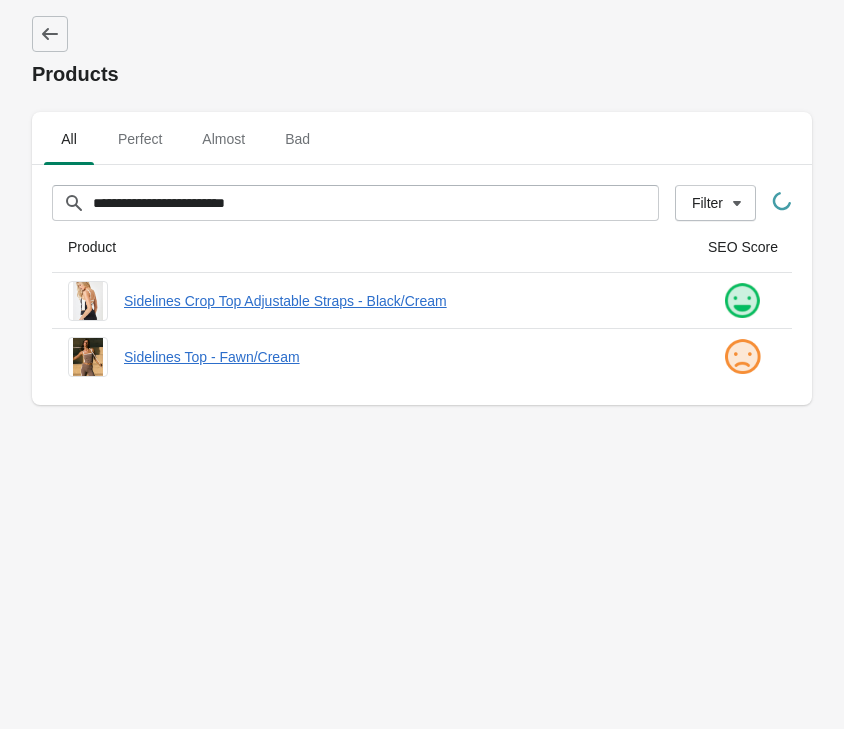 scroll, scrollTop: 0, scrollLeft: 0, axis: both 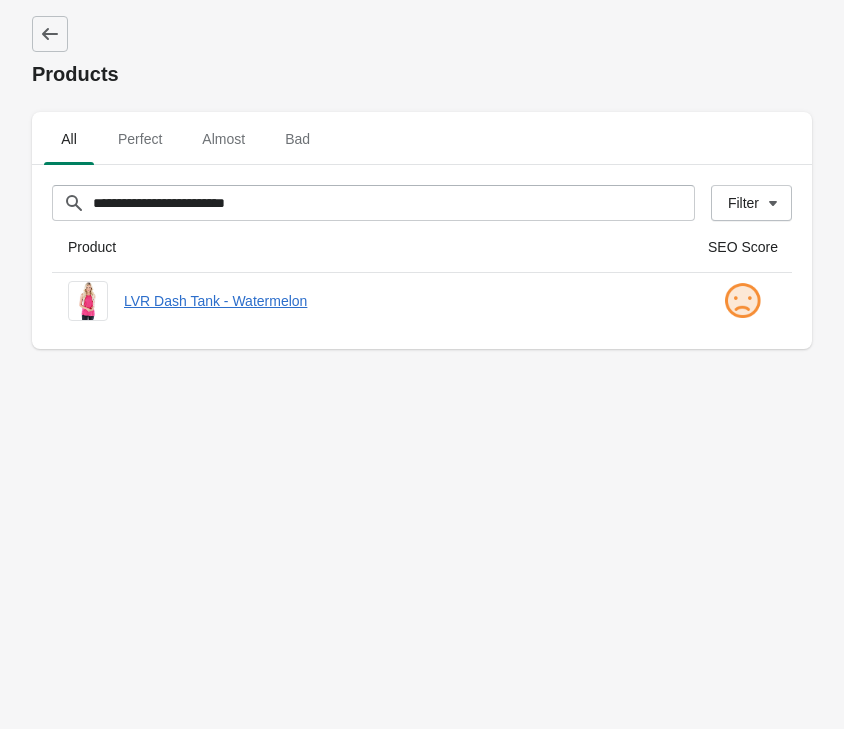 type on "**********" 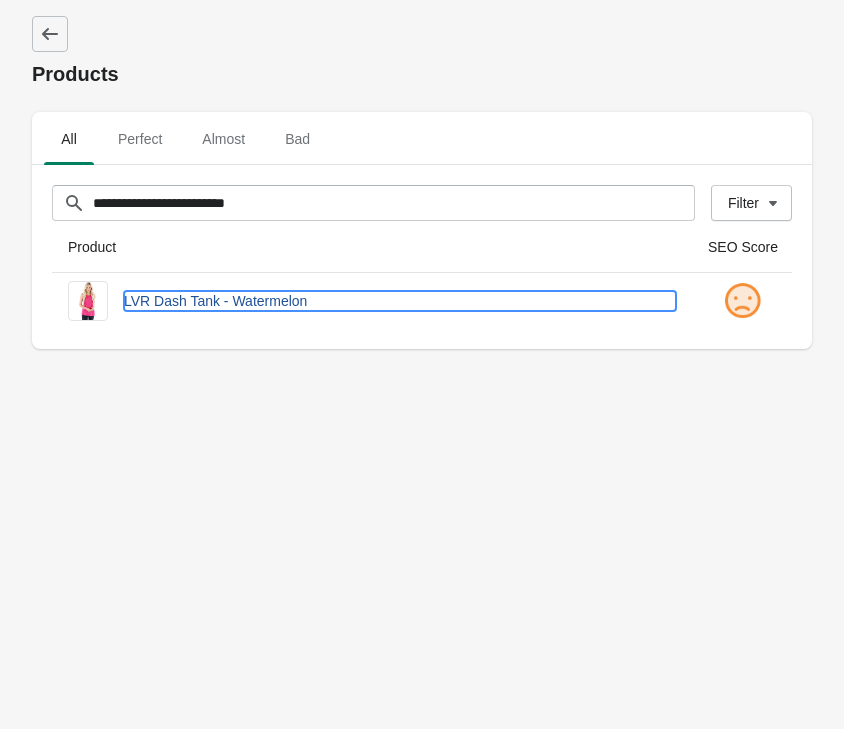 click on "LVR Dash Tank - Watermelon" at bounding box center (400, 301) 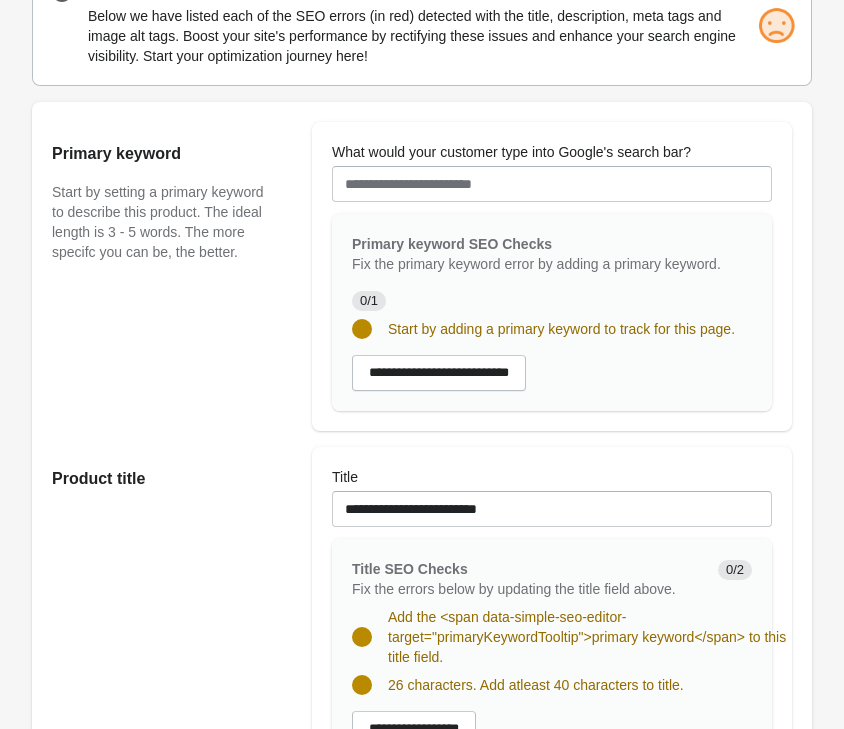 scroll, scrollTop: 408, scrollLeft: 0, axis: vertical 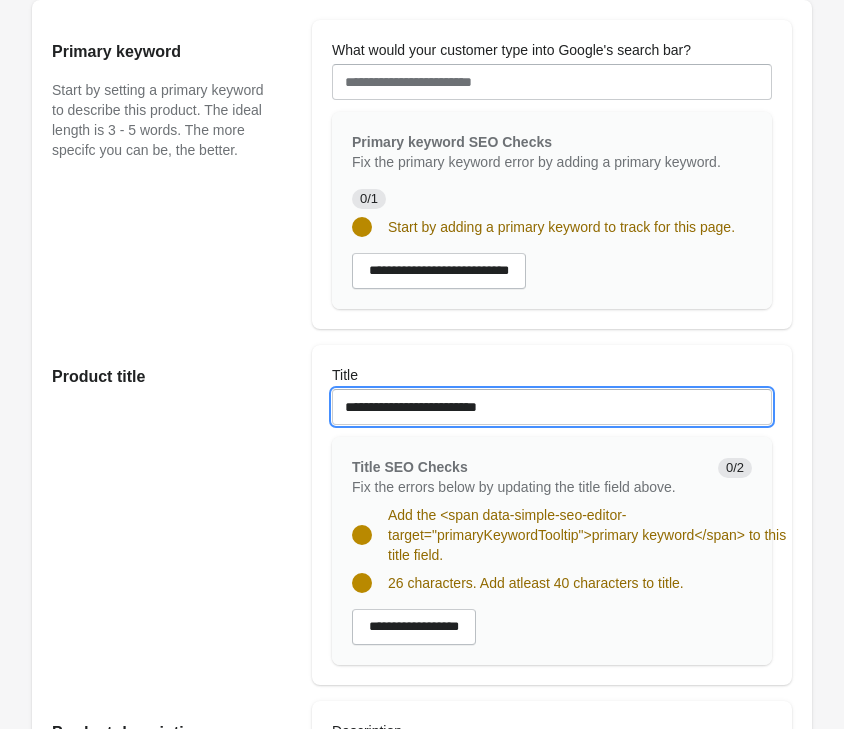 drag, startPoint x: 357, startPoint y: 391, endPoint x: 184, endPoint y: 358, distance: 176.11928 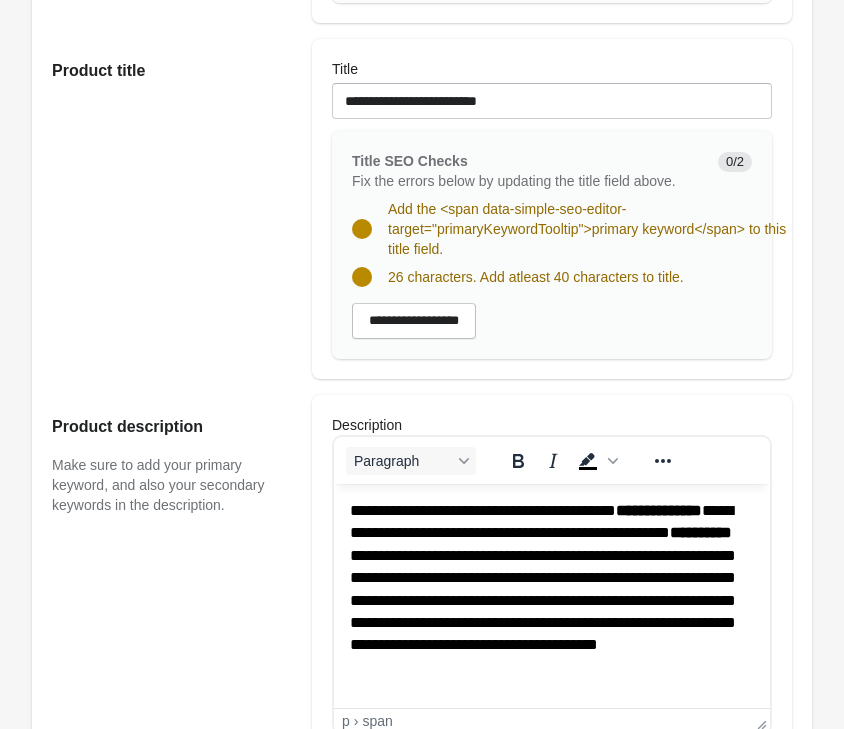 click on "**********" at bounding box center [543, 577] 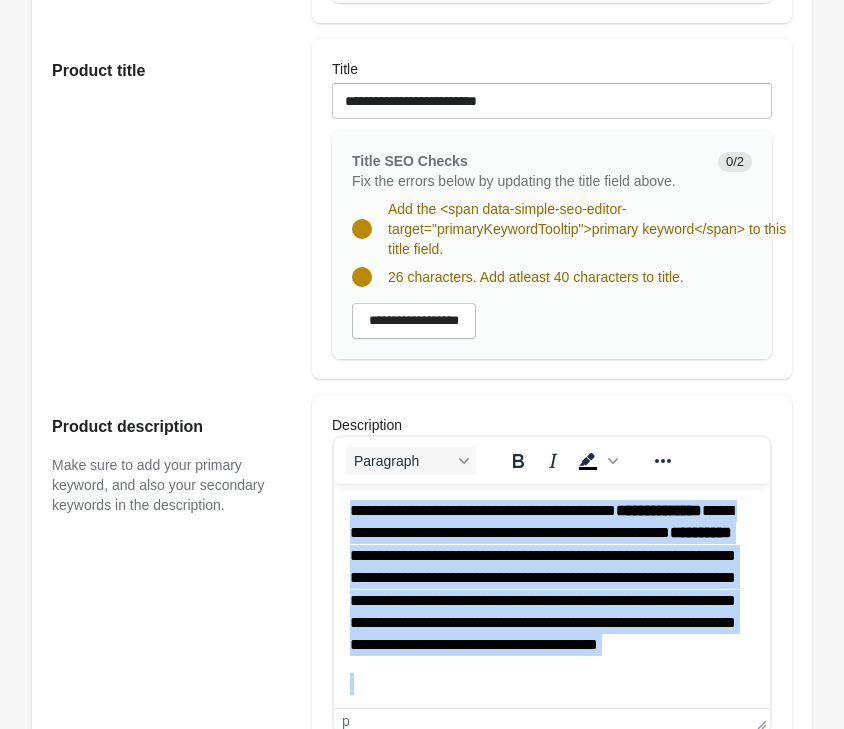 copy on "**********" 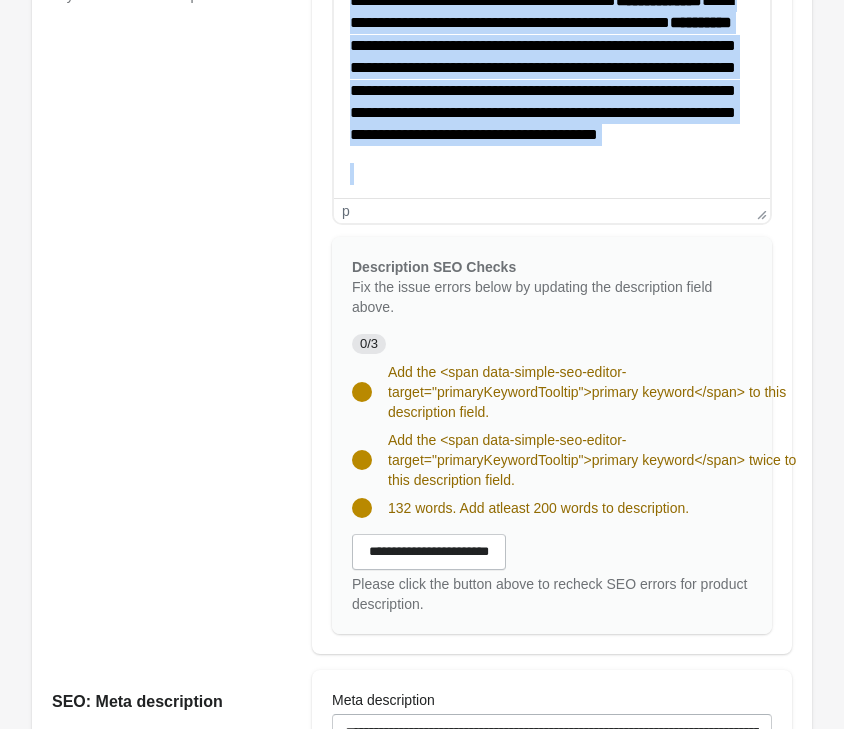 scroll, scrollTop: 1530, scrollLeft: 0, axis: vertical 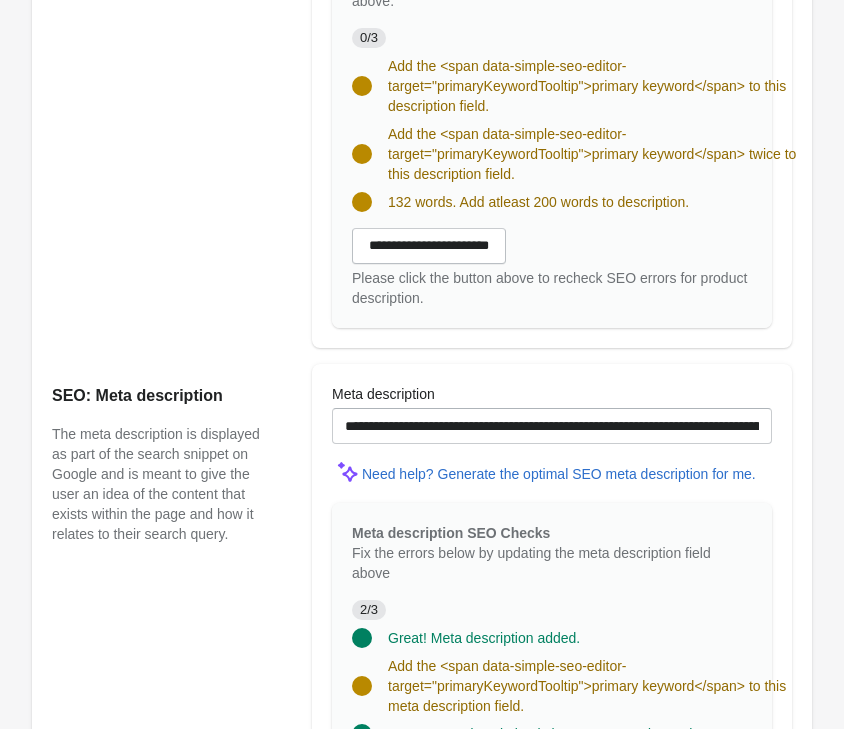 click on "**********" at bounding box center (552, 414) 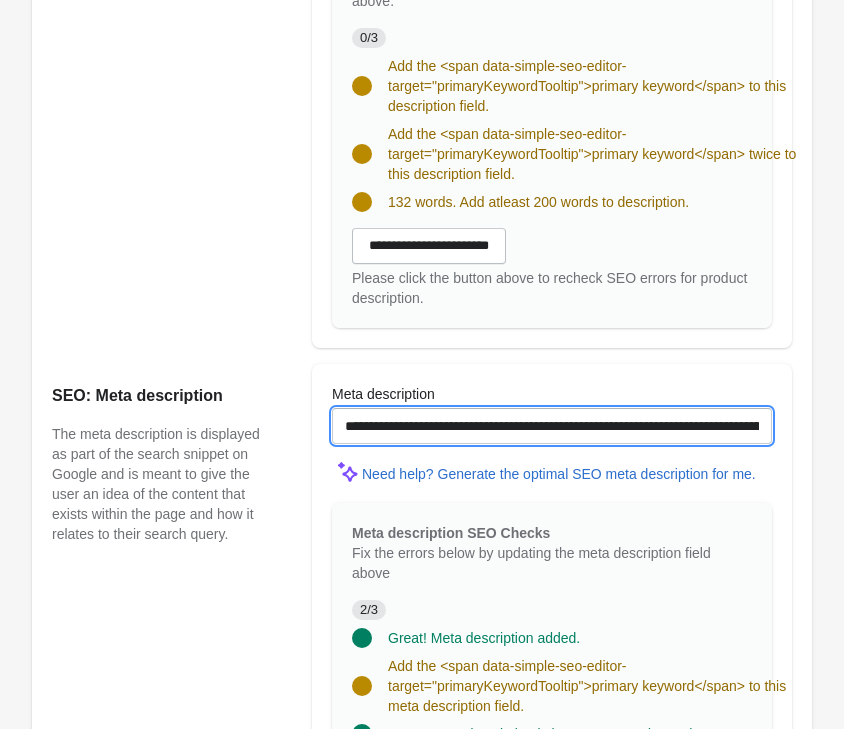click on "**********" at bounding box center [552, 426] 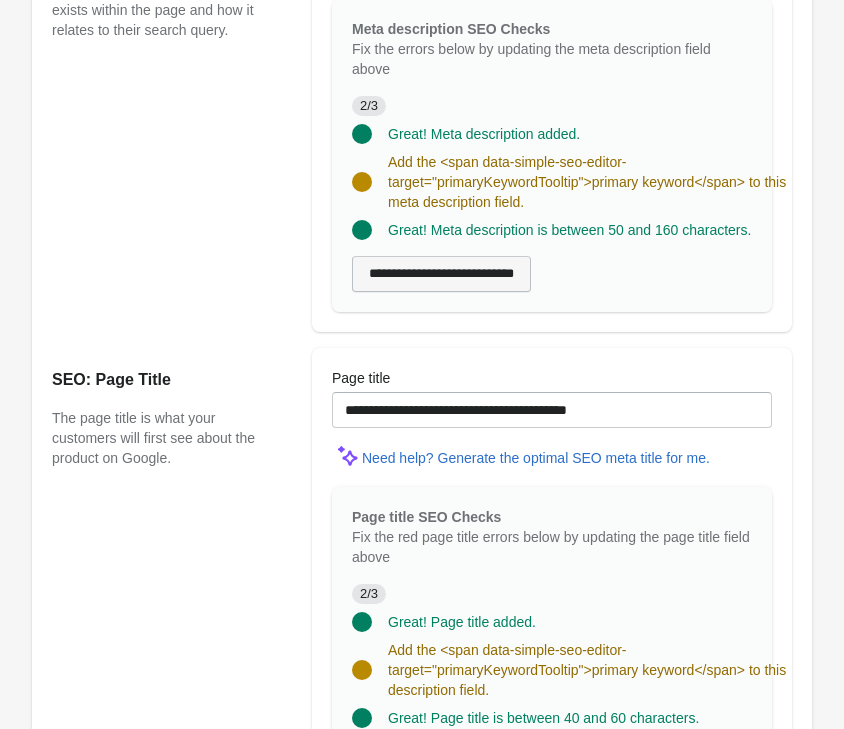 scroll, scrollTop: 2040, scrollLeft: 0, axis: vertical 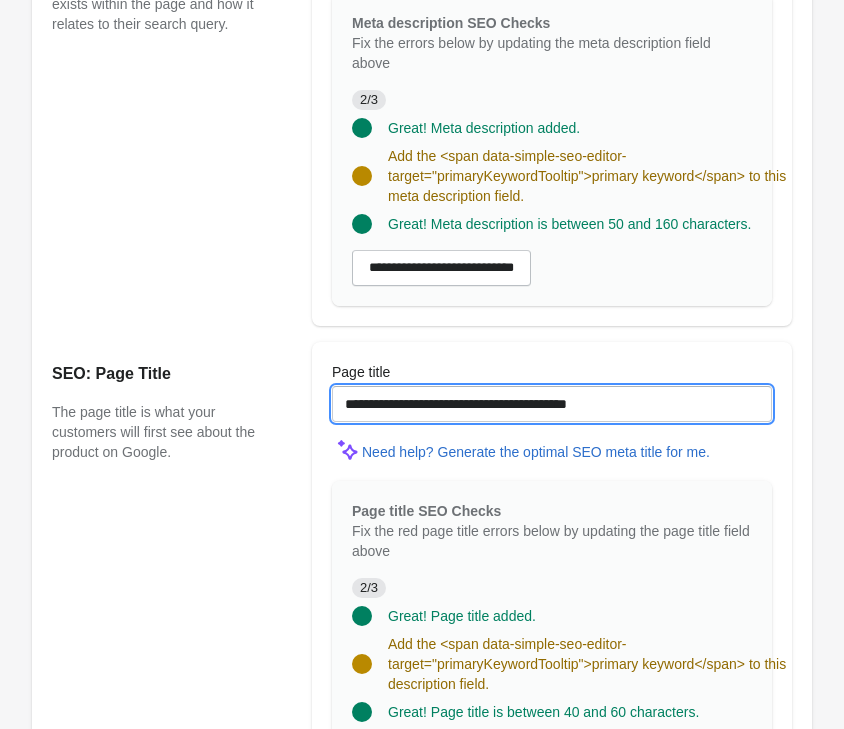 click on "**********" at bounding box center (552, 404) 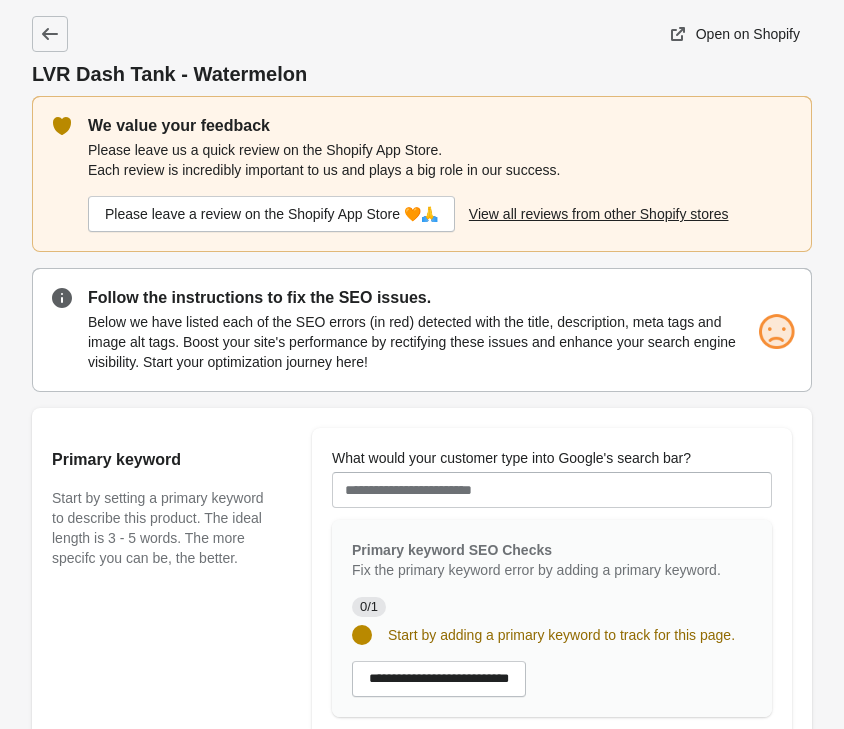 scroll, scrollTop: 204, scrollLeft: 0, axis: vertical 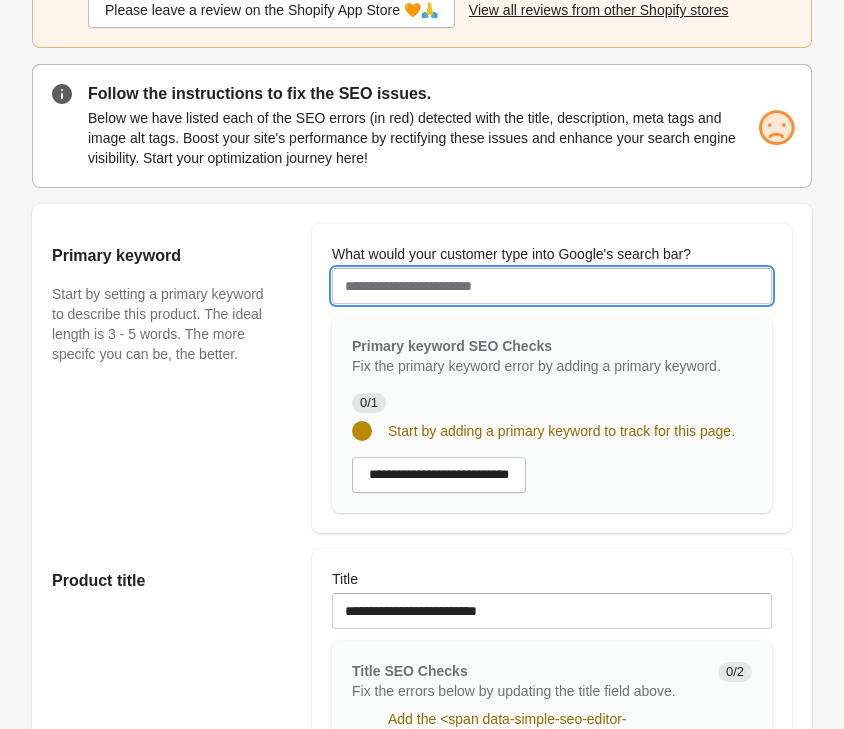 click on "What would your customer type into Google's search bar?" at bounding box center [552, 286] 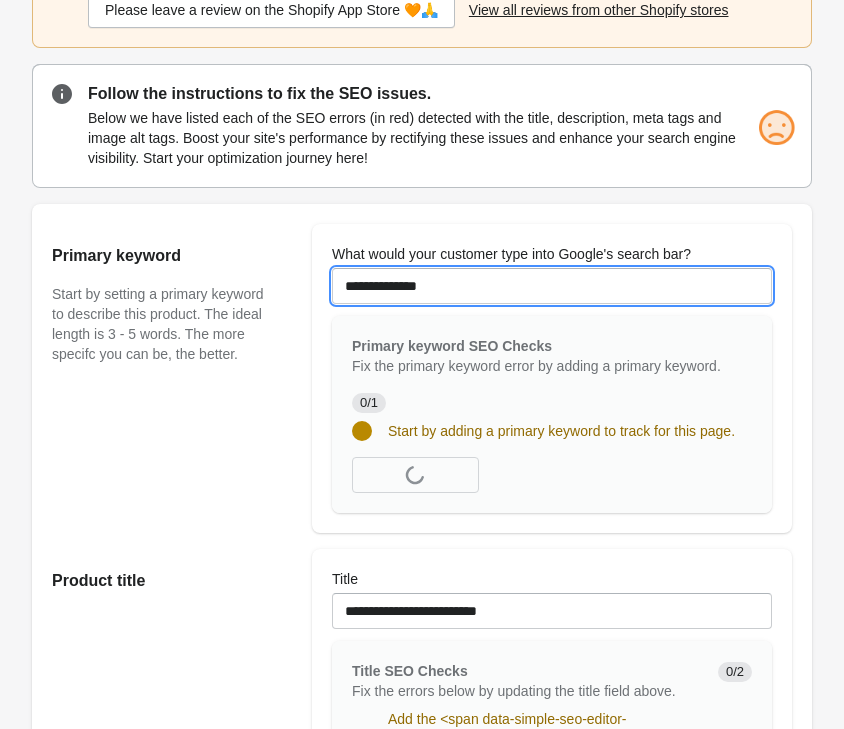 type on "**********" 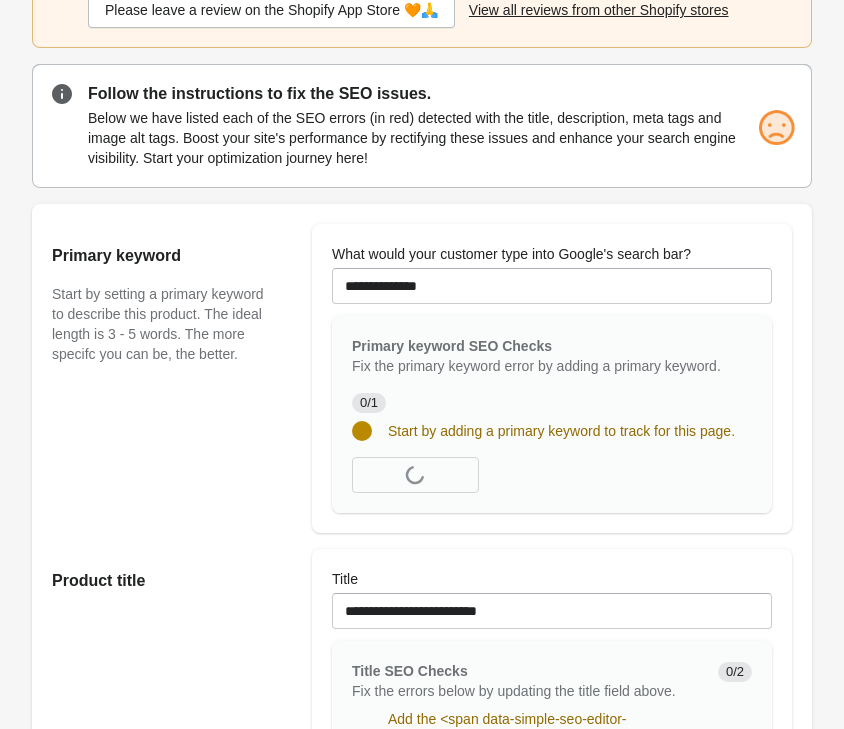 click on "Primary keyword
Start by setting a primary keyword to describe this product. The ideal length is 3 - 5 words. The more specifc you can be, the better." at bounding box center (172, 378) 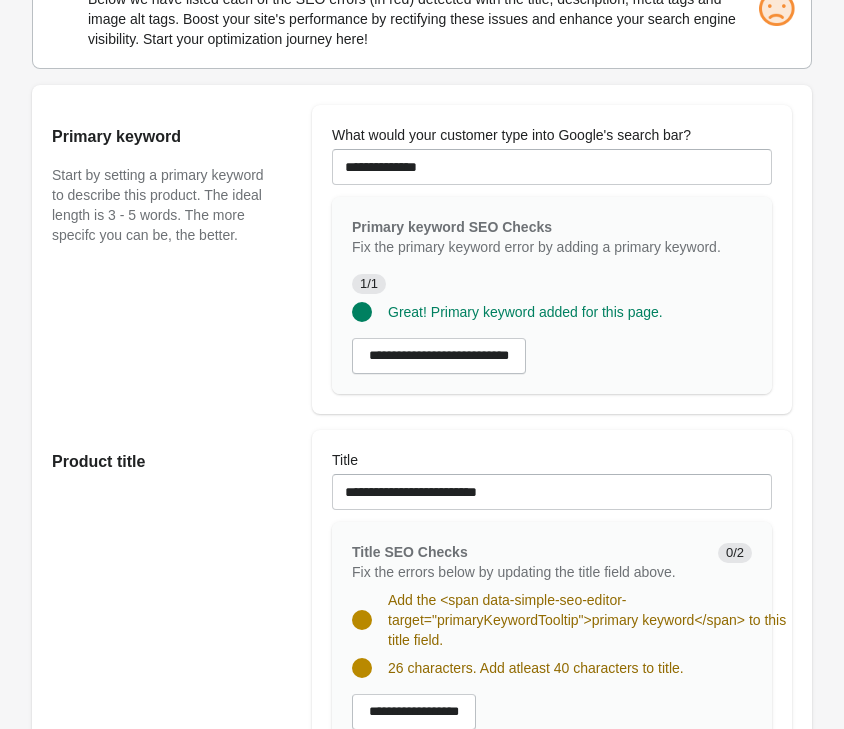 scroll, scrollTop: 408, scrollLeft: 0, axis: vertical 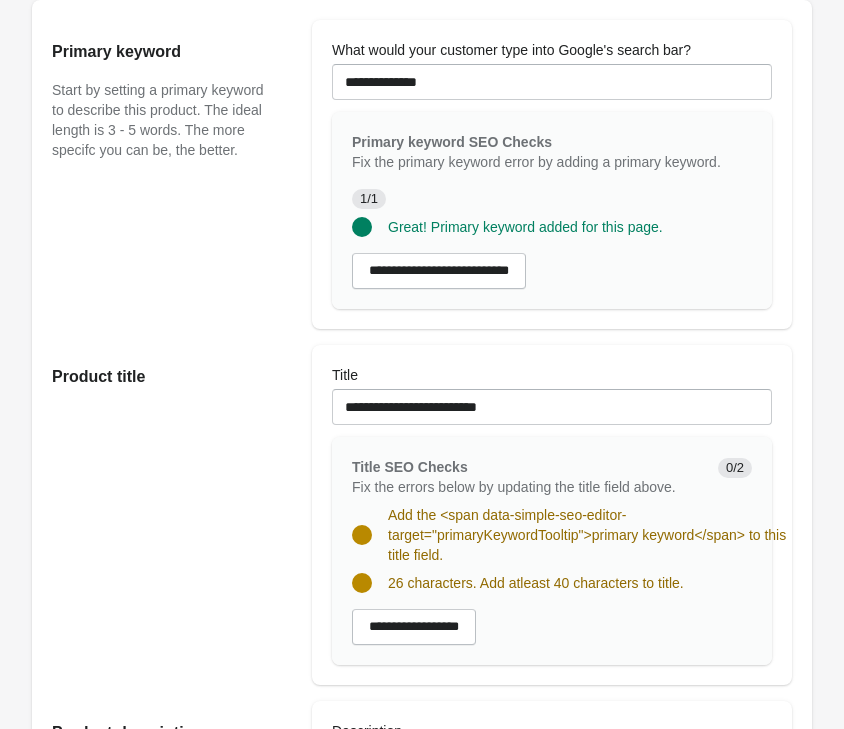 click on "Product title" at bounding box center [172, 515] 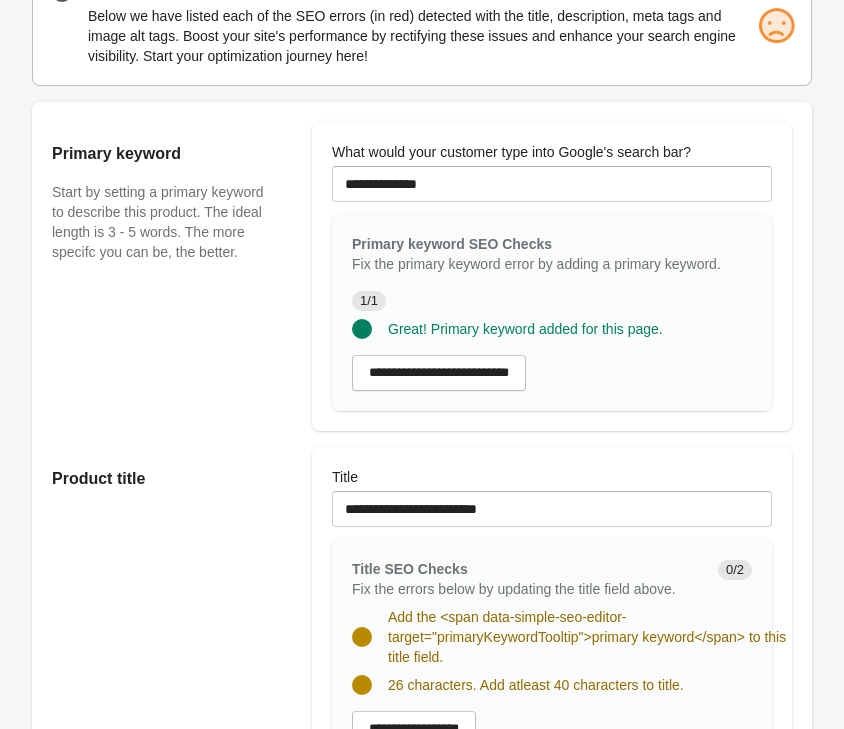 scroll, scrollTop: 408, scrollLeft: 0, axis: vertical 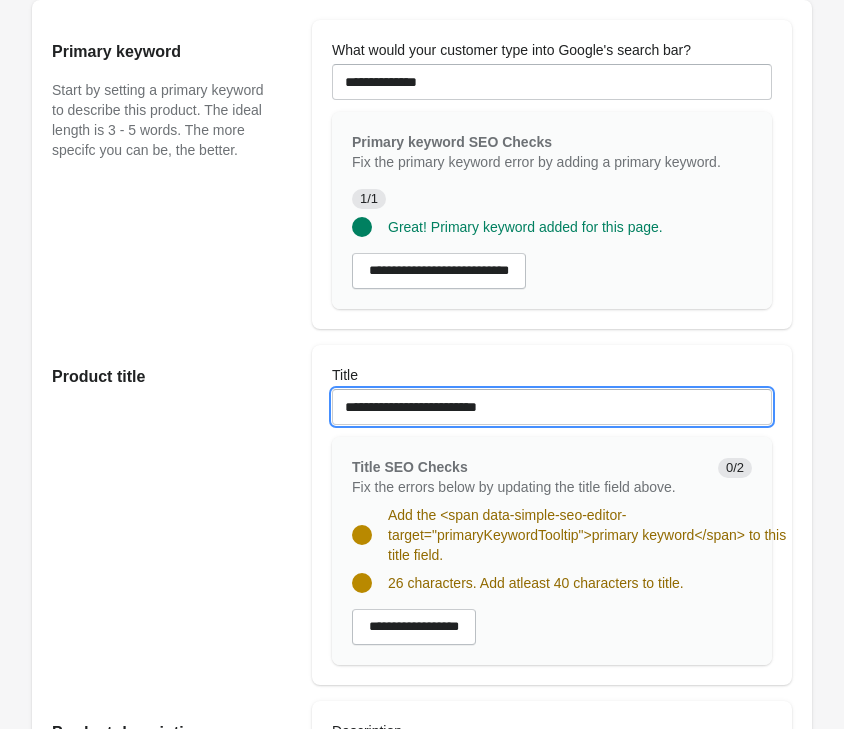 click on "**********" at bounding box center (552, 407) 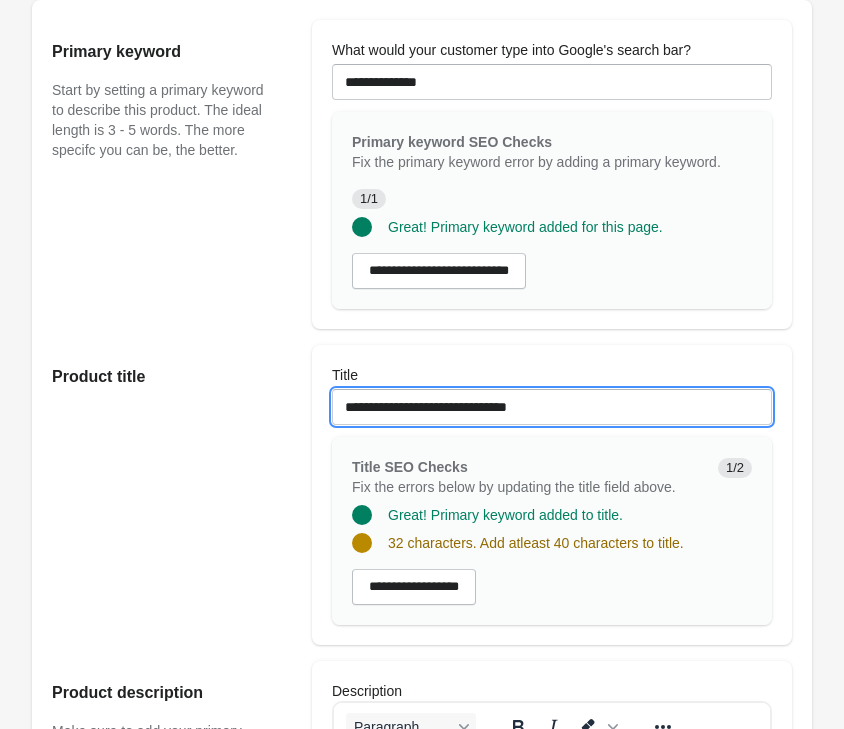 click on "**********" at bounding box center [552, 407] 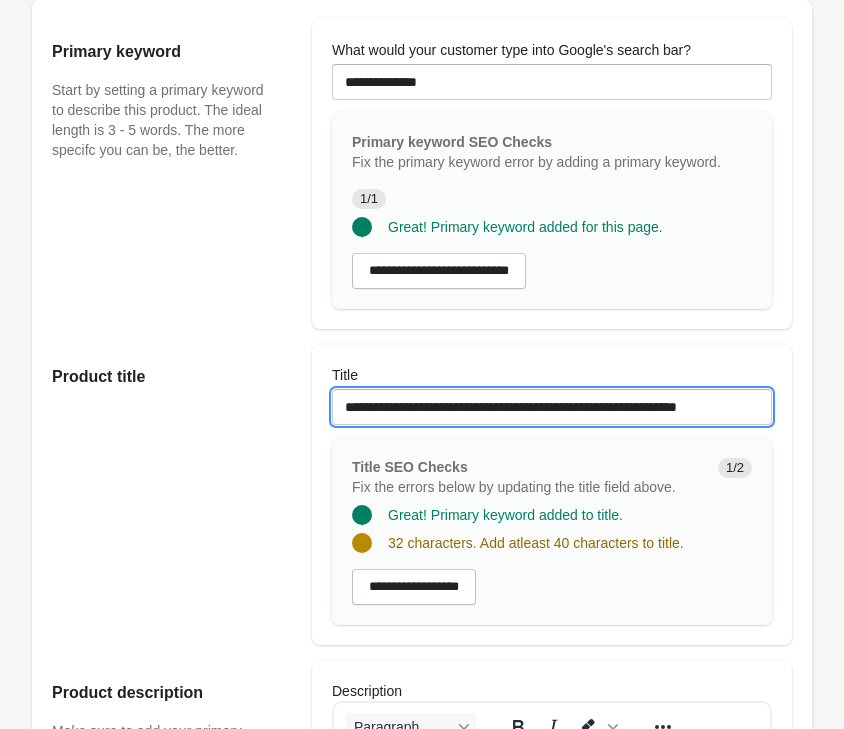 scroll, scrollTop: 0, scrollLeft: 25, axis: horizontal 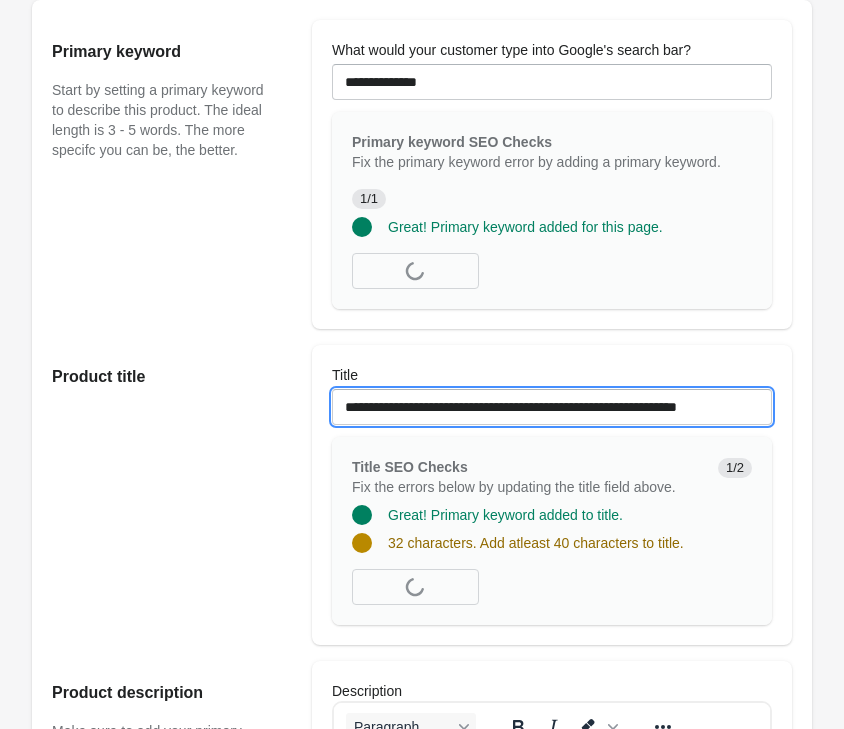 drag, startPoint x: 424, startPoint y: 409, endPoint x: 1004, endPoint y: 410, distance: 580.00085 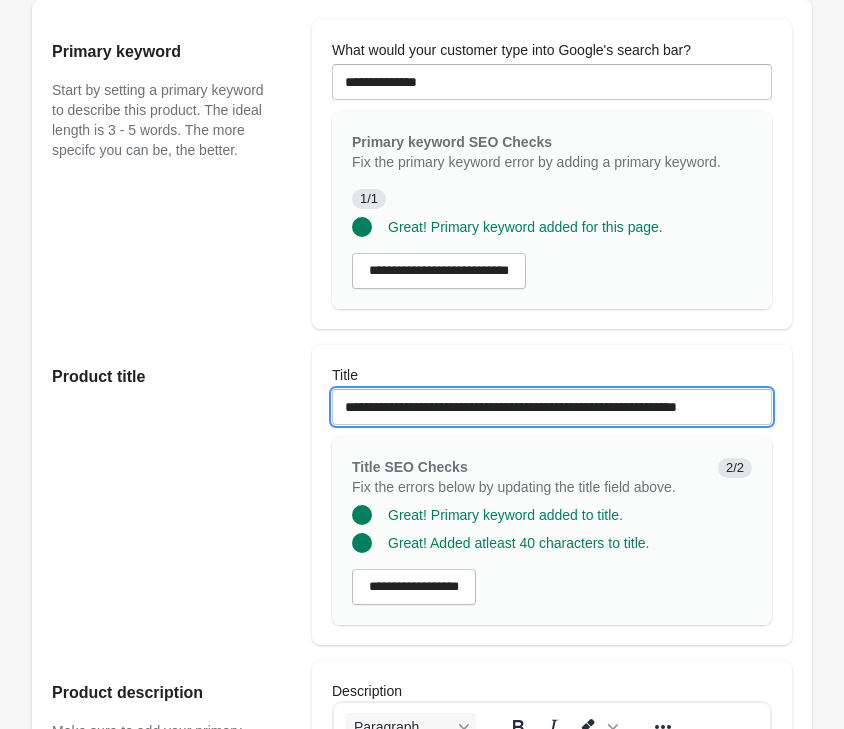 drag, startPoint x: 623, startPoint y: 394, endPoint x: 886, endPoint y: 397, distance: 263.01712 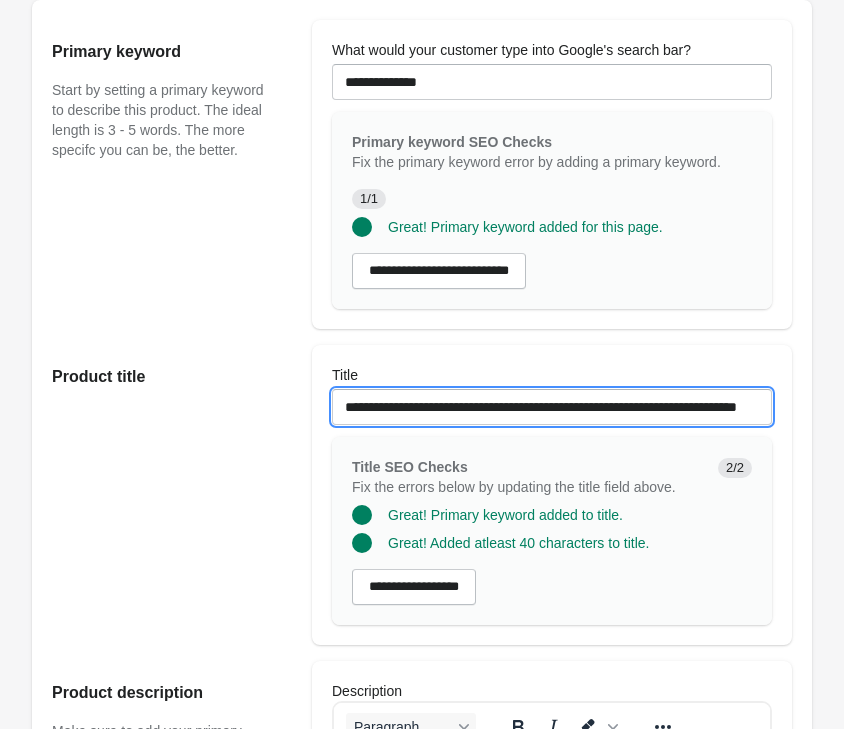 scroll, scrollTop: 0, scrollLeft: 114, axis: horizontal 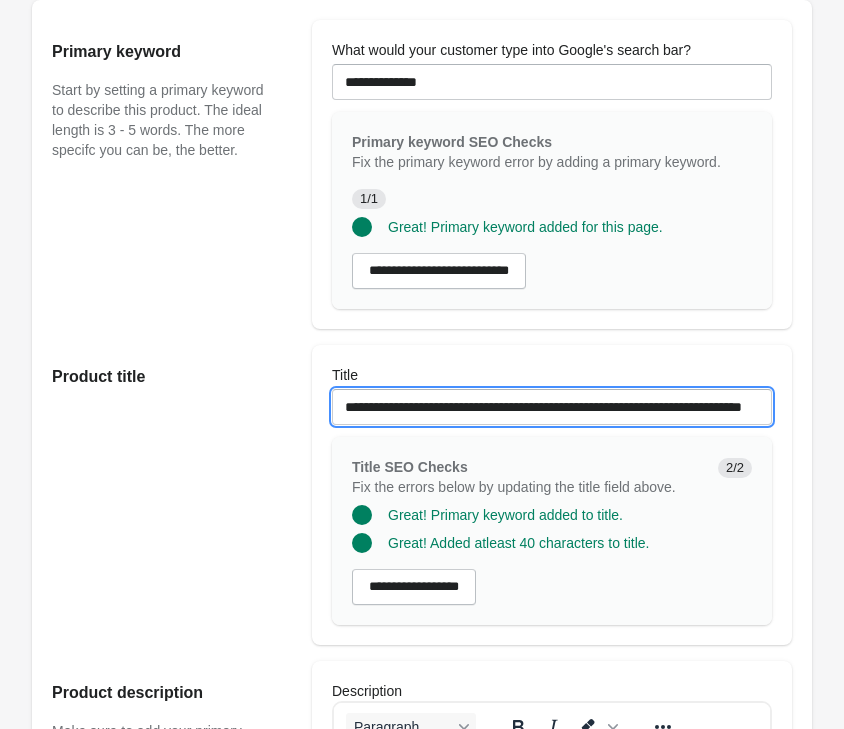 type on "**********" 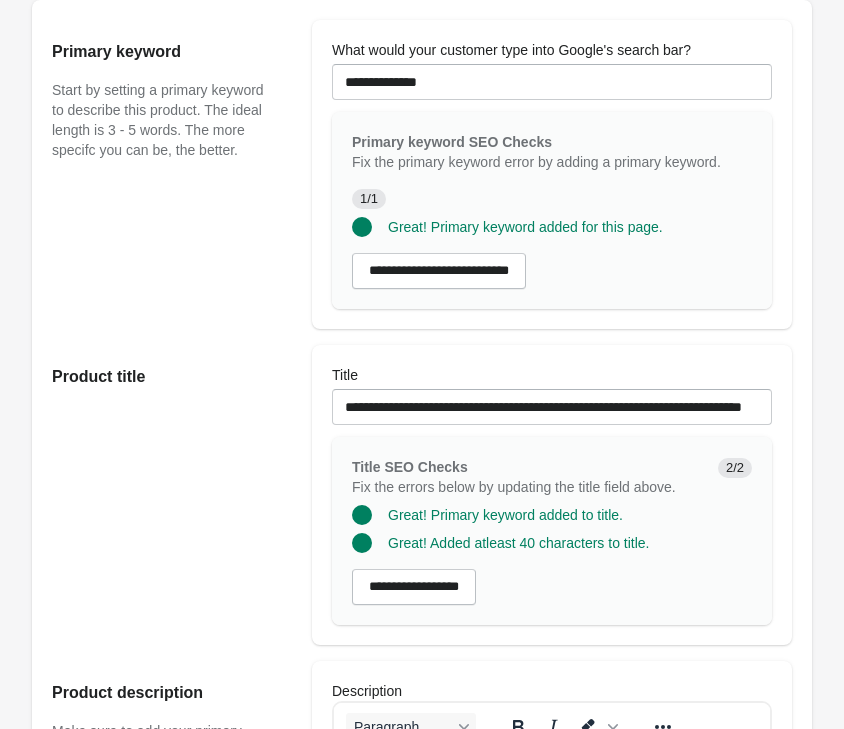 click on "**********" at bounding box center [412, 487] 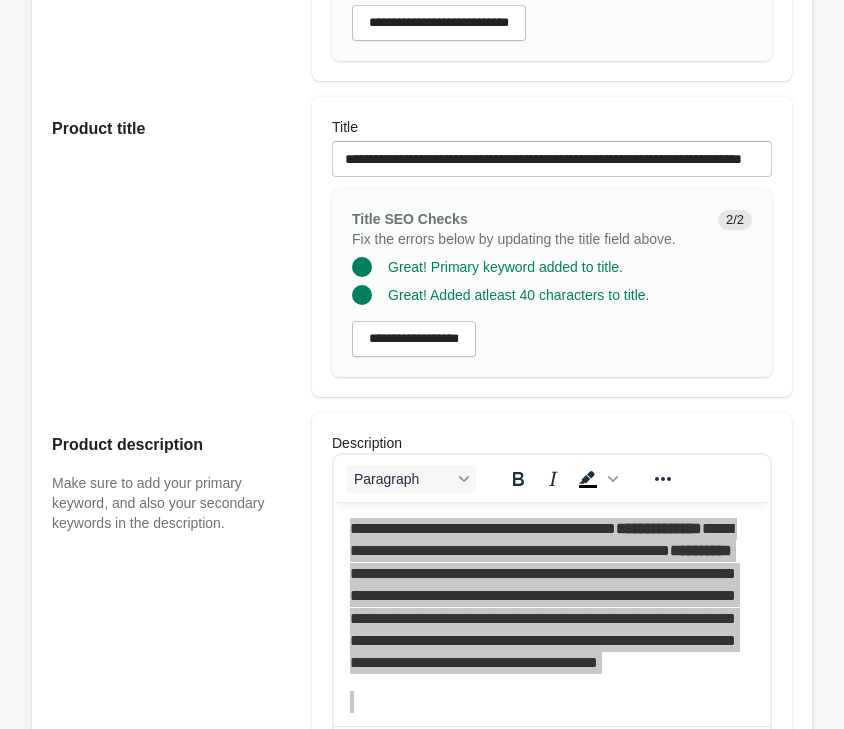 scroll, scrollTop: 816, scrollLeft: 0, axis: vertical 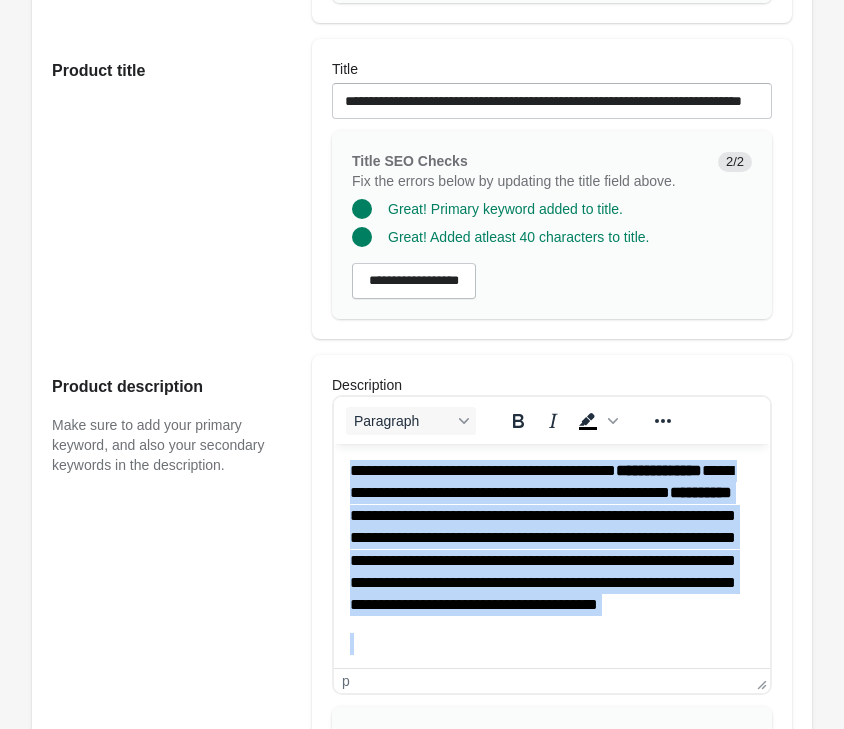 click on "**********" at bounding box center (552, 538) 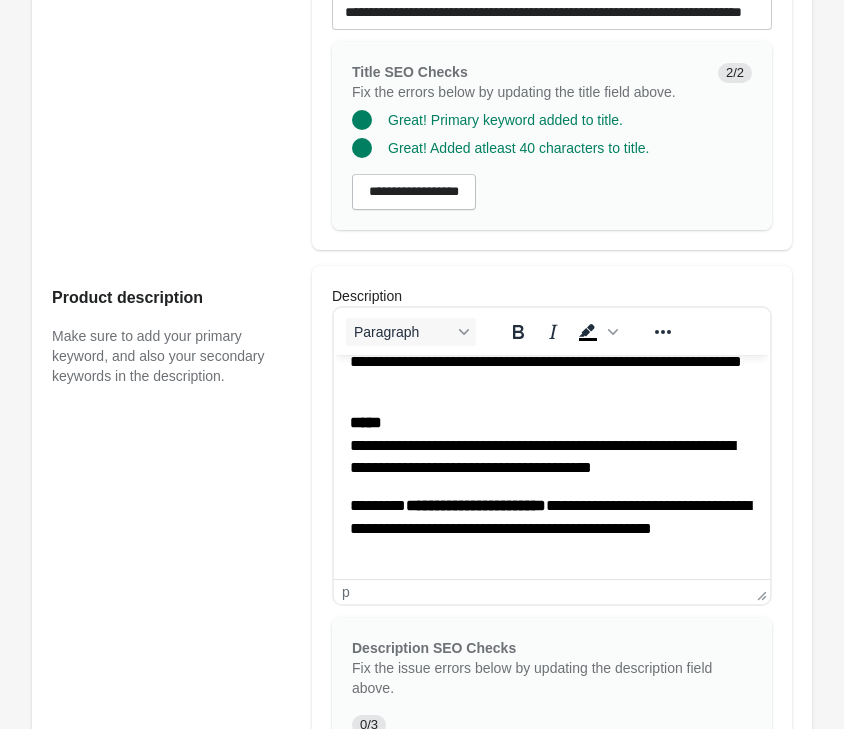 scroll, scrollTop: 1122, scrollLeft: 0, axis: vertical 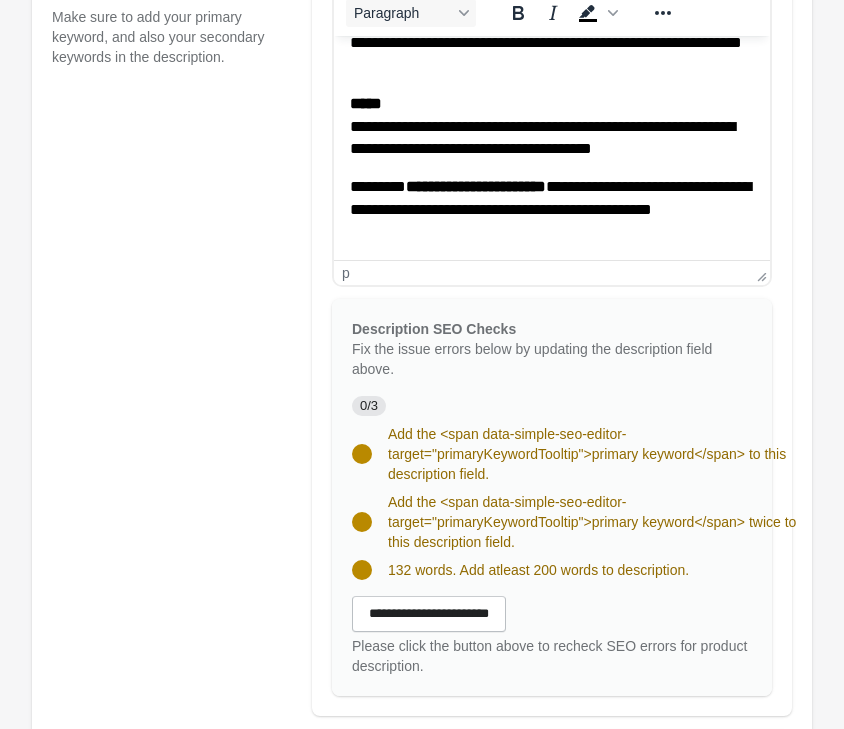 drag, startPoint x: 483, startPoint y: 600, endPoint x: 509, endPoint y: 595, distance: 26.476404 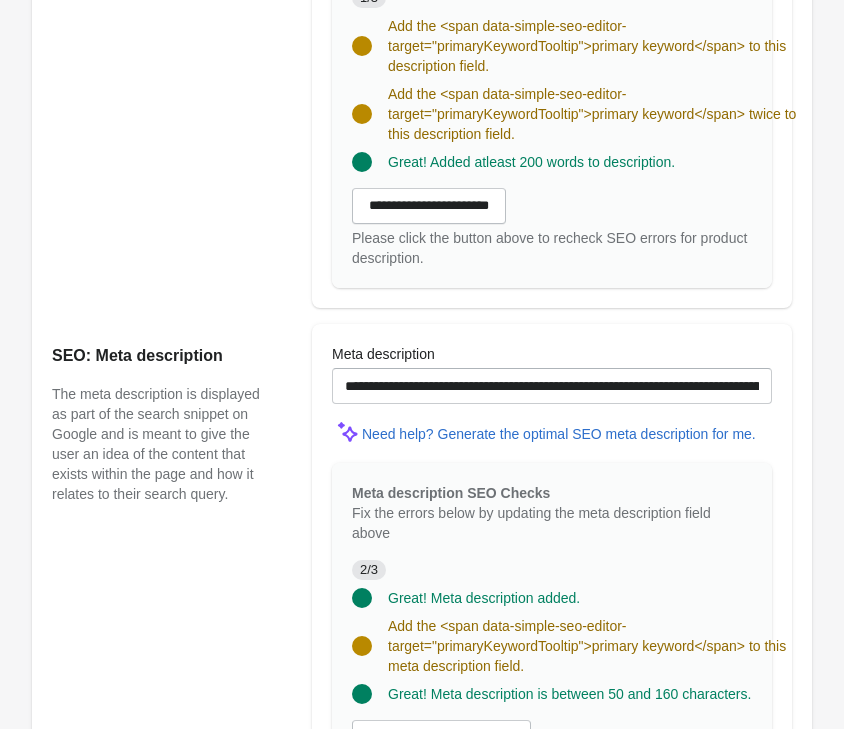 scroll, scrollTop: 1122, scrollLeft: 0, axis: vertical 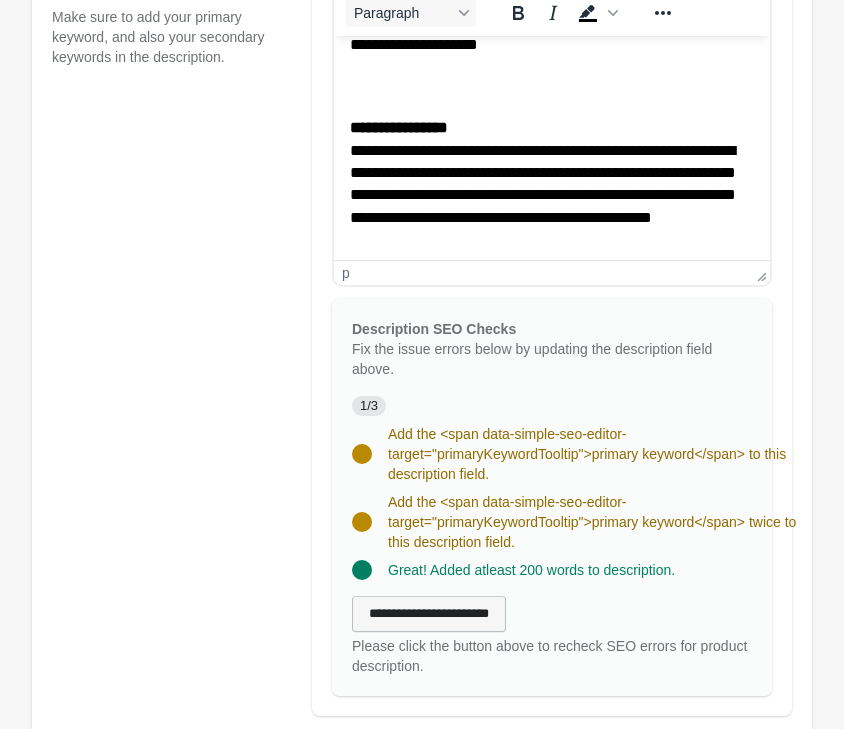 click on "**********" at bounding box center (429, 614) 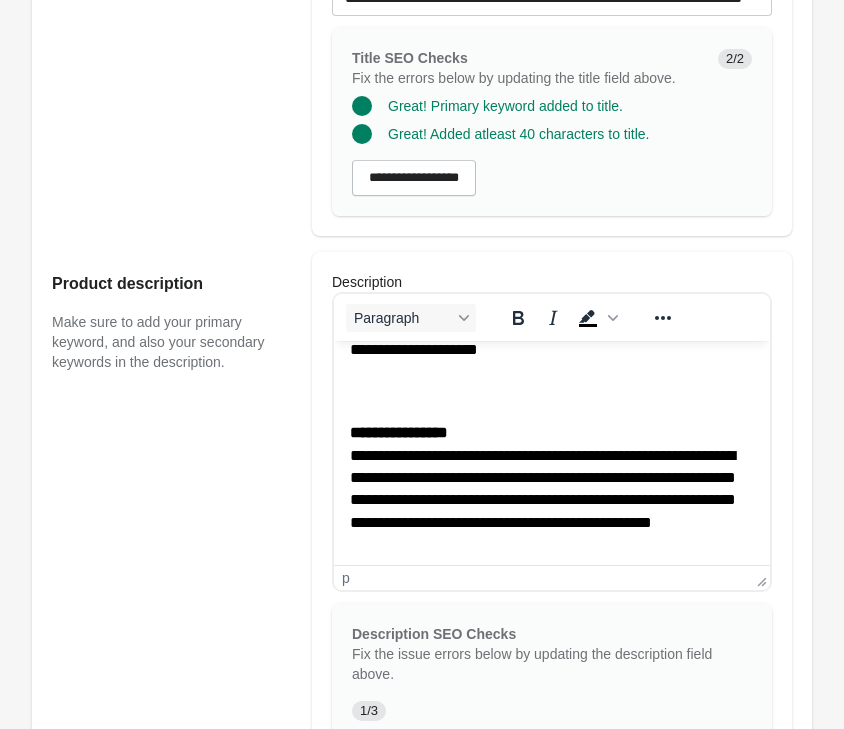 scroll, scrollTop: 816, scrollLeft: 0, axis: vertical 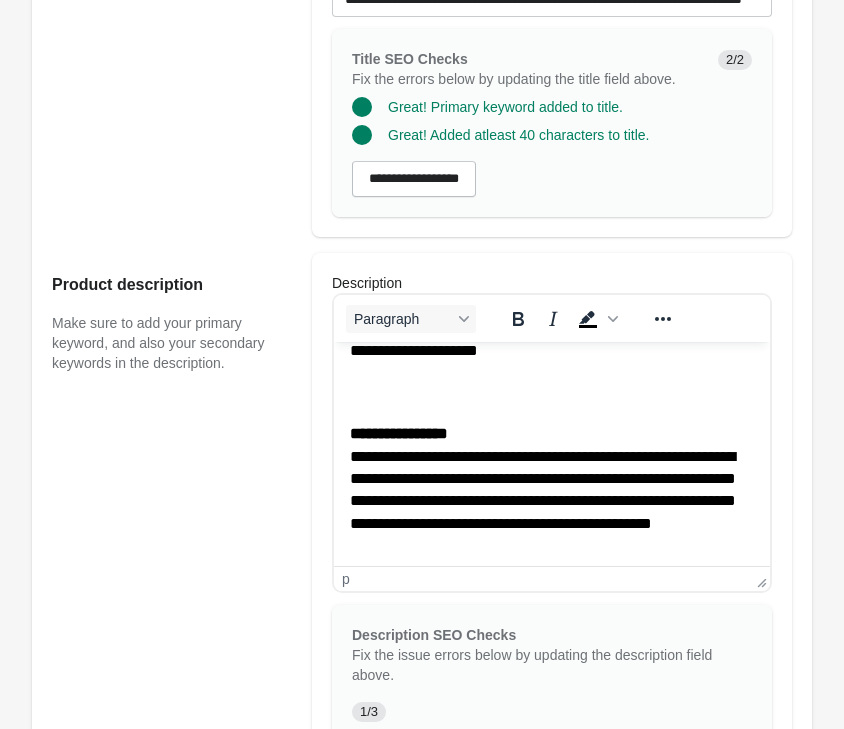 click on "**********" at bounding box center (552, 490) 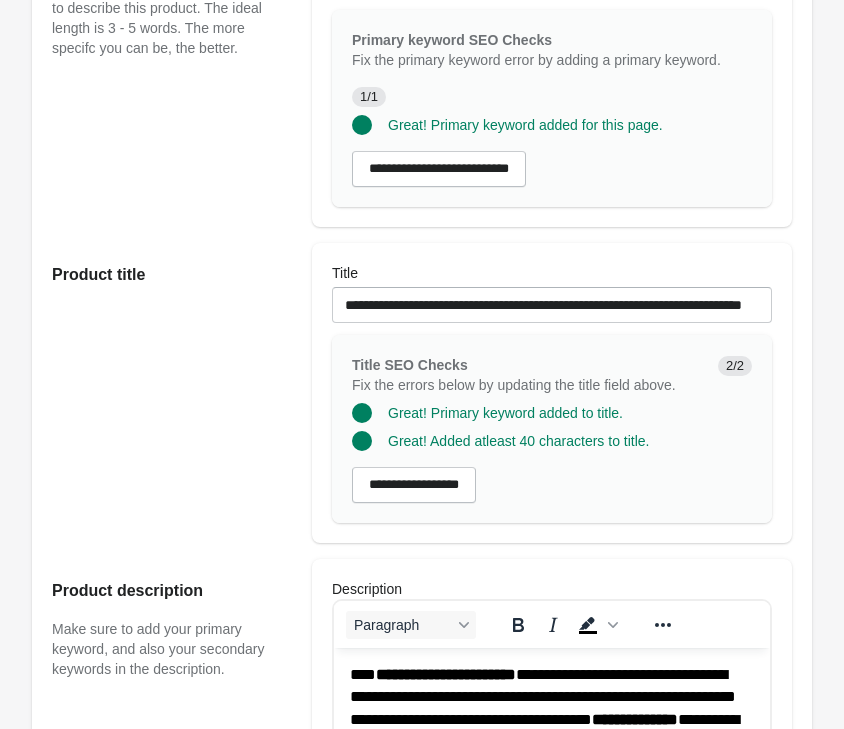 scroll, scrollTop: 204, scrollLeft: 0, axis: vertical 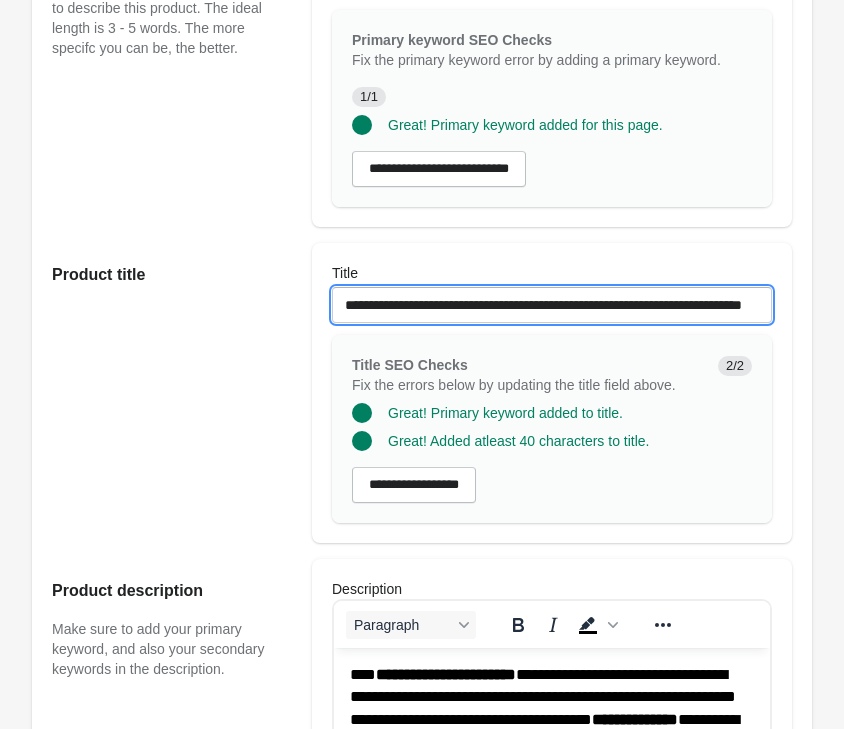 drag, startPoint x: 489, startPoint y: 301, endPoint x: 172, endPoint y: 284, distance: 317.4555 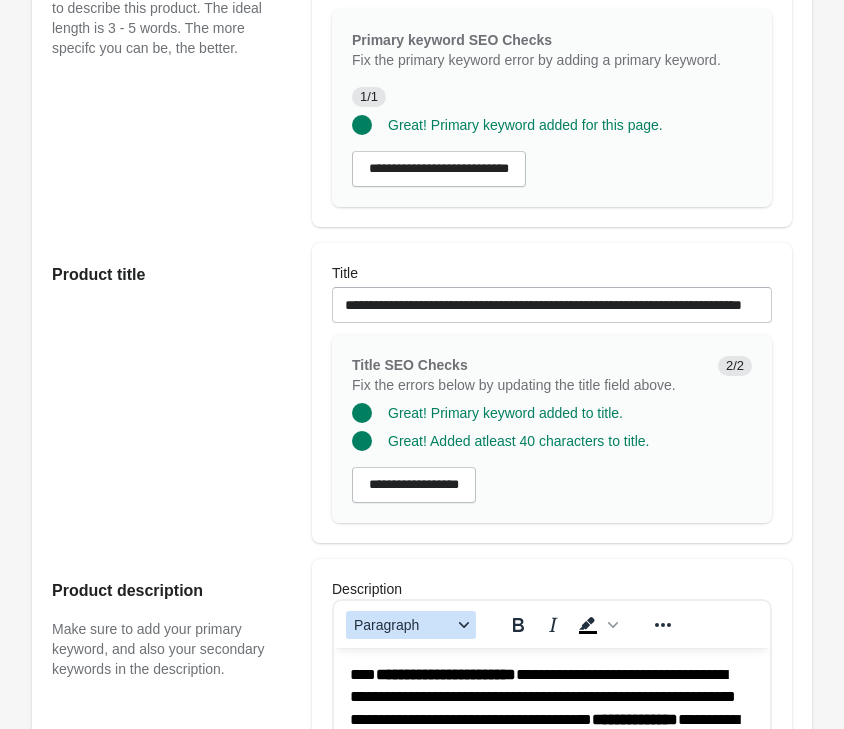 click on "Paragraph" at bounding box center [403, 625] 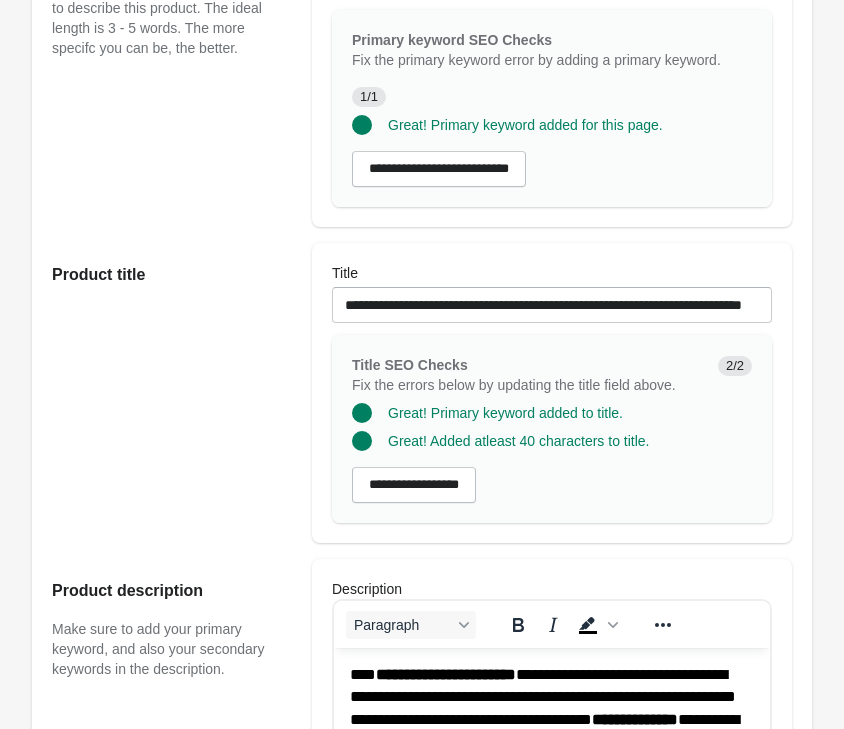 drag, startPoint x: 48, startPoint y: 356, endPoint x: 159, endPoint y: 401, distance: 119.77479 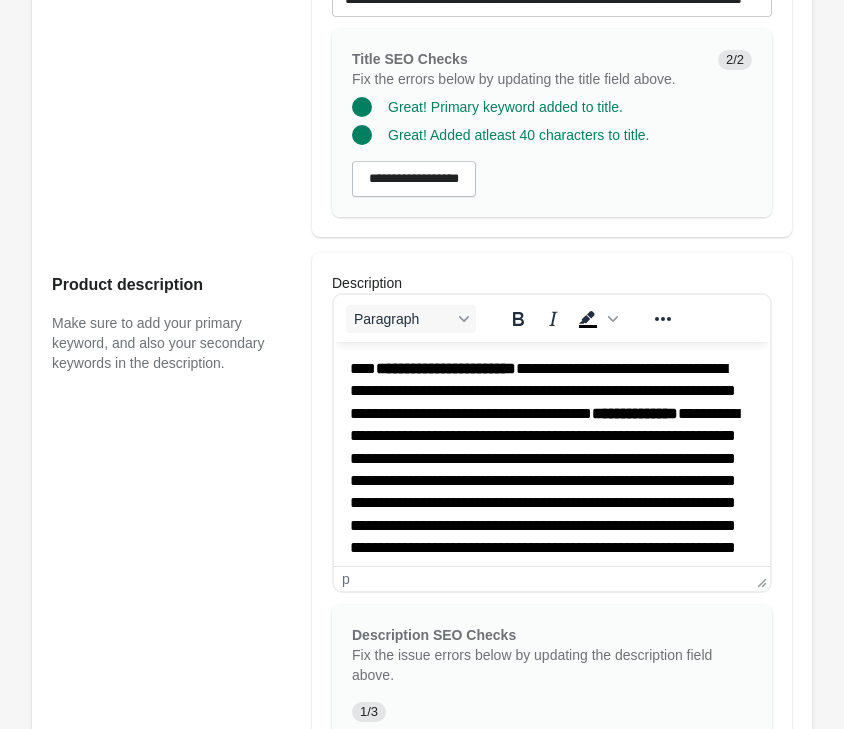 click on "**********" at bounding box center [552, 503] 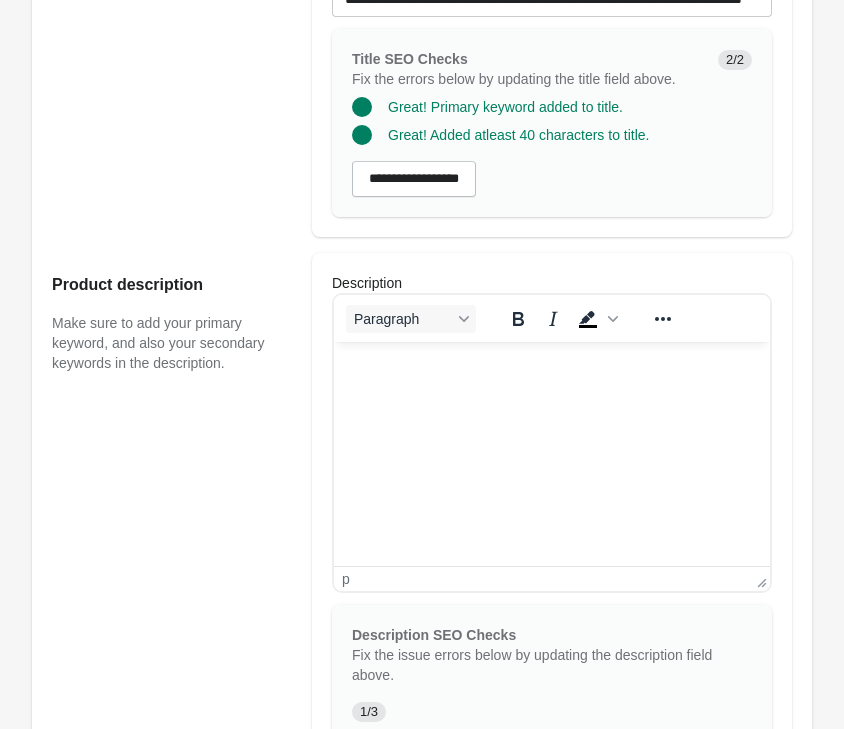 scroll, scrollTop: 647, scrollLeft: 0, axis: vertical 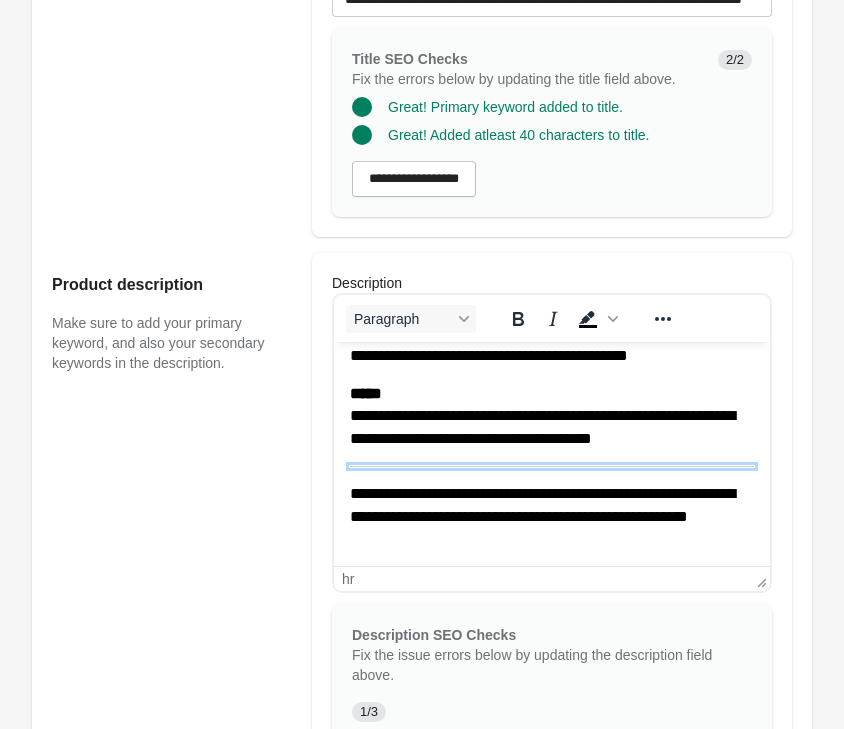 drag, startPoint x: 353, startPoint y: 485, endPoint x: 753, endPoint y: 482, distance: 400.01126 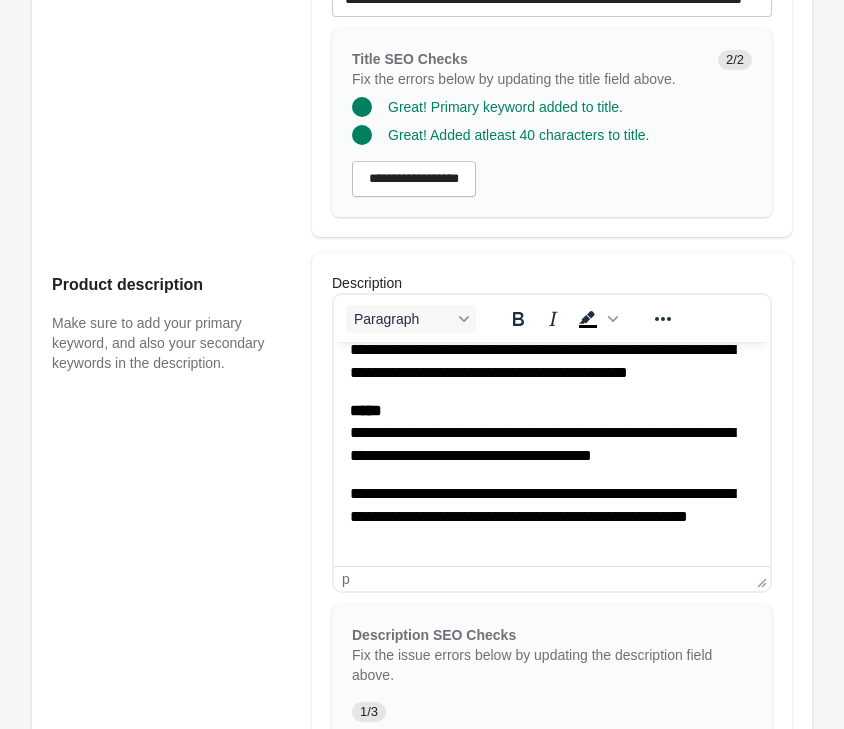 scroll, scrollTop: 1122, scrollLeft: 0, axis: vertical 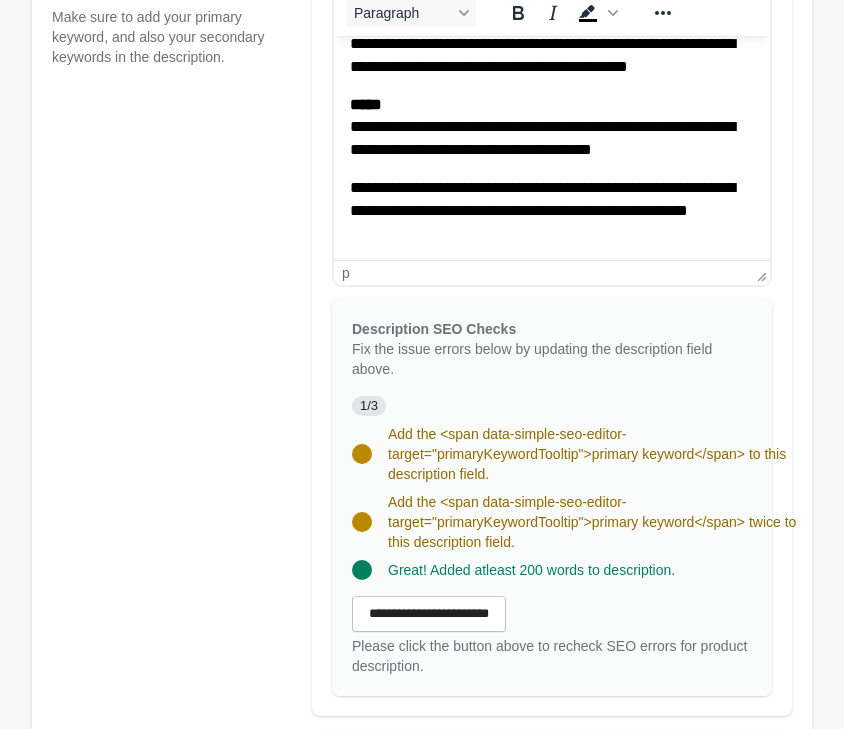 drag, startPoint x: 406, startPoint y: 608, endPoint x: 685, endPoint y: 611, distance: 279.01614 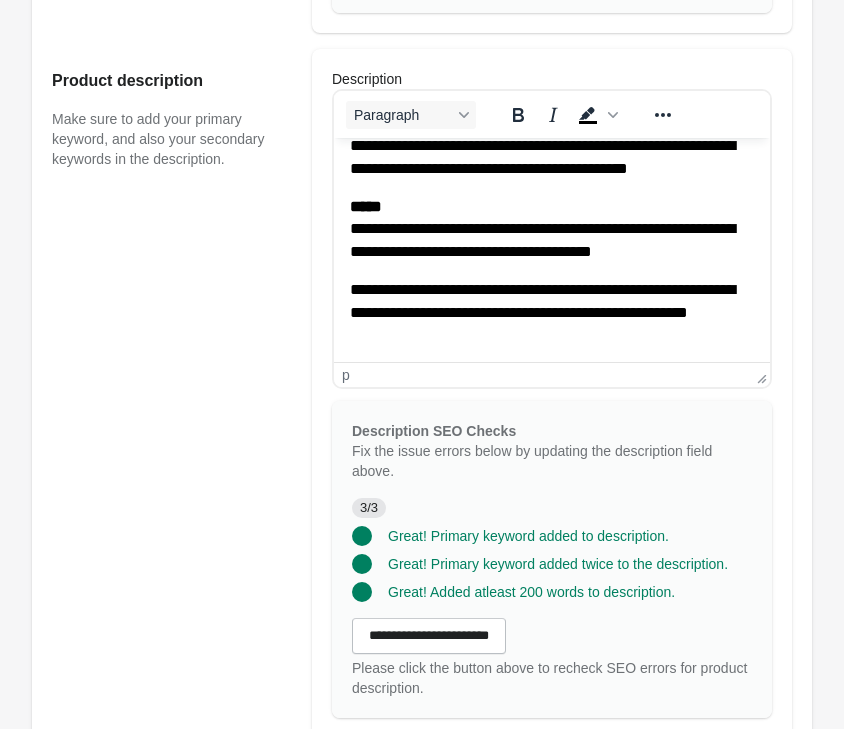 scroll, scrollTop: 612, scrollLeft: 0, axis: vertical 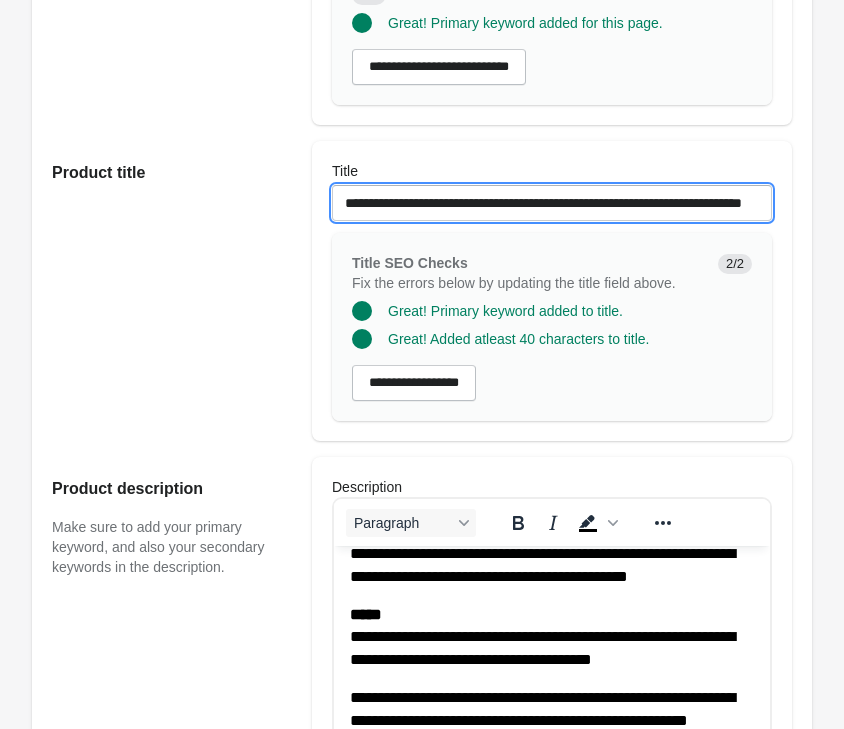 drag, startPoint x: 334, startPoint y: 204, endPoint x: 1127, endPoint y: 221, distance: 793.1822 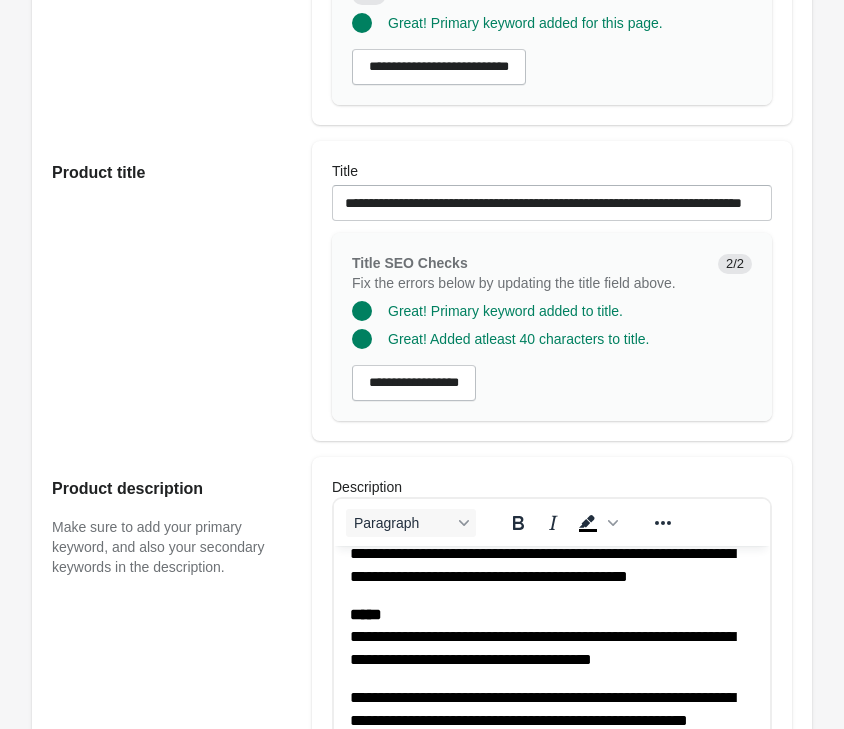 drag, startPoint x: 703, startPoint y: 329, endPoint x: 688, endPoint y: 375, distance: 48.38388 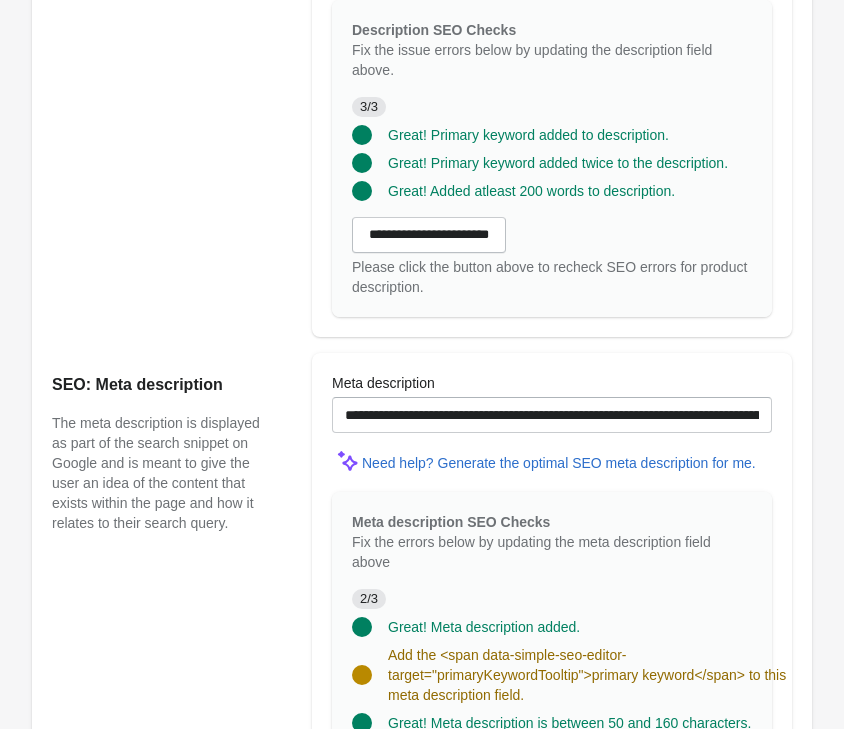 scroll, scrollTop: 1428, scrollLeft: 0, axis: vertical 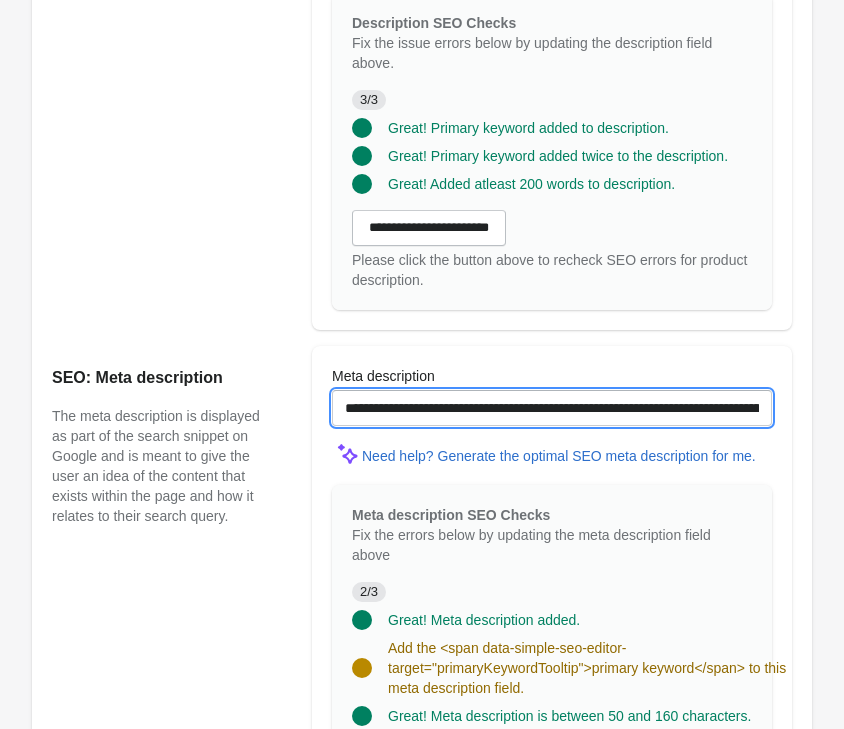 click on "**********" at bounding box center (552, 408) 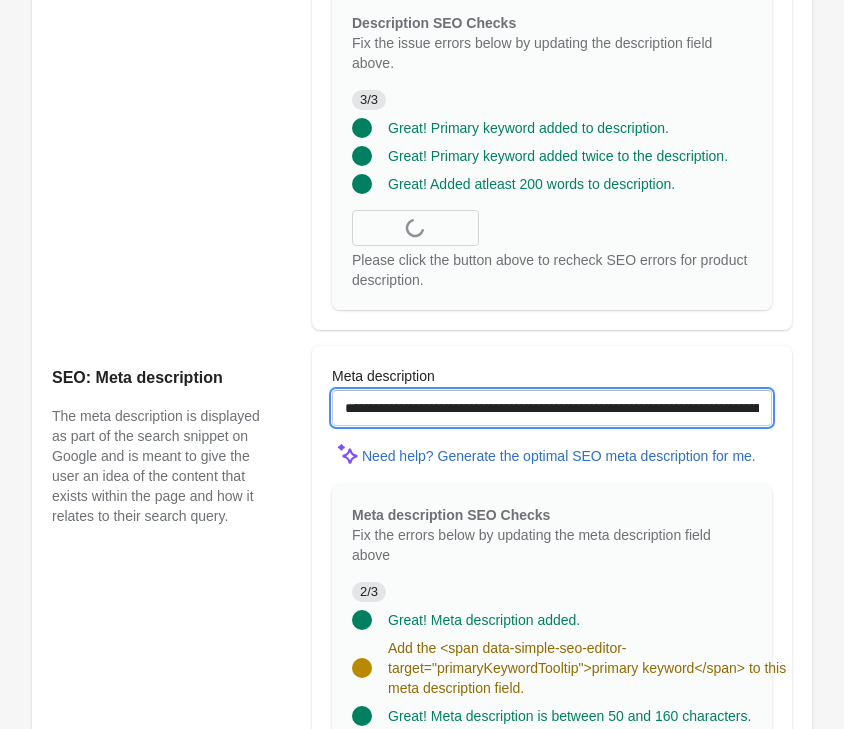 scroll, scrollTop: 0, scrollLeft: 176, axis: horizontal 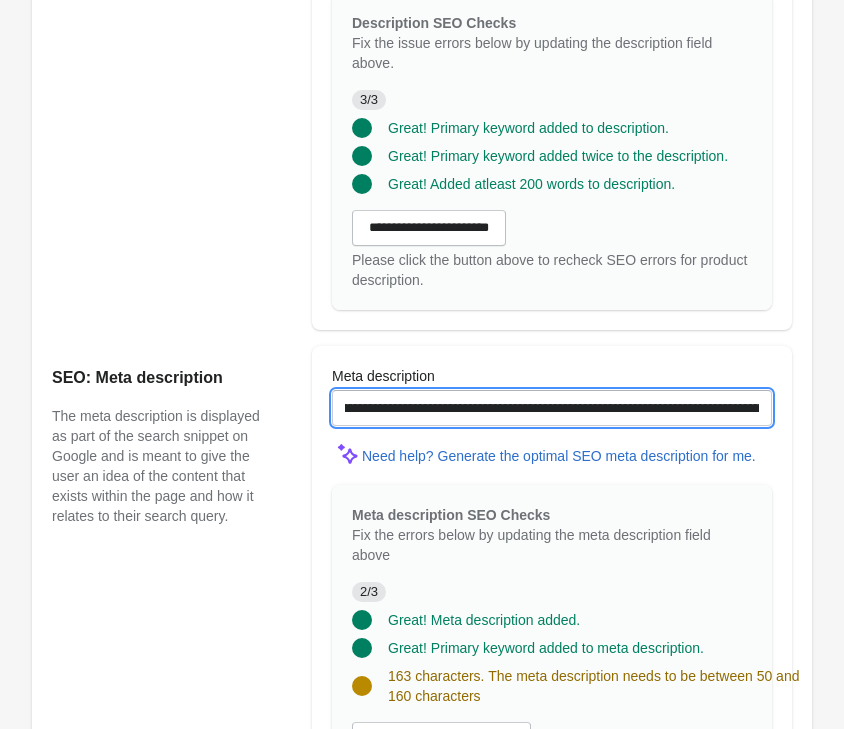 click on "**********" at bounding box center [552, 408] 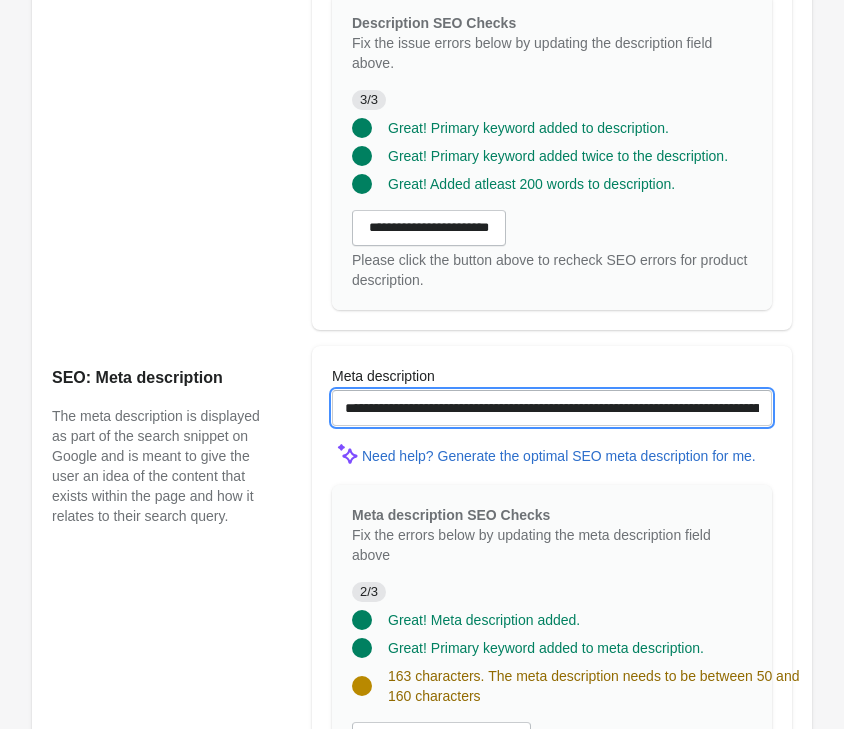 drag, startPoint x: 409, startPoint y: 410, endPoint x: 216, endPoint y: 410, distance: 193 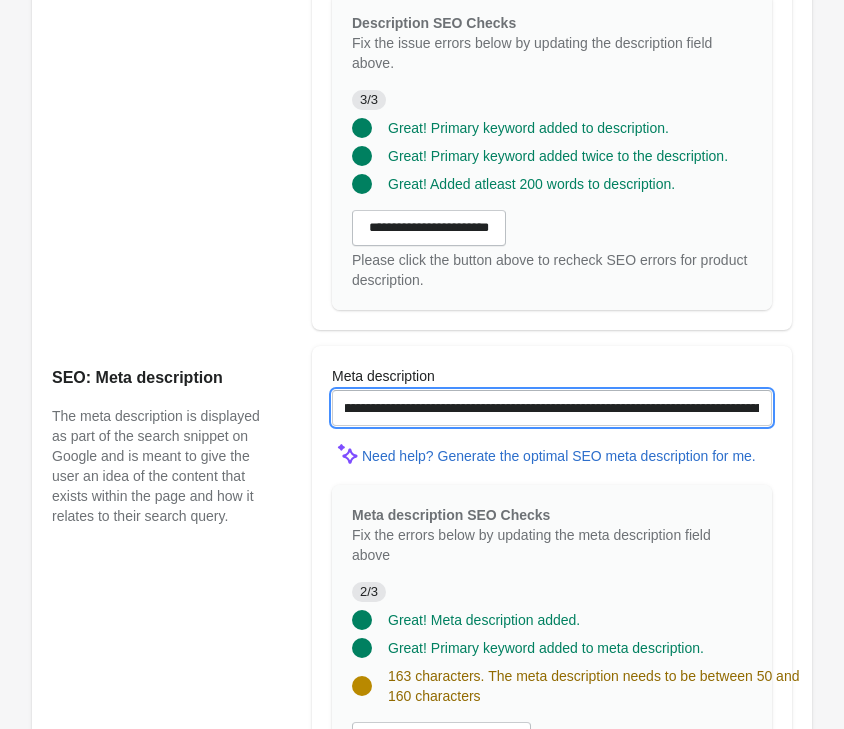 scroll, scrollTop: 0, scrollLeft: 619, axis: horizontal 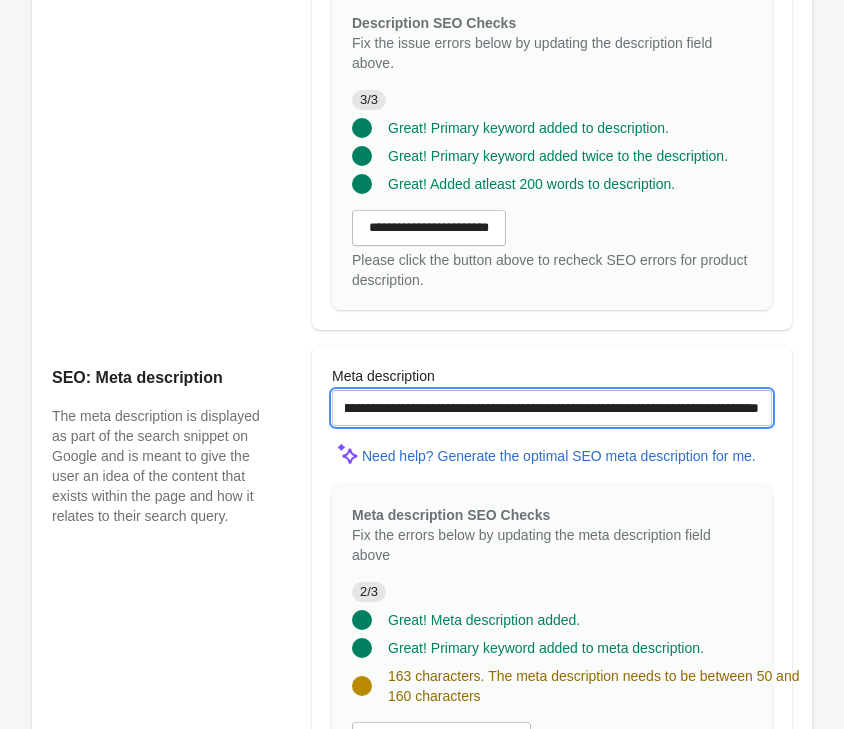 drag, startPoint x: 545, startPoint y: 405, endPoint x: 808, endPoint y: 412, distance: 263.09314 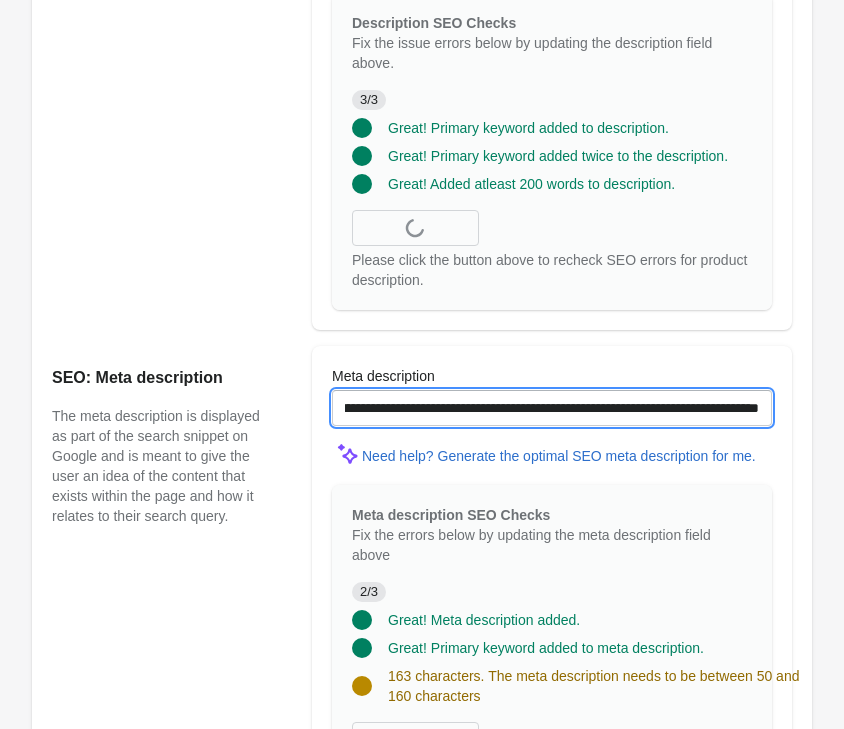 scroll, scrollTop: 0, scrollLeft: 615, axis: horizontal 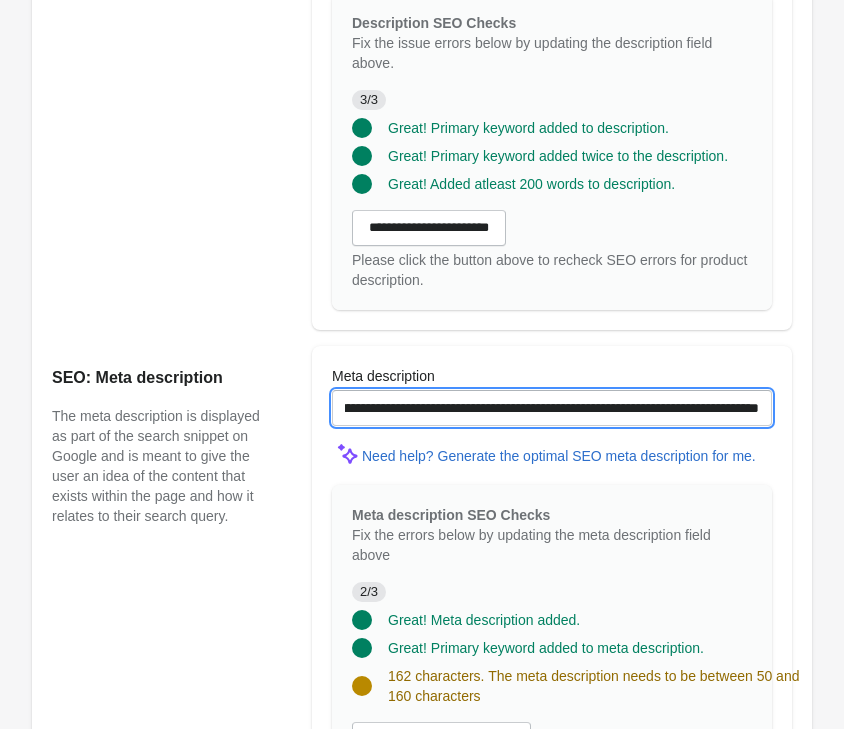 drag, startPoint x: 684, startPoint y: 399, endPoint x: 886, endPoint y: 414, distance: 202.55617 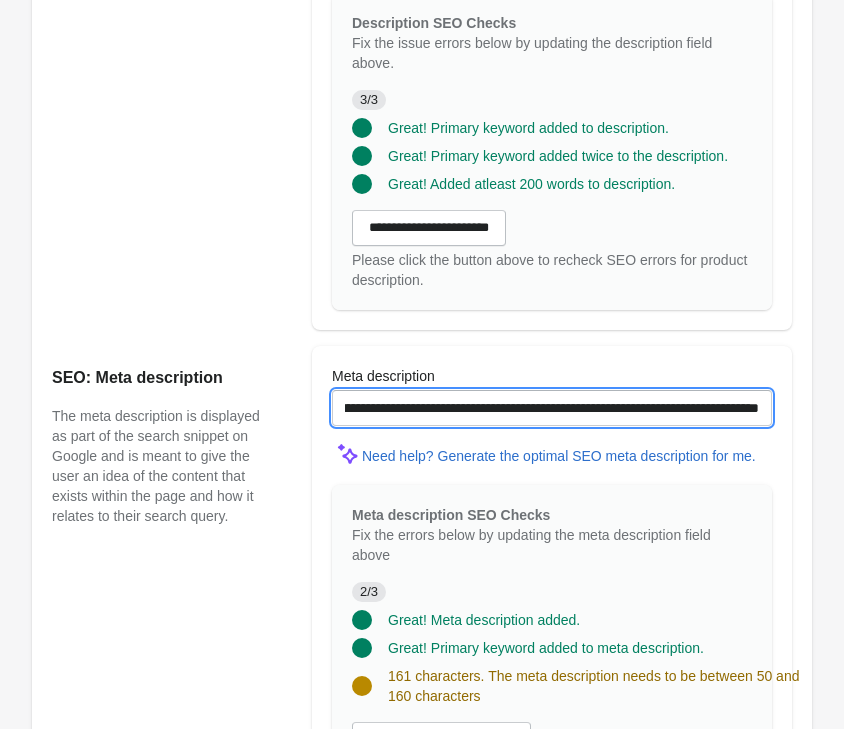 scroll, scrollTop: 0, scrollLeft: 0, axis: both 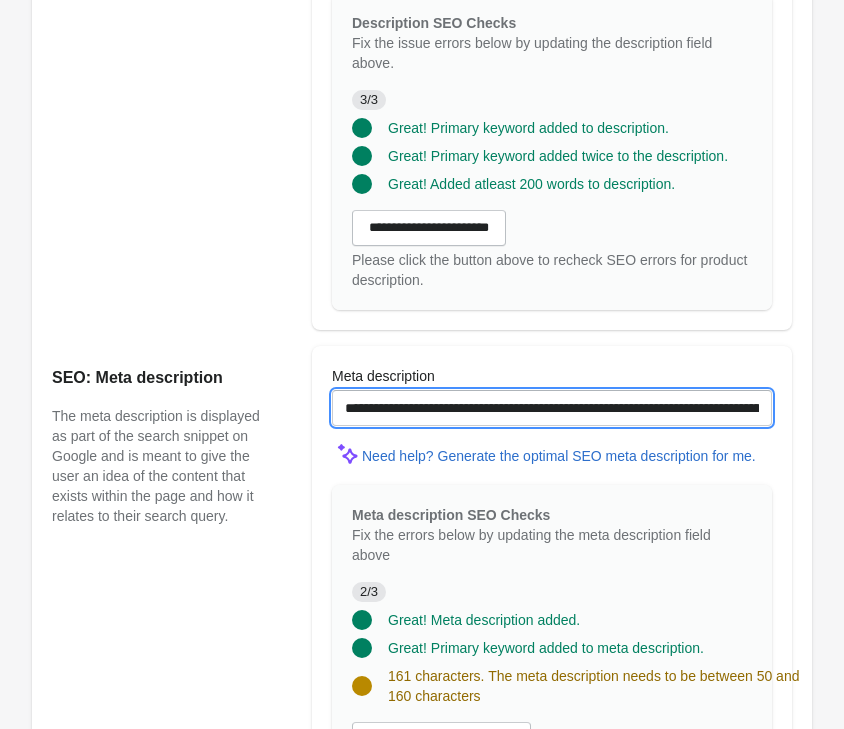 drag, startPoint x: 746, startPoint y: 416, endPoint x: 197, endPoint y: 390, distance: 549.6153 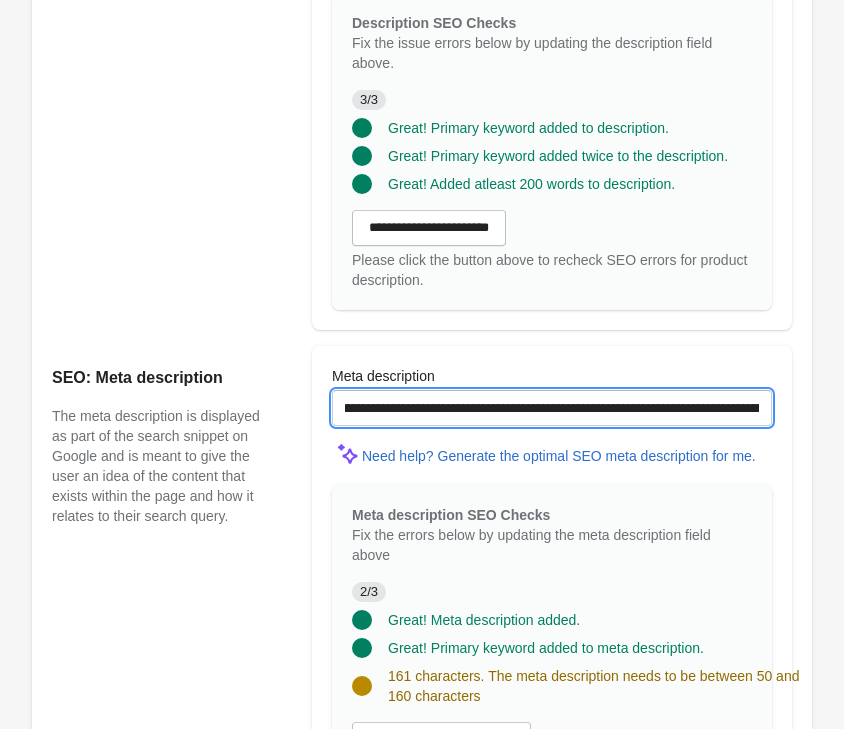 scroll, scrollTop: 0, scrollLeft: 0, axis: both 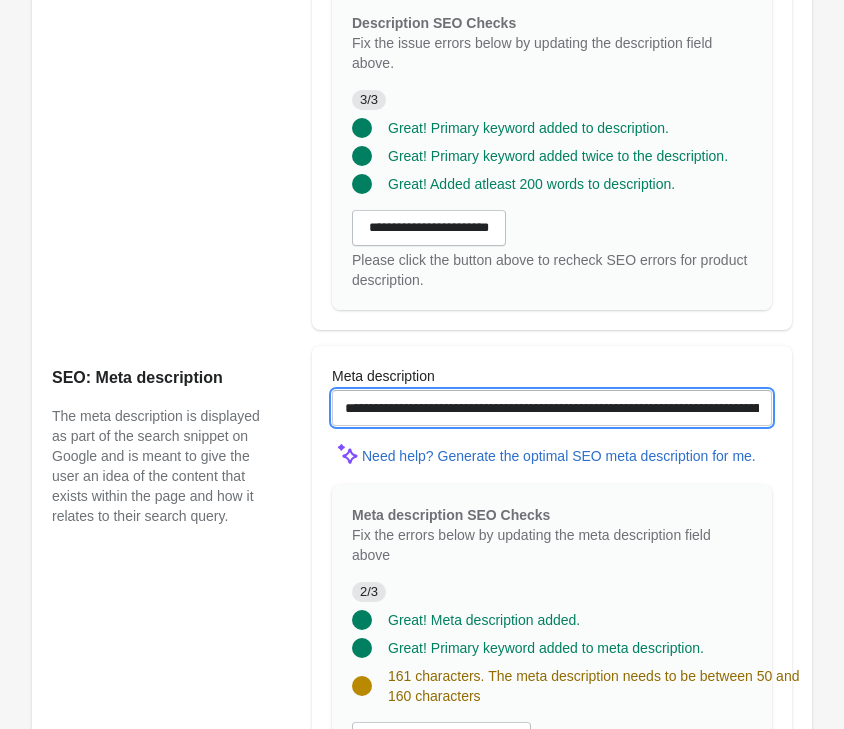 drag, startPoint x: 587, startPoint y: 410, endPoint x: 335, endPoint y: 392, distance: 252.64204 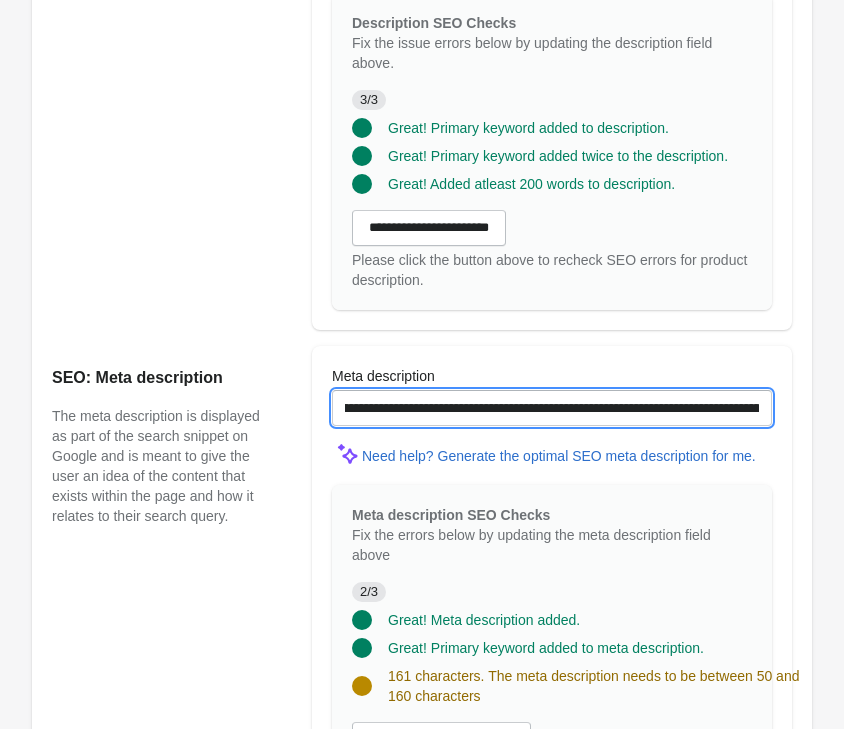 scroll, scrollTop: 0, scrollLeft: 204, axis: horizontal 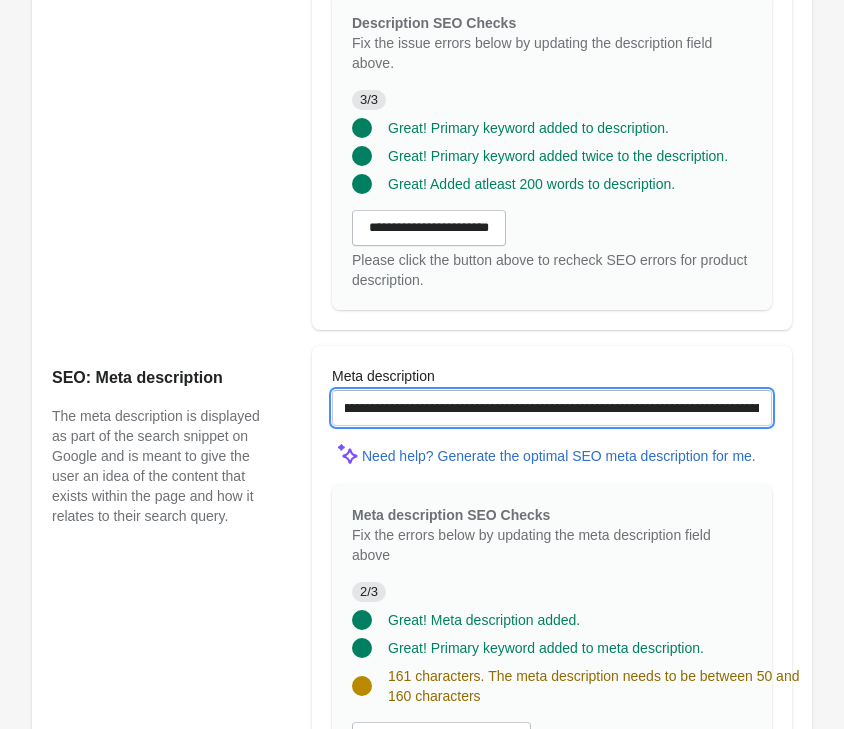 drag, startPoint x: 638, startPoint y: 400, endPoint x: 667, endPoint y: 407, distance: 29.832869 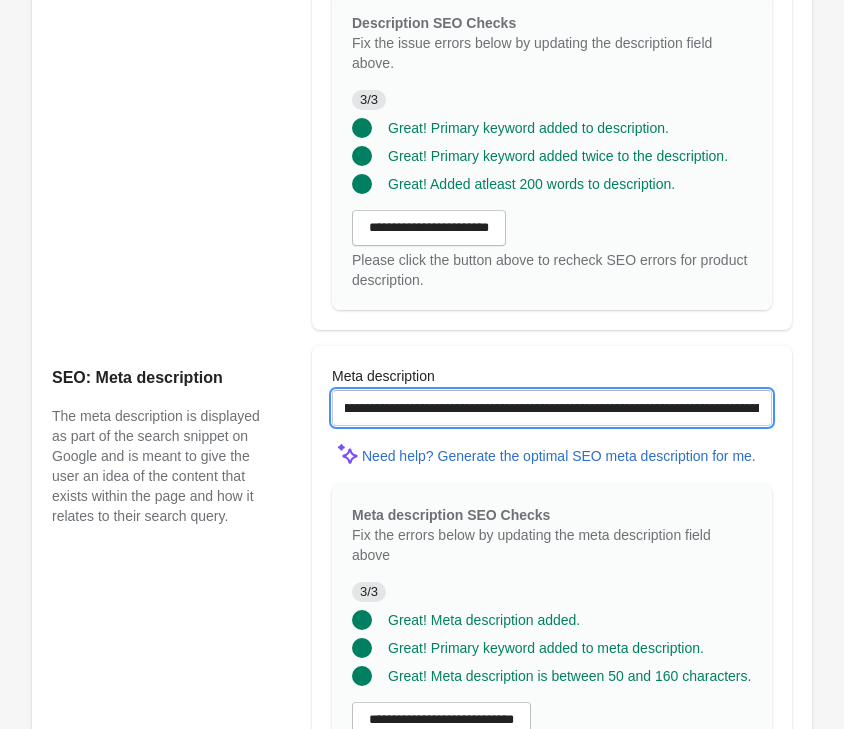 type on "**********" 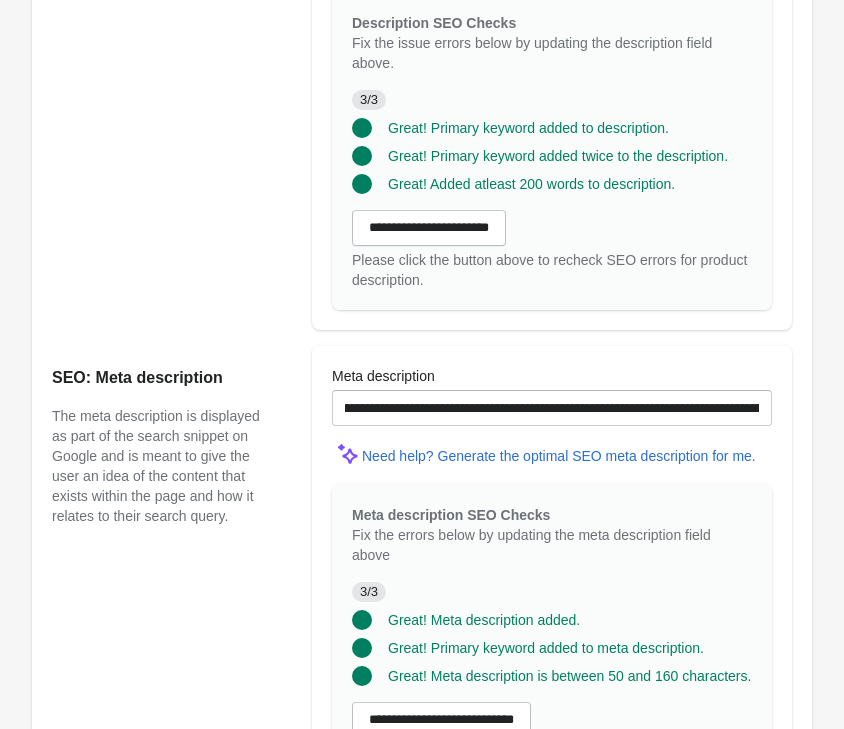 click on "**********" at bounding box center [552, 621] 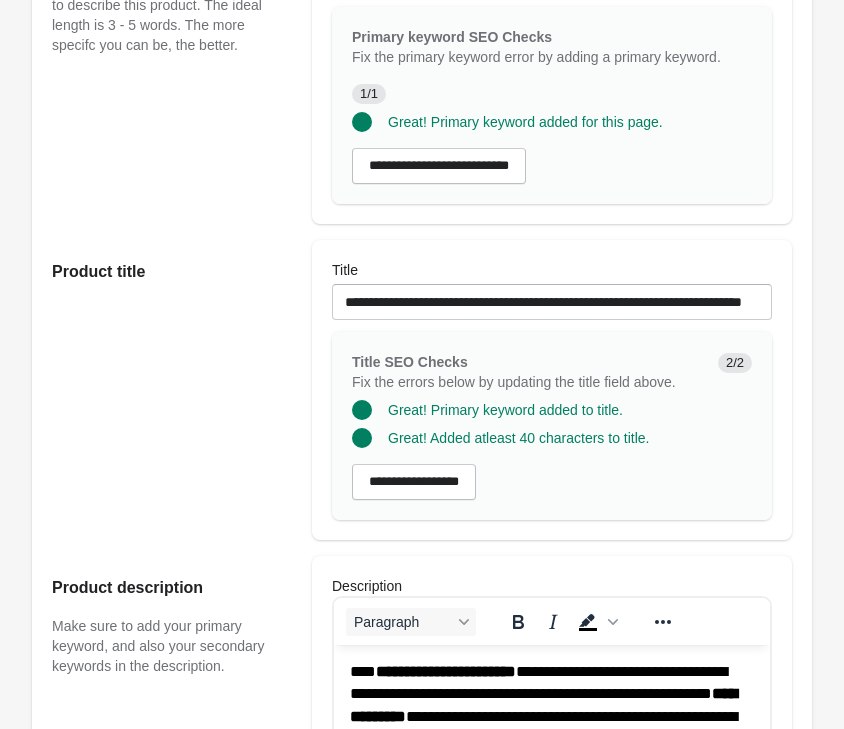 scroll, scrollTop: 412, scrollLeft: 0, axis: vertical 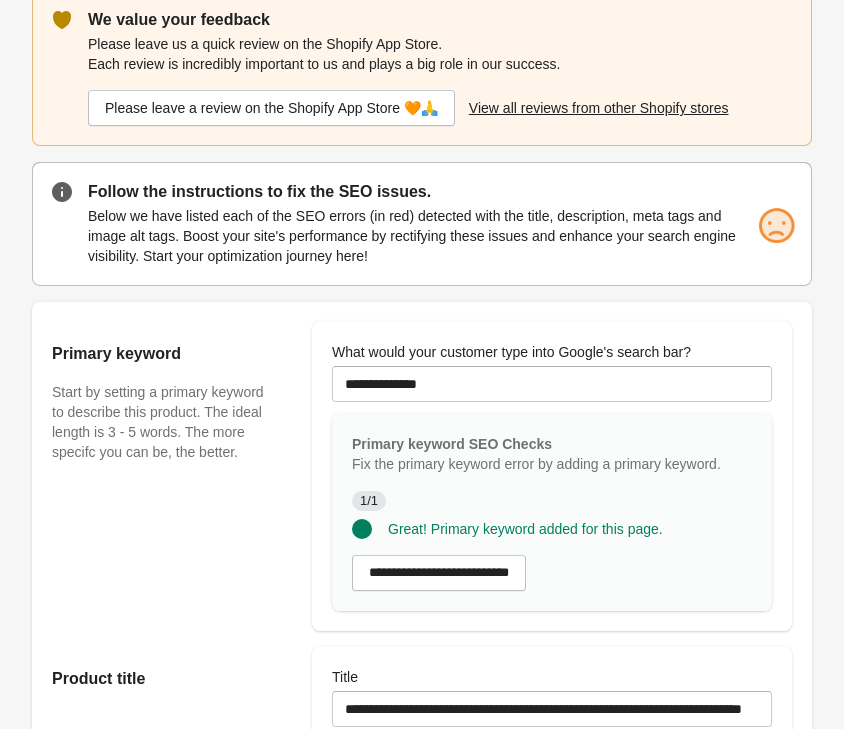 click on "Primary keyword
Start by setting a primary keyword to describe this product. The ideal length is 3 - 5 words. The more specifc you can be, the better." at bounding box center [172, 476] 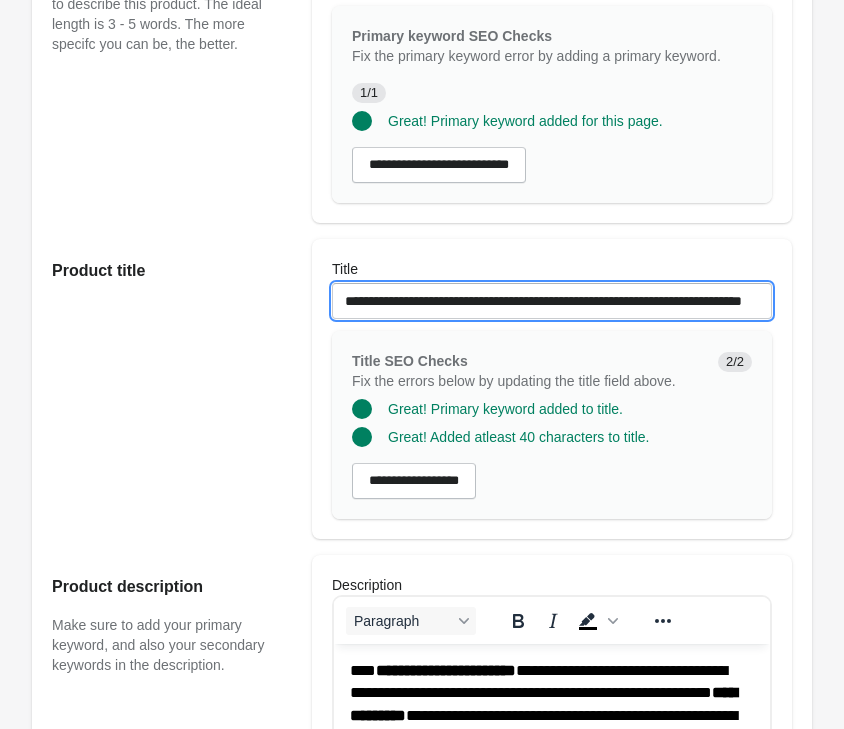 click on "**********" at bounding box center [552, 301] 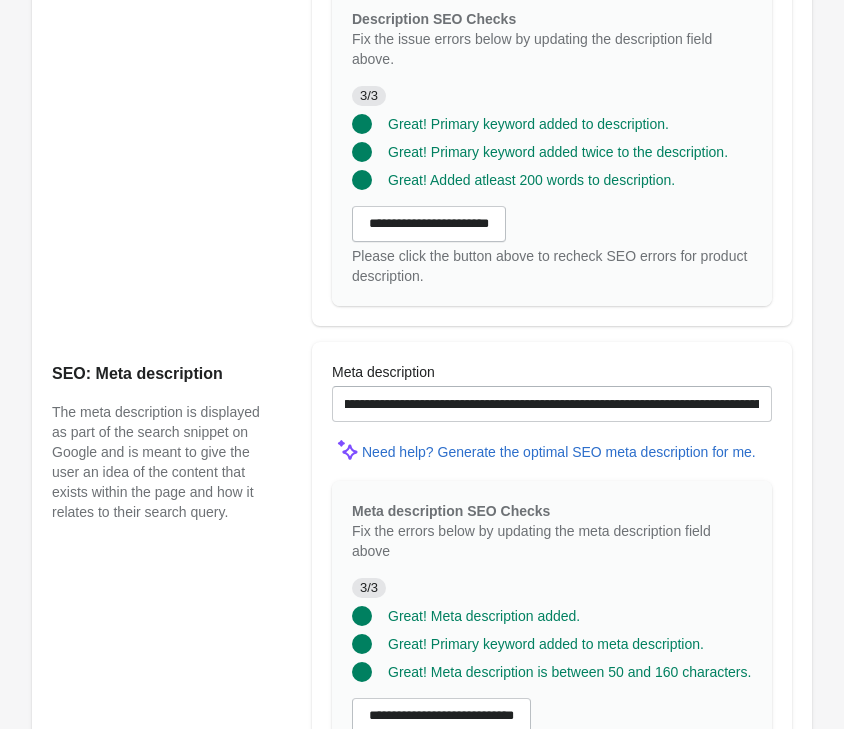 scroll, scrollTop: 1738, scrollLeft: 0, axis: vertical 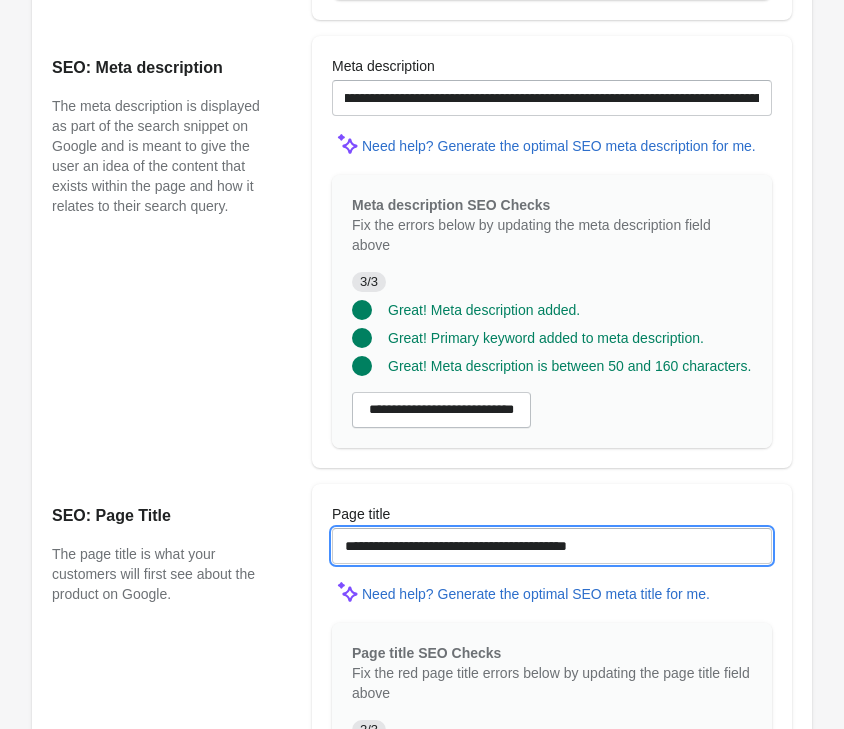 click on "**********" at bounding box center (552, 546) 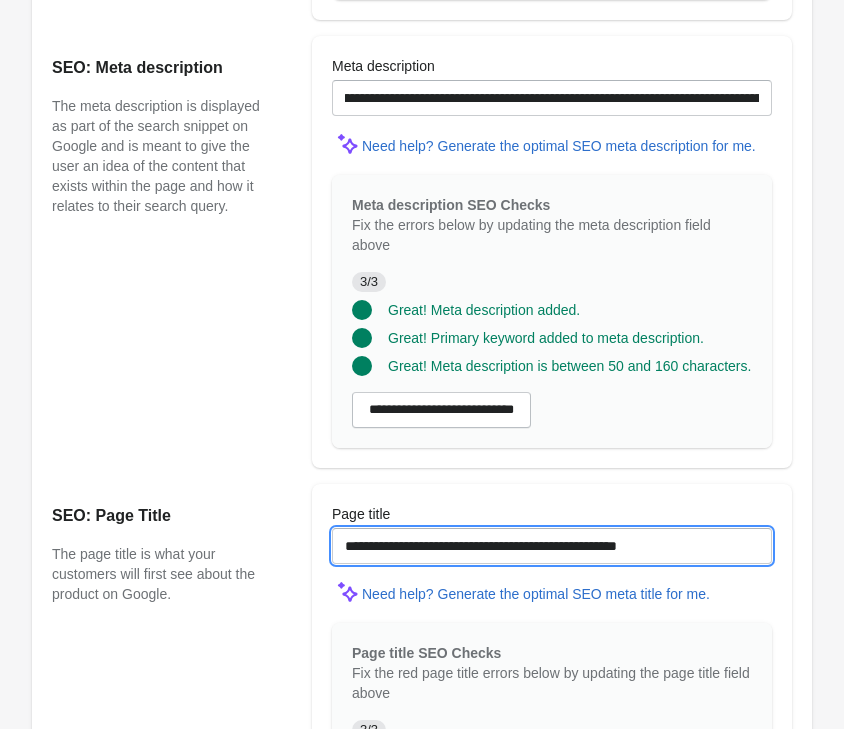 scroll, scrollTop: 2004, scrollLeft: 0, axis: vertical 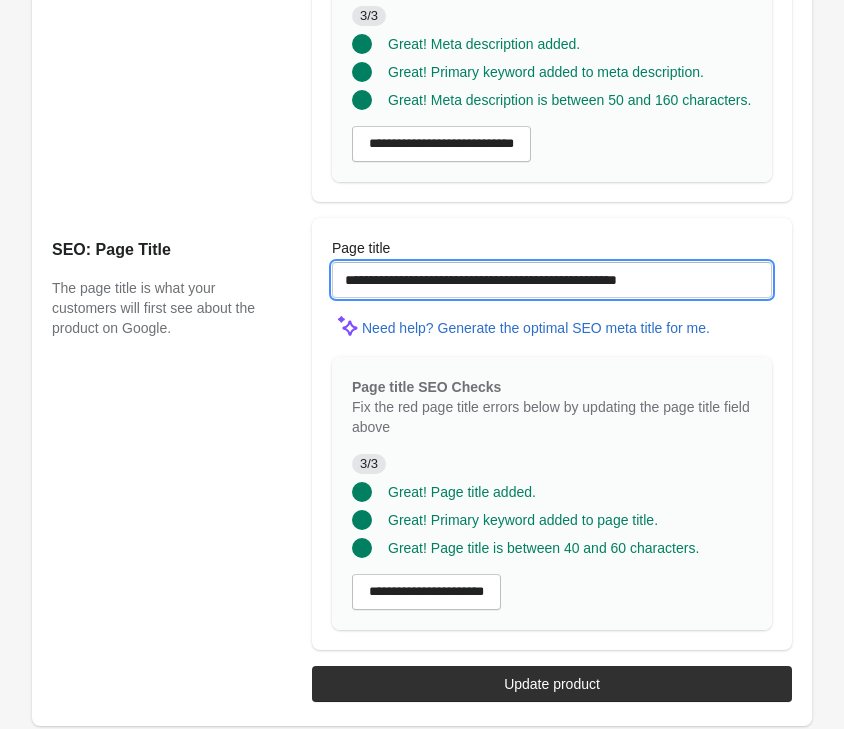 type on "**********" 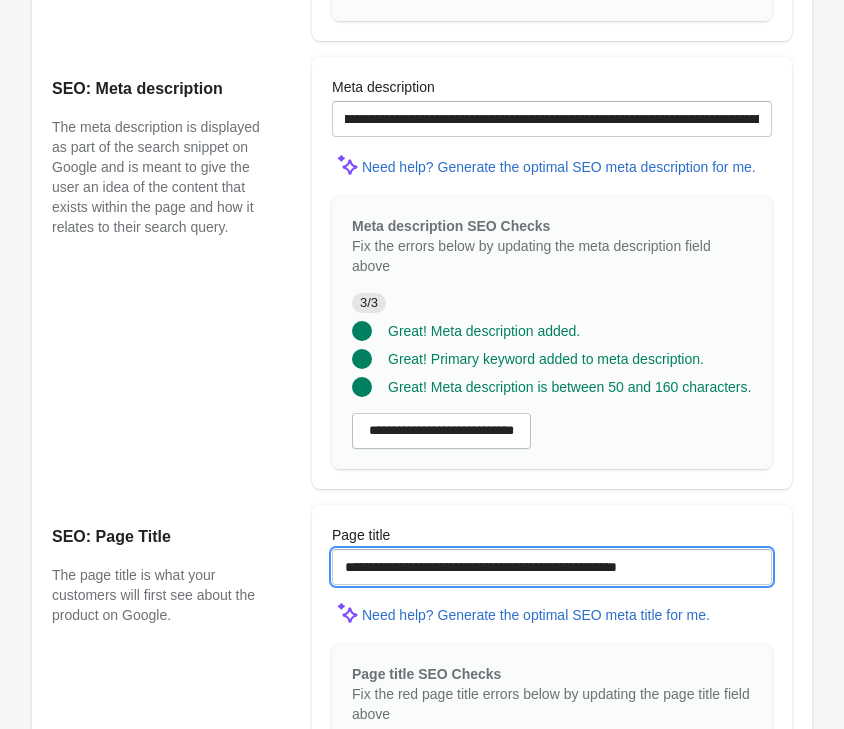 scroll, scrollTop: 1698, scrollLeft: 0, axis: vertical 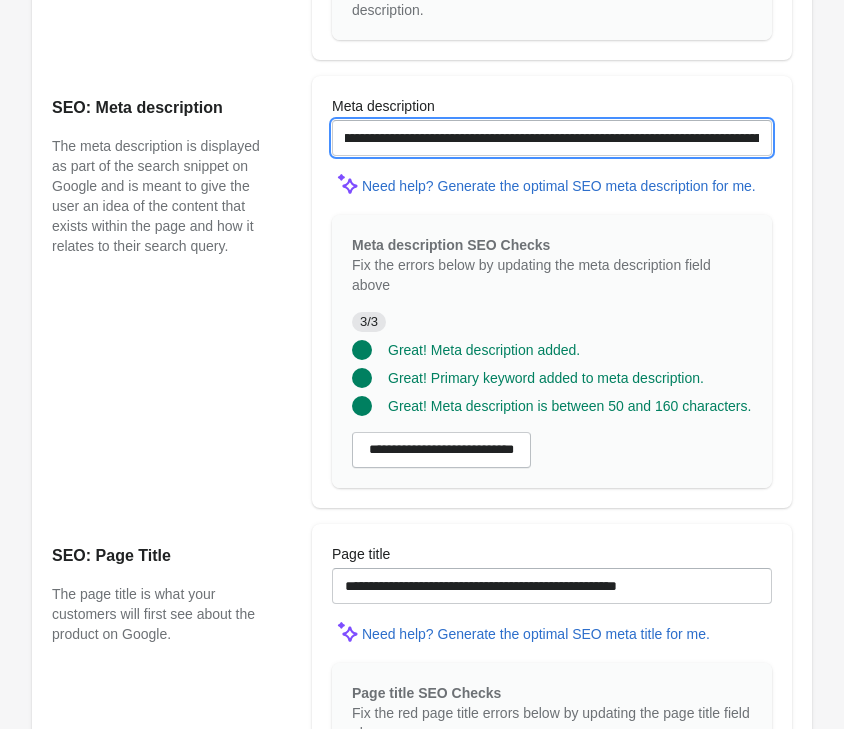 click on "**********" at bounding box center (552, 138) 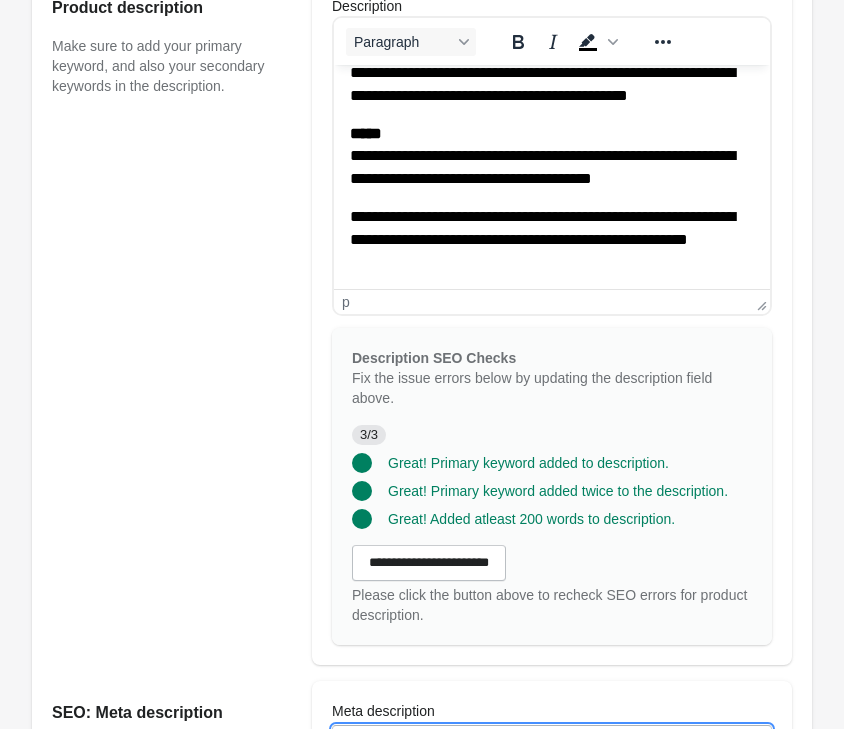 scroll, scrollTop: 1086, scrollLeft: 0, axis: vertical 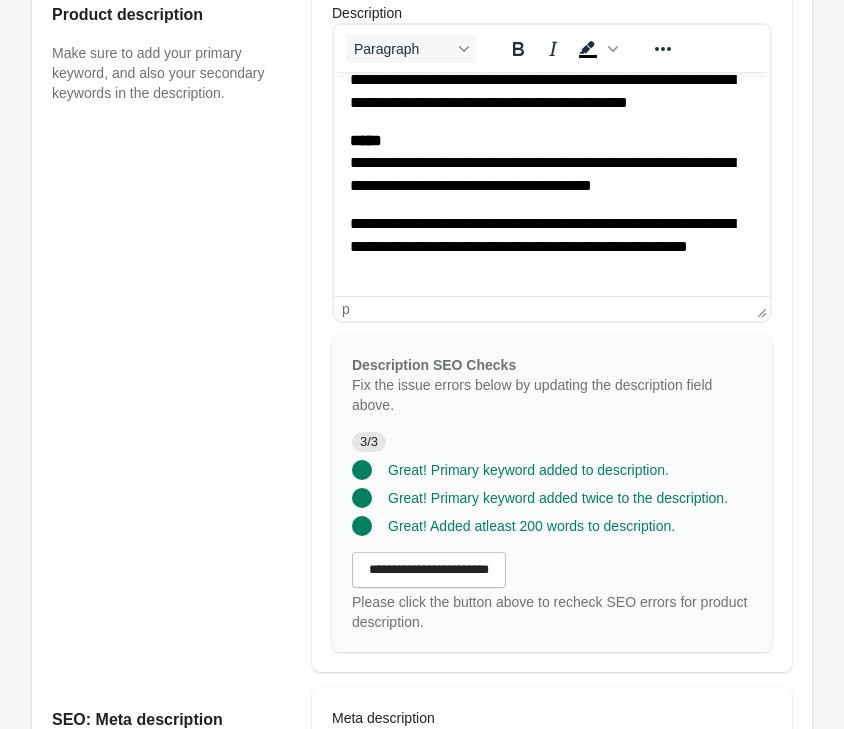 click on "**********" at bounding box center [552, 246] 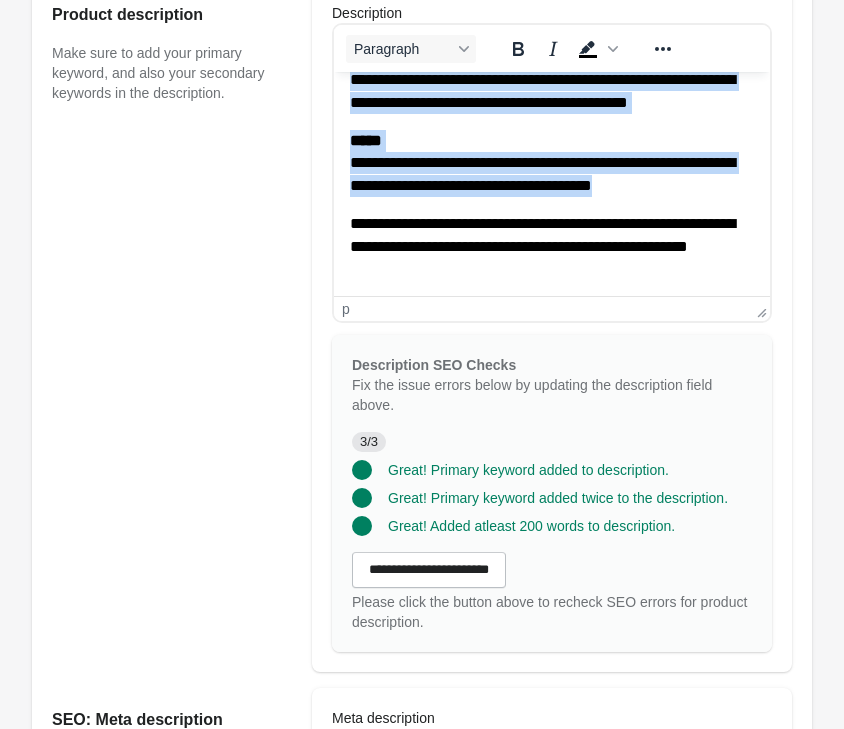 copy on "*** [FIRST] [LAST] ***" 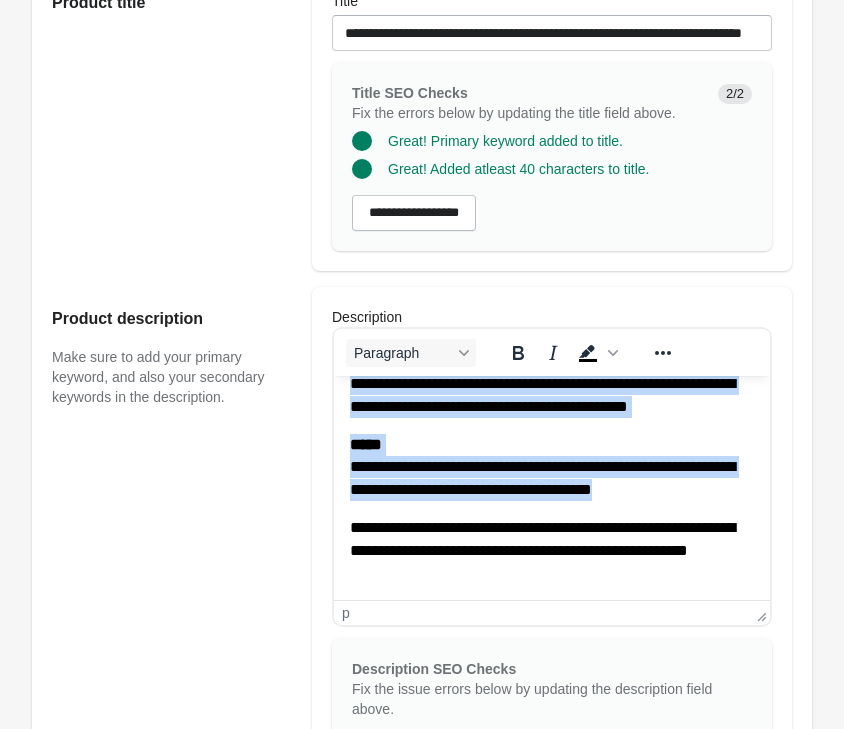 scroll, scrollTop: 678, scrollLeft: 0, axis: vertical 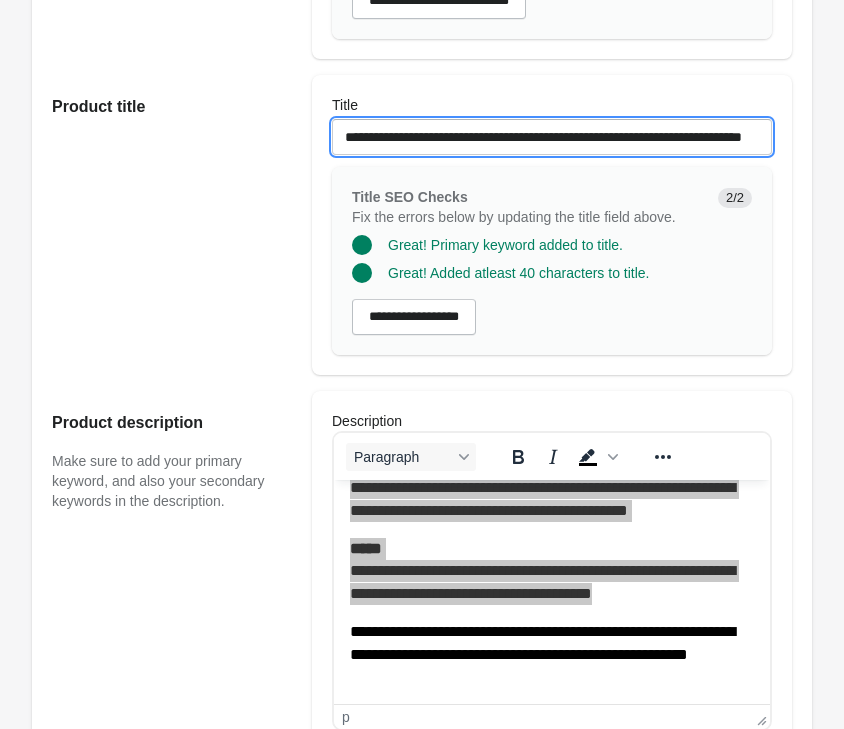 click on "**********" at bounding box center [552, 137] 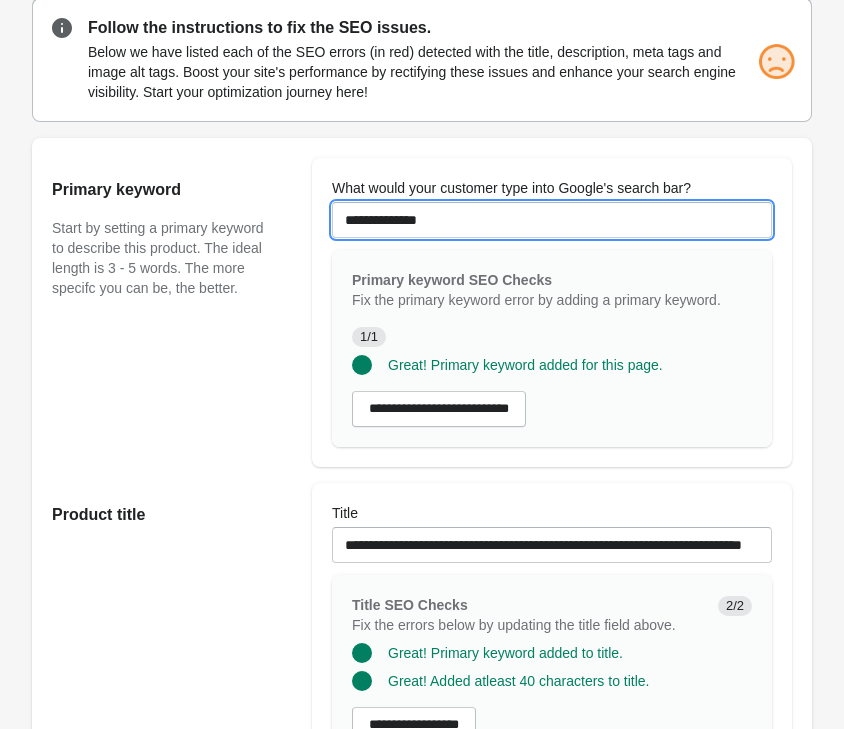 click on "**********" at bounding box center (552, 220) 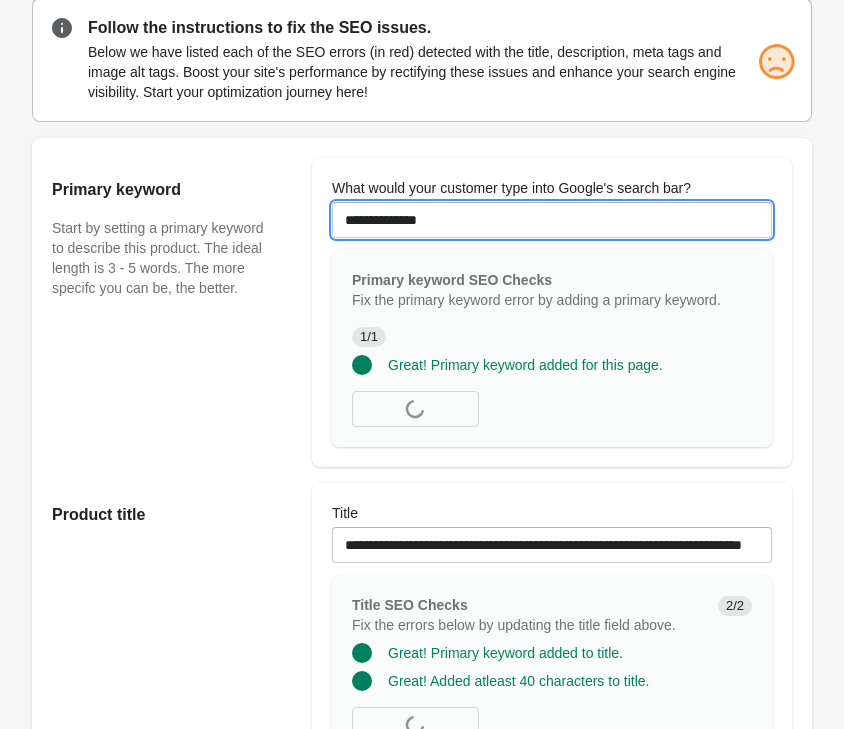 drag, startPoint x: 2, startPoint y: 157, endPoint x: -33, endPoint y: 153, distance: 35.22783 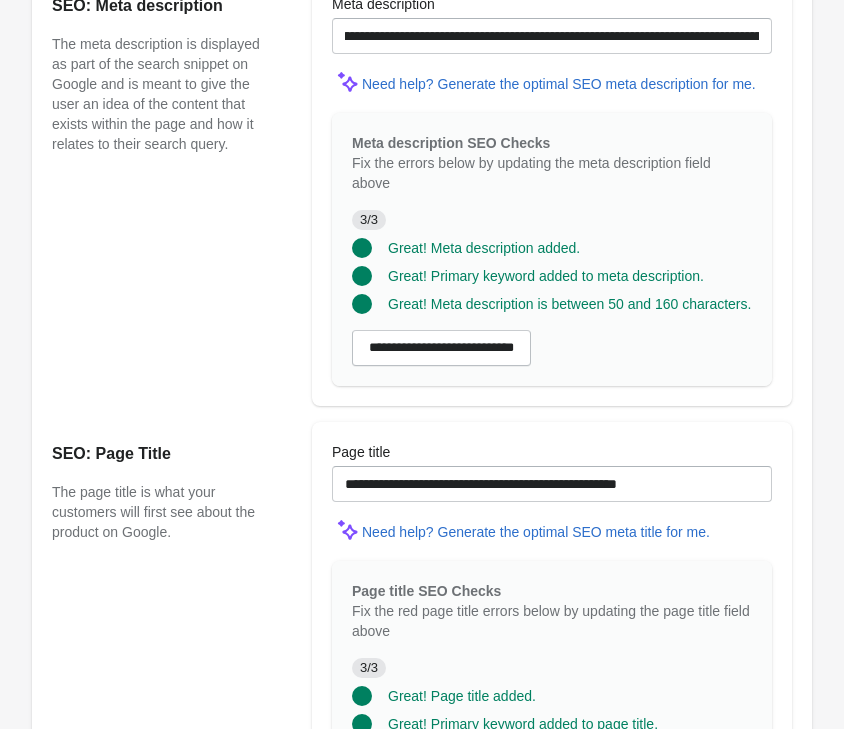 scroll, scrollTop: 2004, scrollLeft: 0, axis: vertical 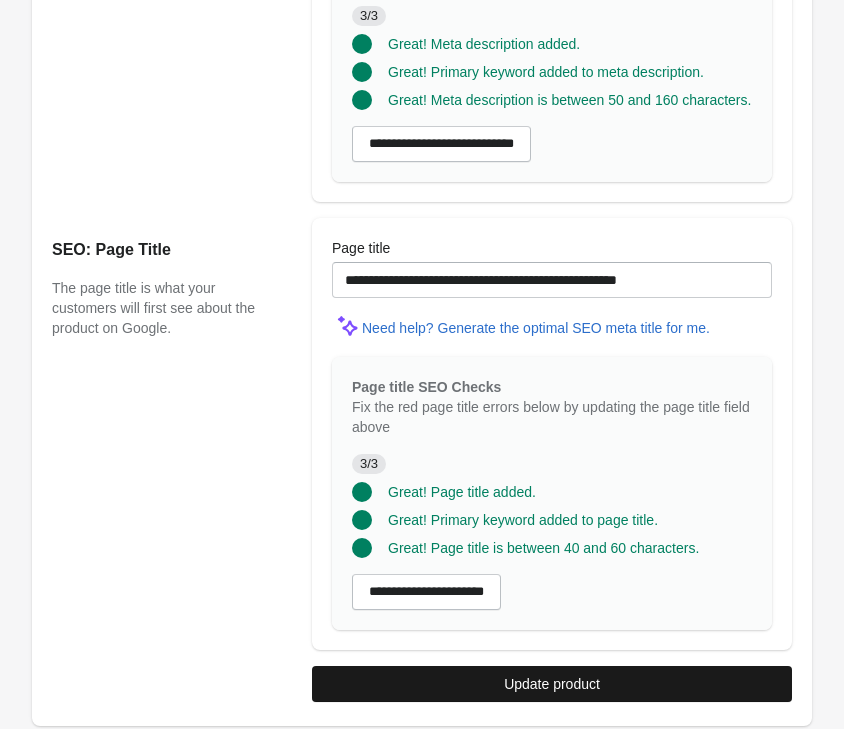 click on "Update product" at bounding box center [552, 684] 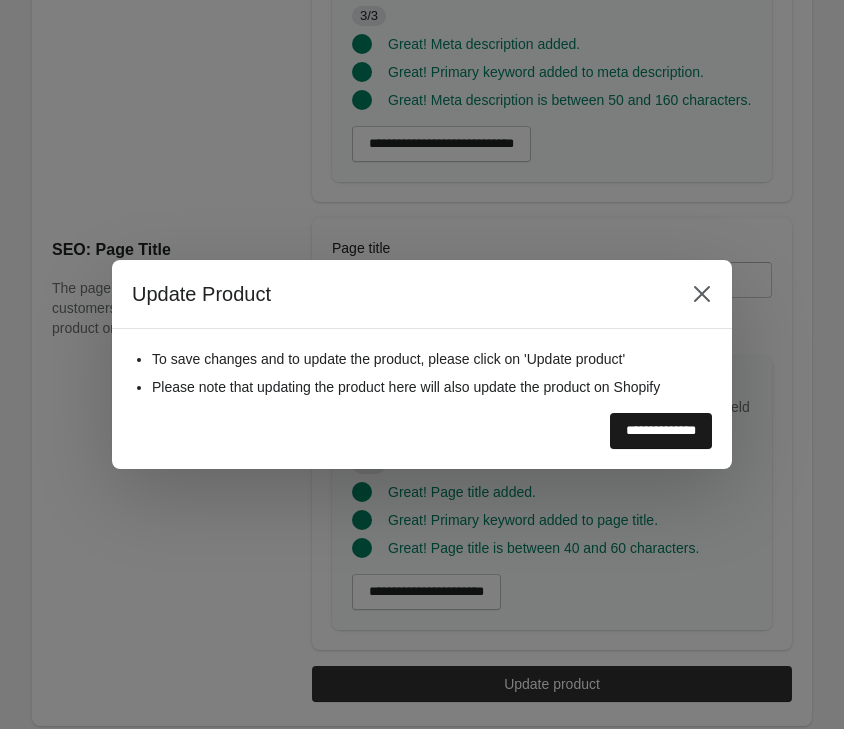 click on "**********" at bounding box center (661, 431) 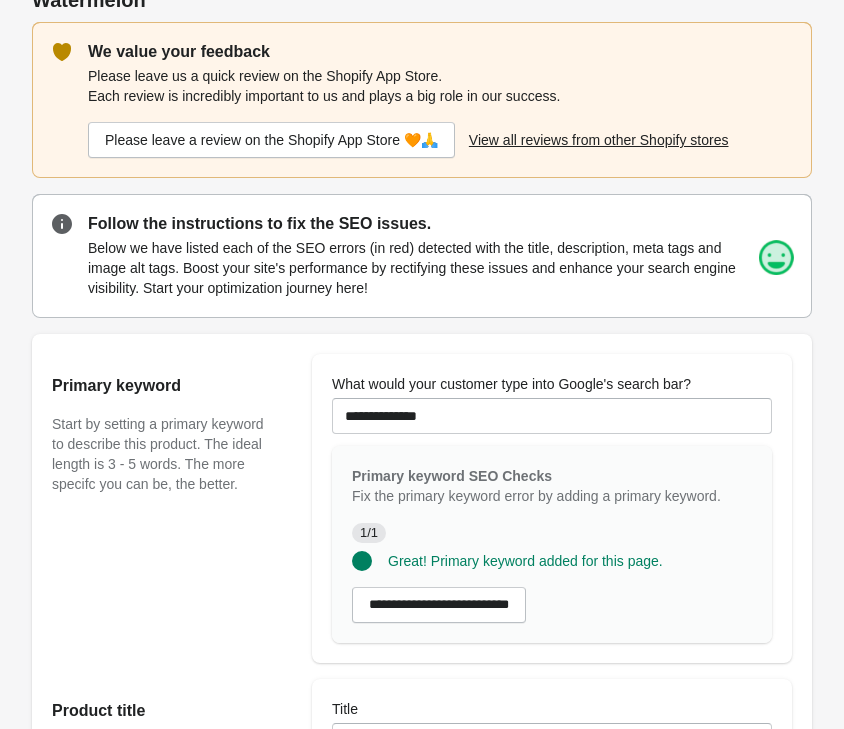 scroll, scrollTop: 0, scrollLeft: 0, axis: both 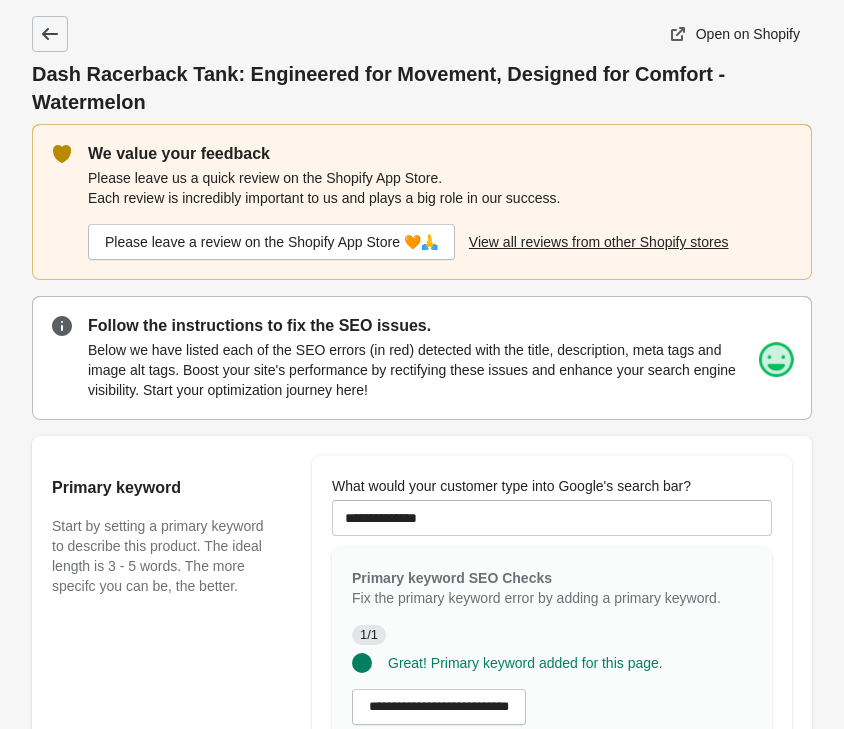 click at bounding box center [50, 34] 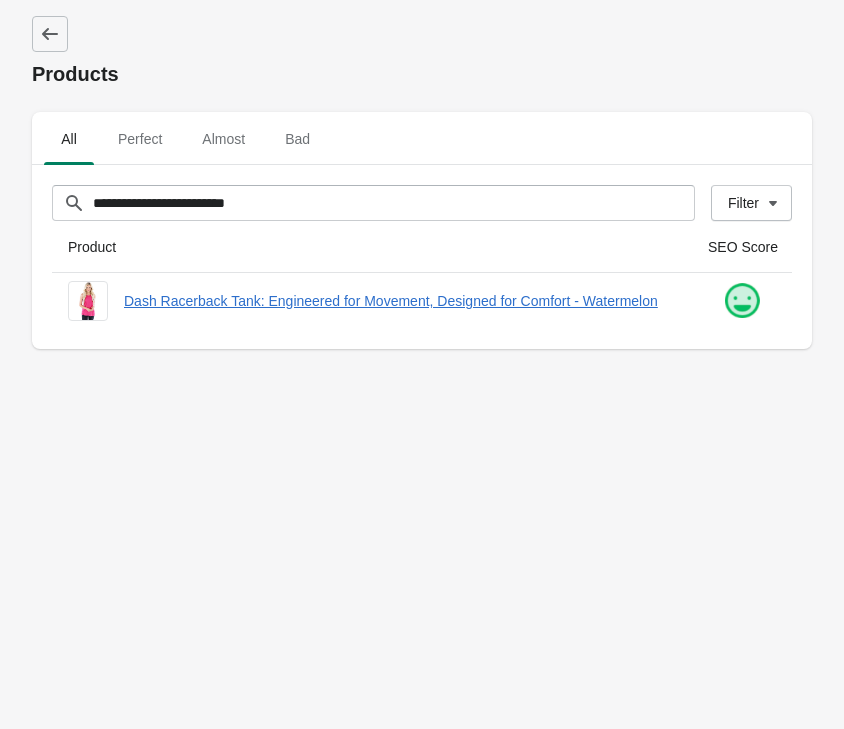 click on "**********" at bounding box center (422, 364) 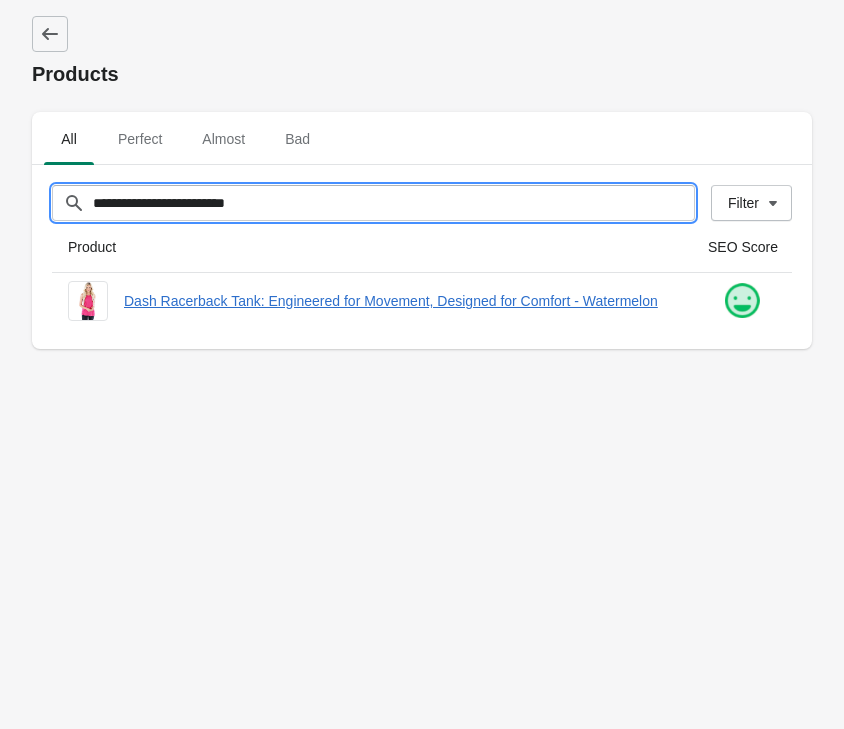 drag, startPoint x: 246, startPoint y: 211, endPoint x: -170, endPoint y: 163, distance: 418.76007 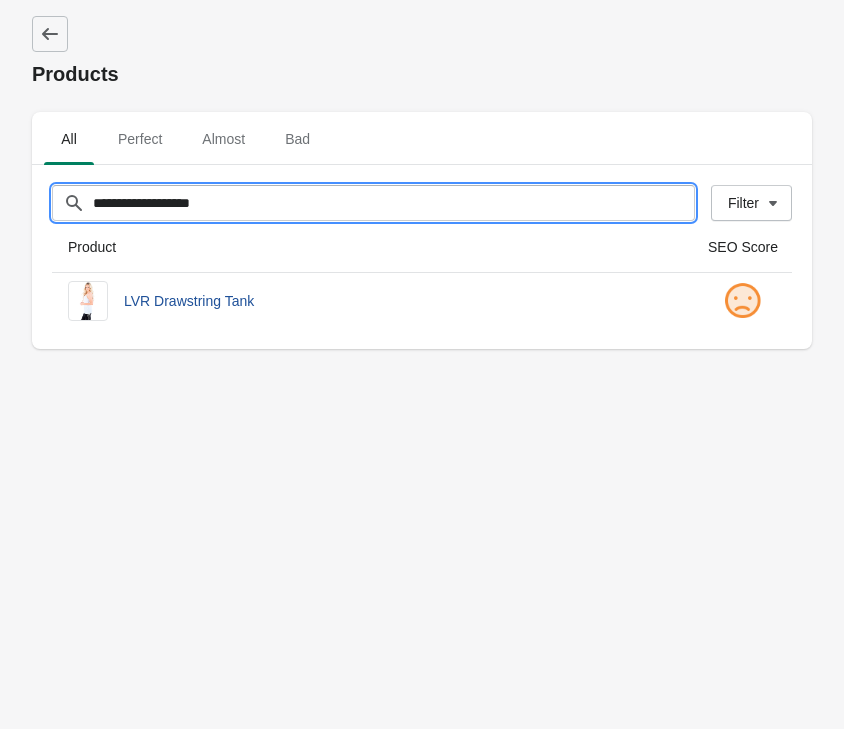type on "**********" 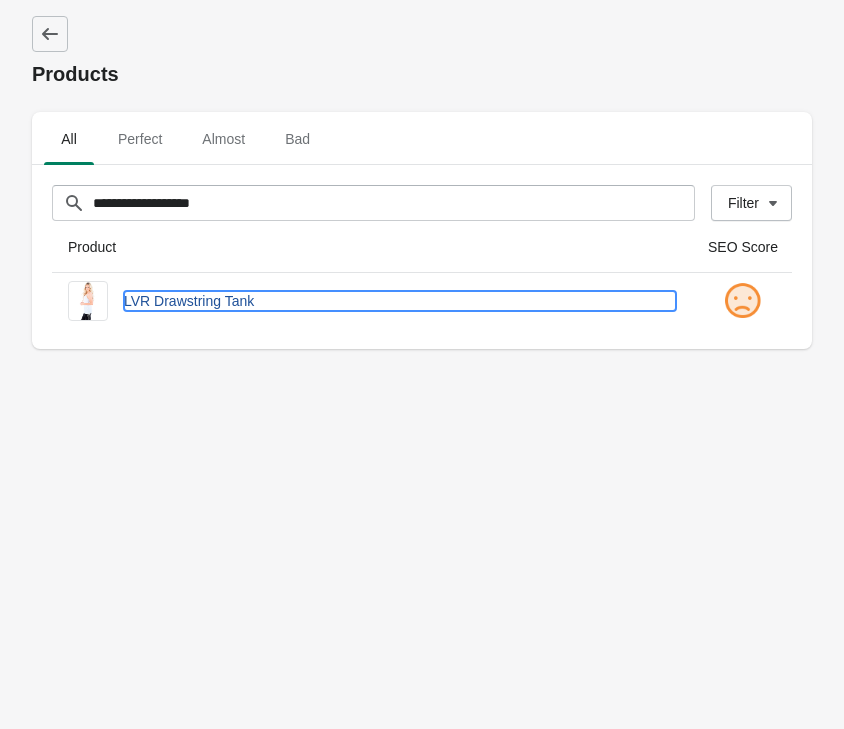 click on "LVR Drawstring Tank" at bounding box center (400, 301) 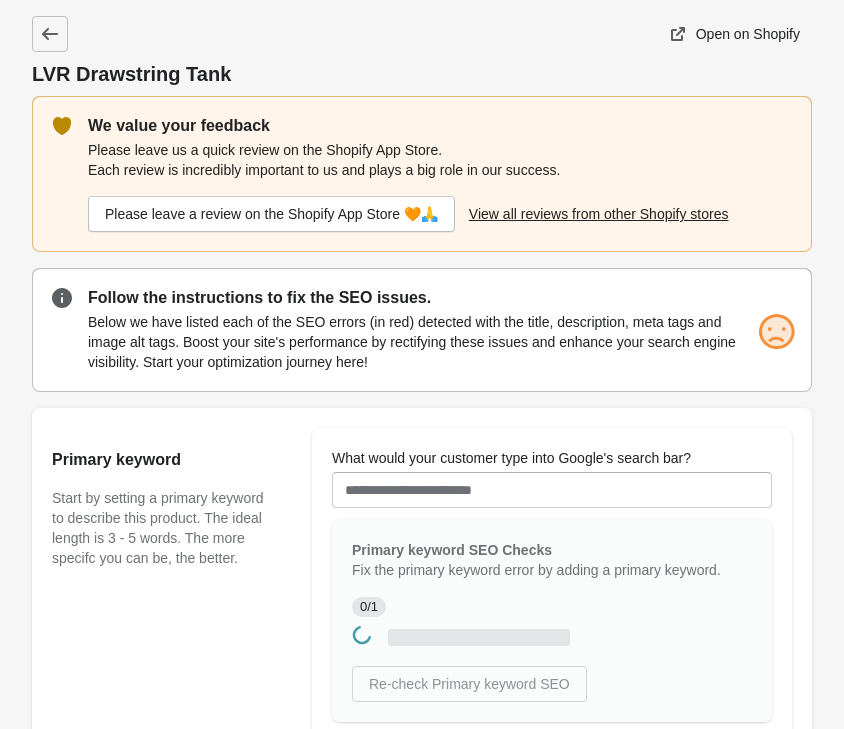scroll, scrollTop: 306, scrollLeft: 0, axis: vertical 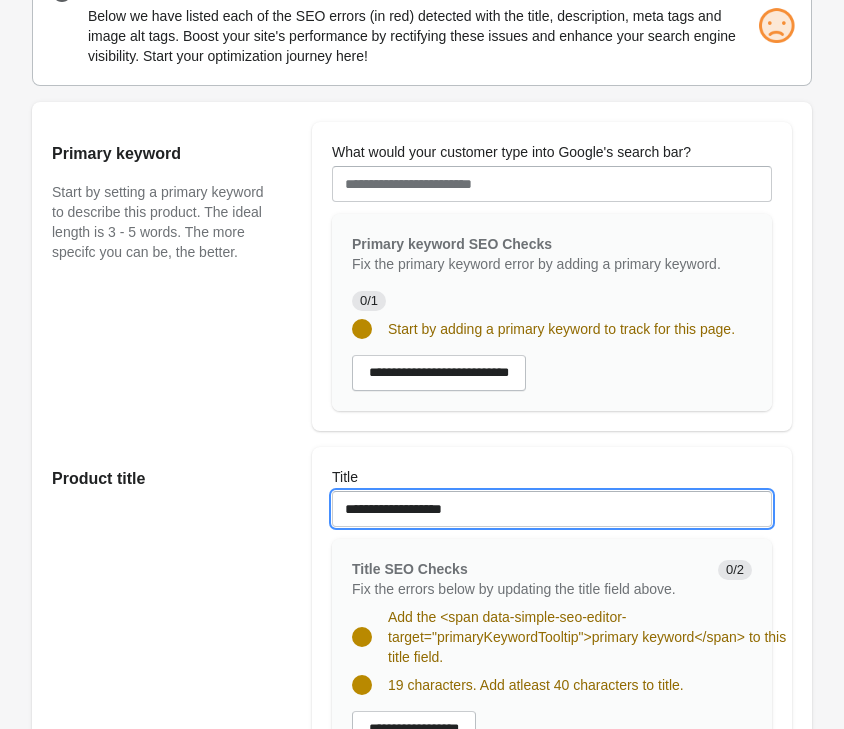 click on "**********" at bounding box center (552, 509) 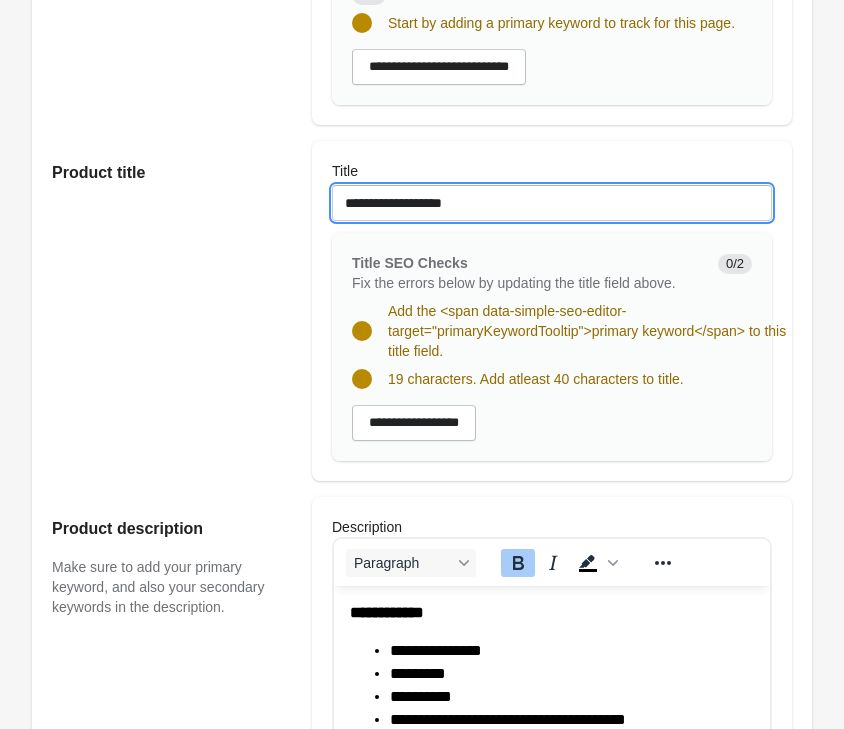 scroll, scrollTop: 816, scrollLeft: 0, axis: vertical 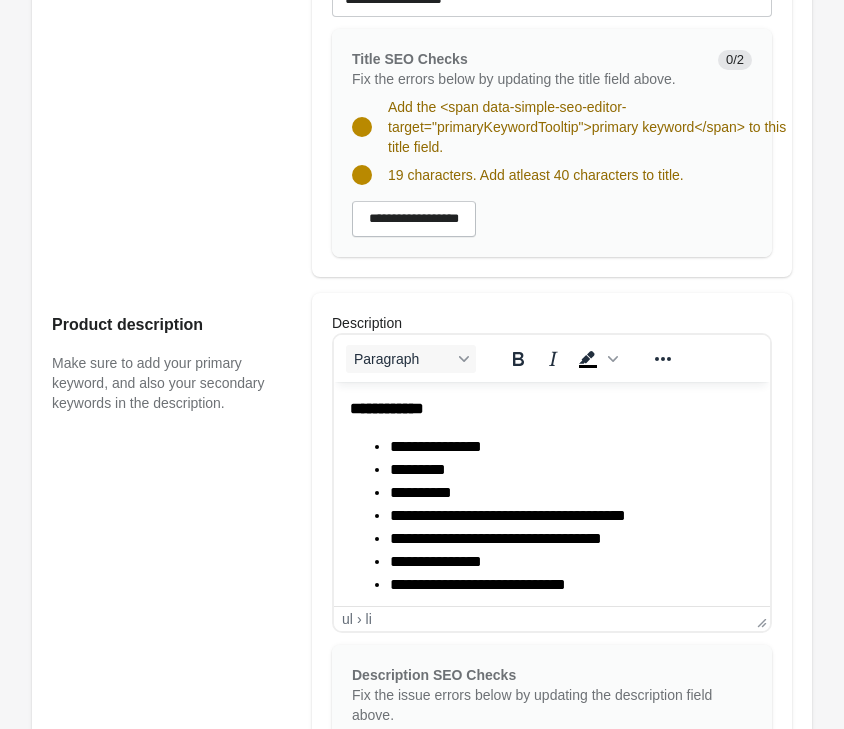 click on "**********" at bounding box center [572, 516] 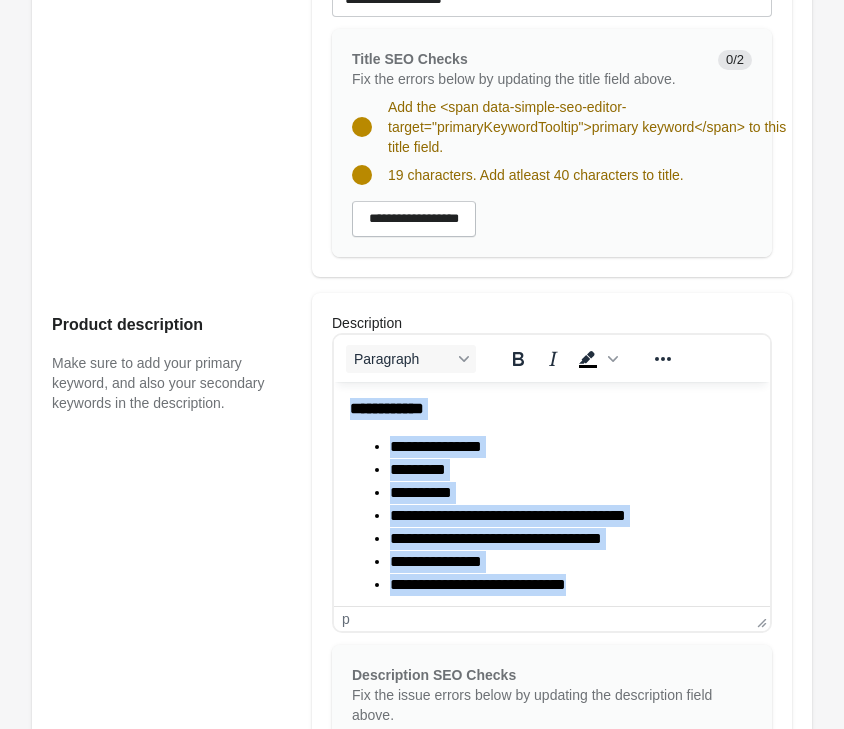 copy on "**********" 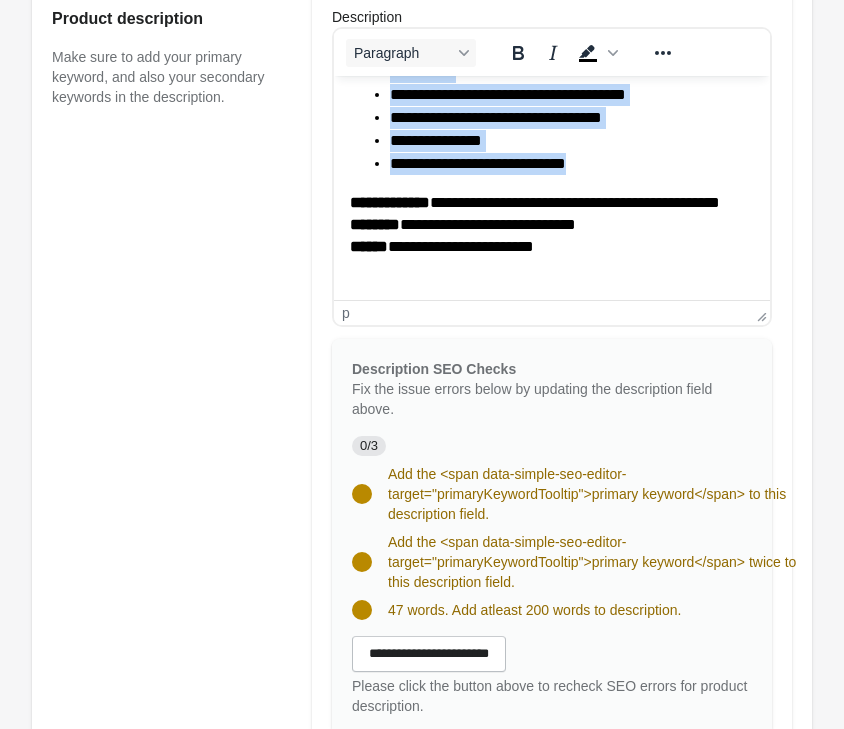 scroll, scrollTop: 1326, scrollLeft: 0, axis: vertical 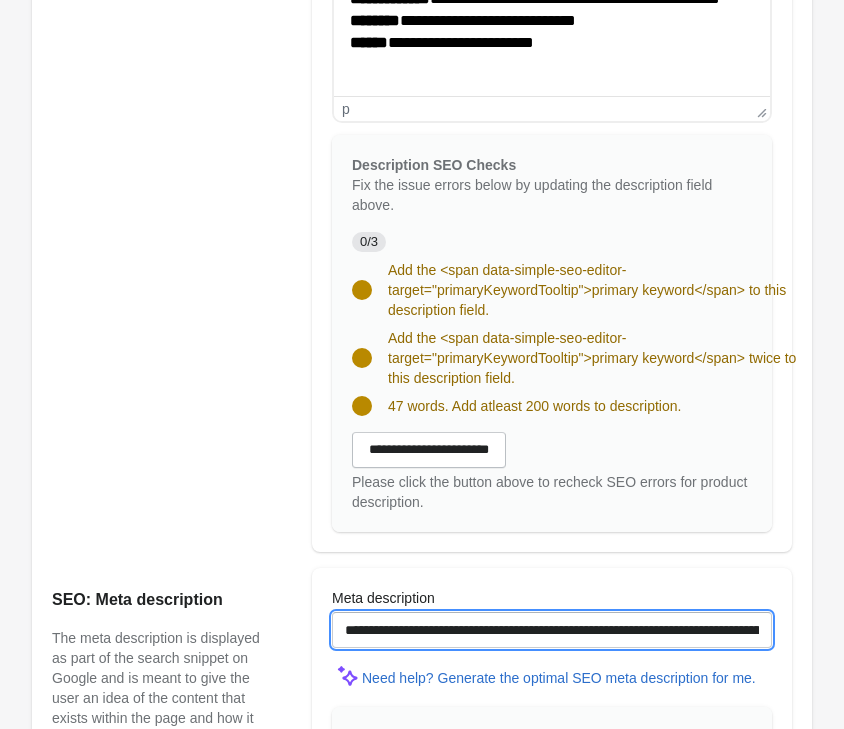 click on "**********" at bounding box center [552, 630] 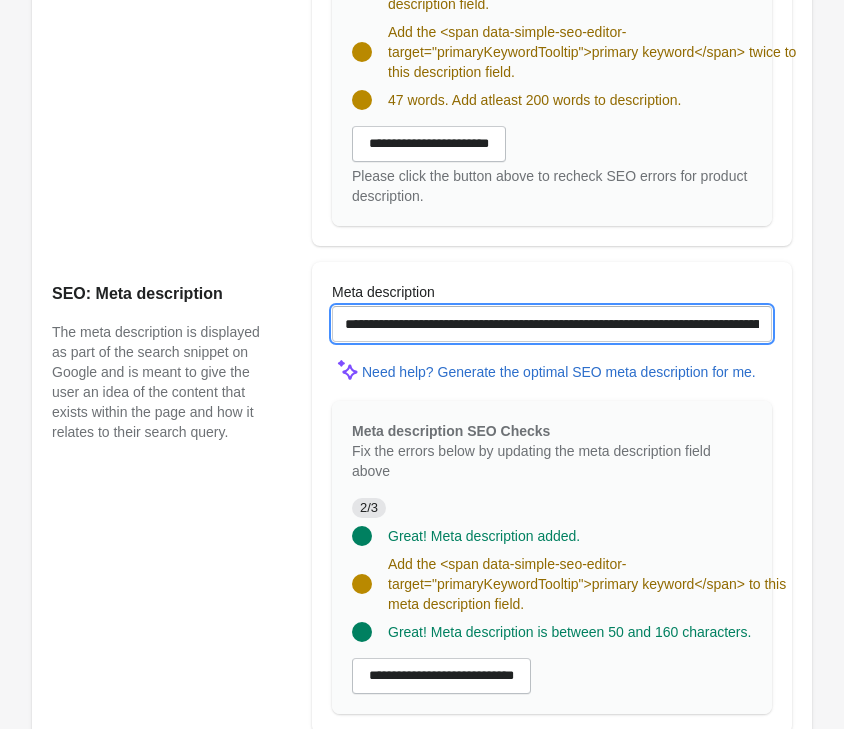 scroll, scrollTop: 1938, scrollLeft: 0, axis: vertical 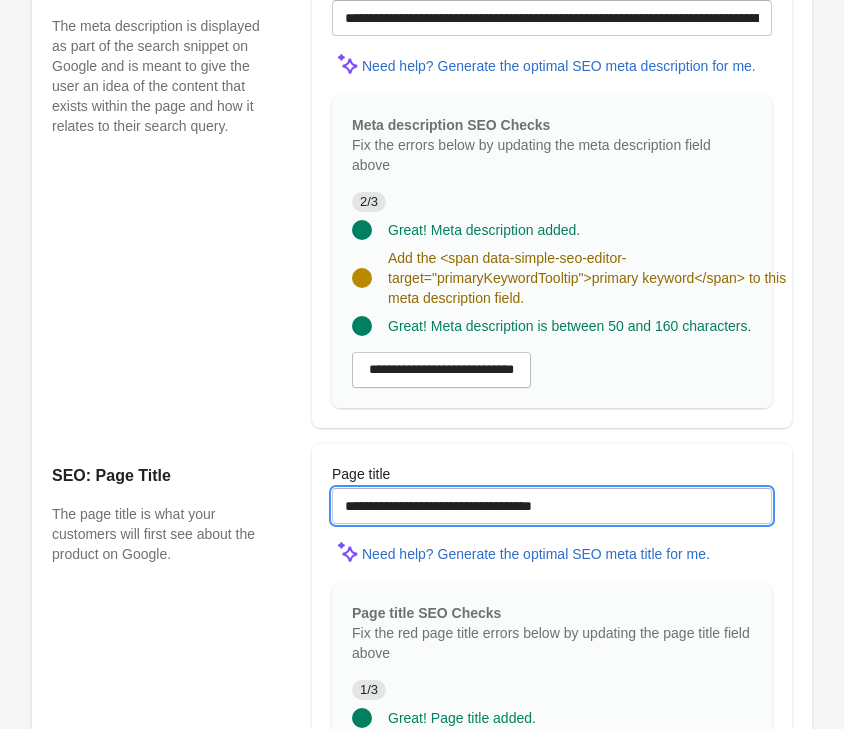 click on "**********" at bounding box center (552, 506) 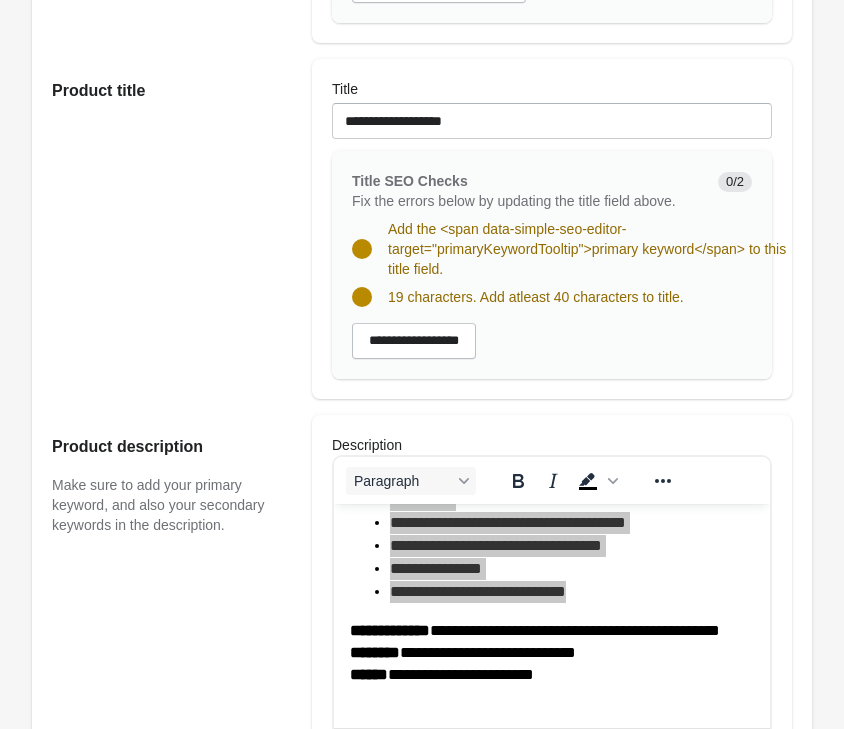 scroll, scrollTop: 286, scrollLeft: 0, axis: vertical 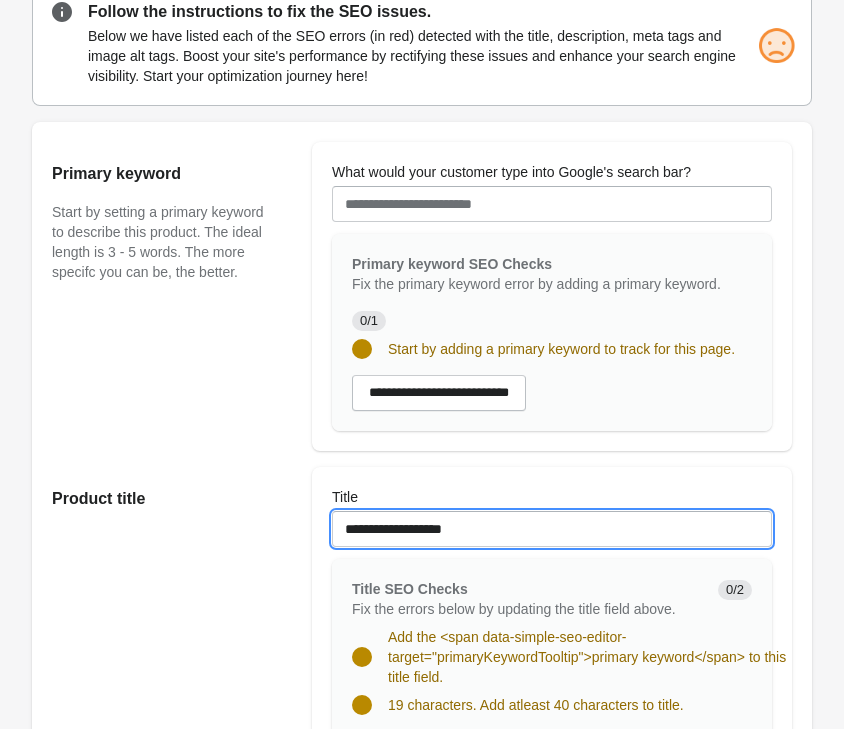 click on "**********" at bounding box center [552, 529] 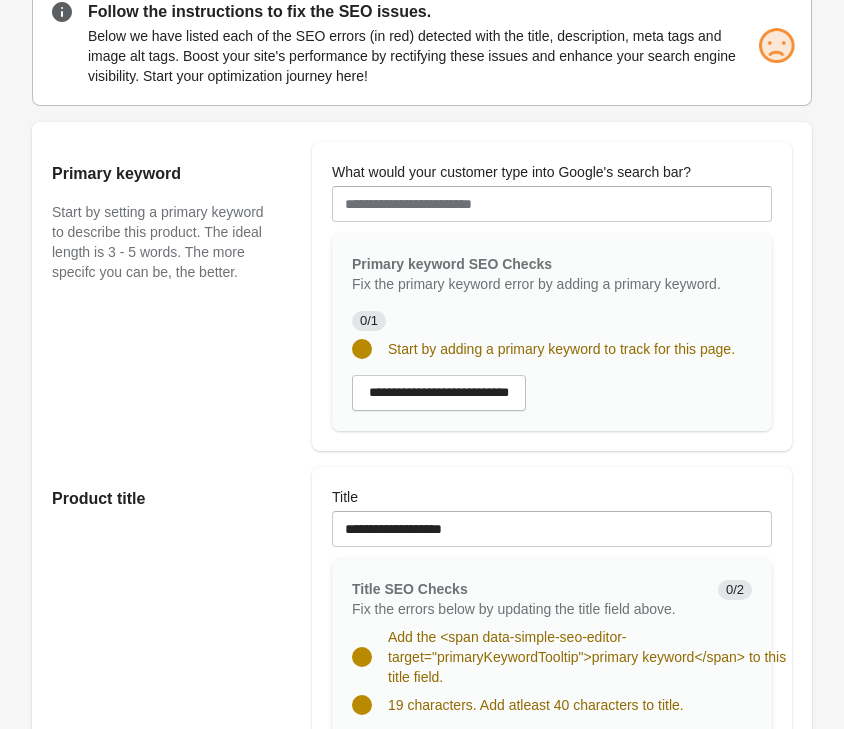 click on "Product title" at bounding box center (172, 637) 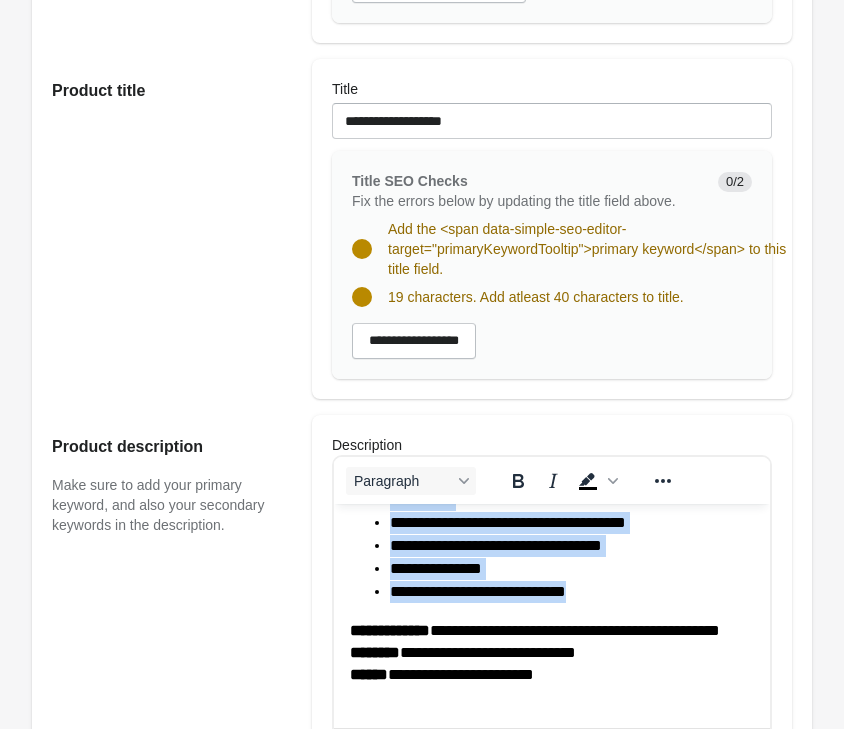 click on "**********" at bounding box center [572, 569] 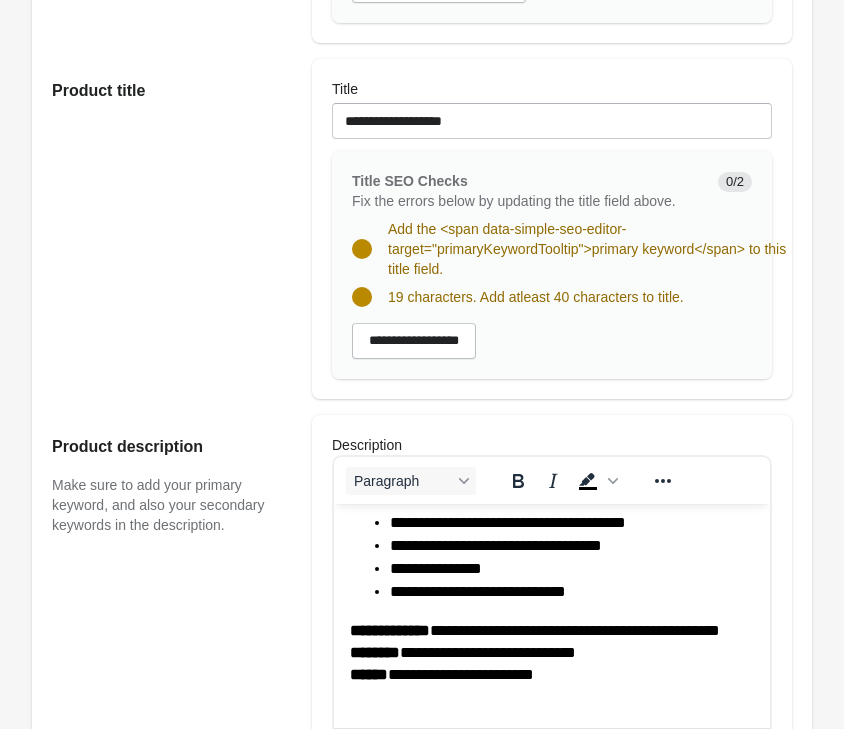 click on "Product description
Make sure to add your primary keyword, and also your secondary keywords in the description." at bounding box center (172, 799) 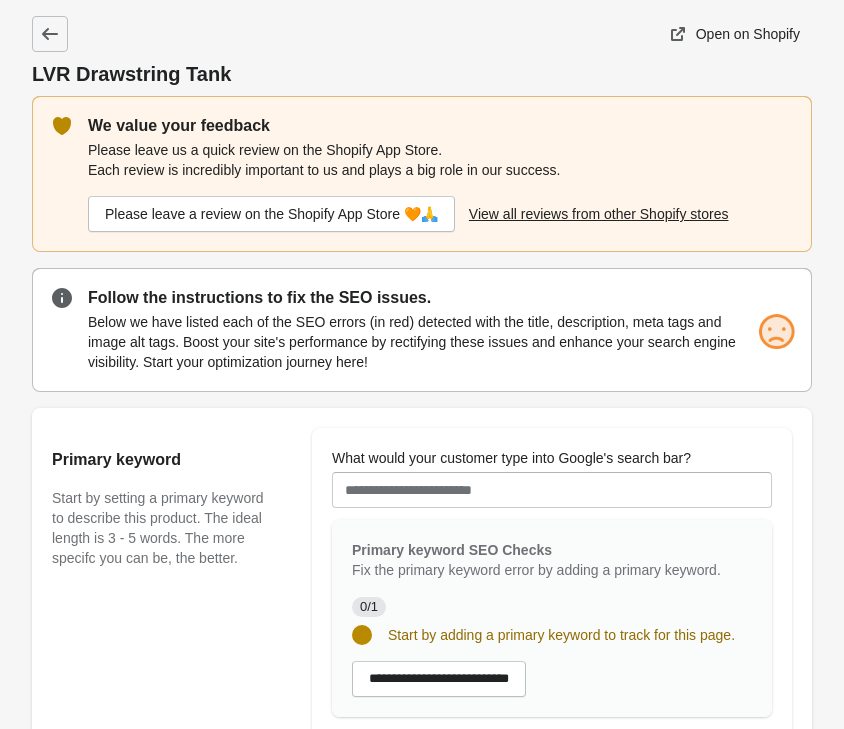 scroll, scrollTop: 306, scrollLeft: 0, axis: vertical 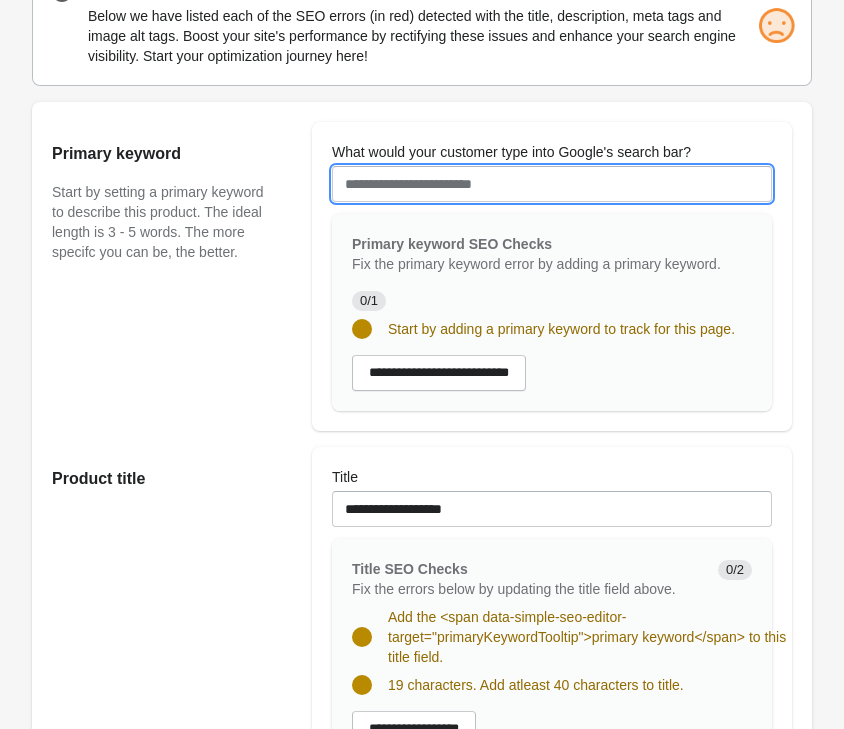 click on "What would your customer type into Google's search bar?" at bounding box center (552, 184) 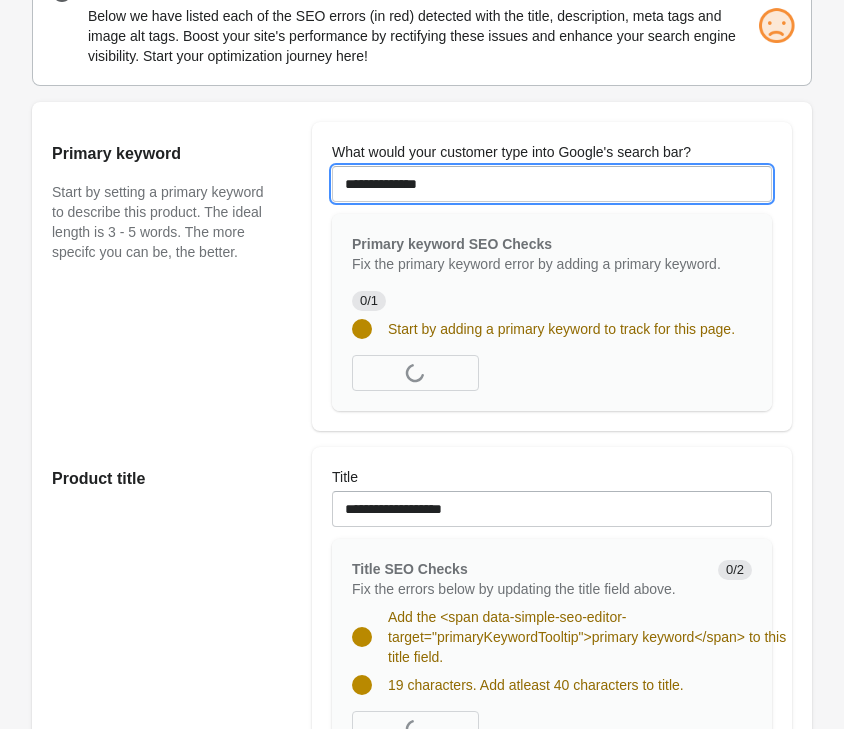 type on "**********" 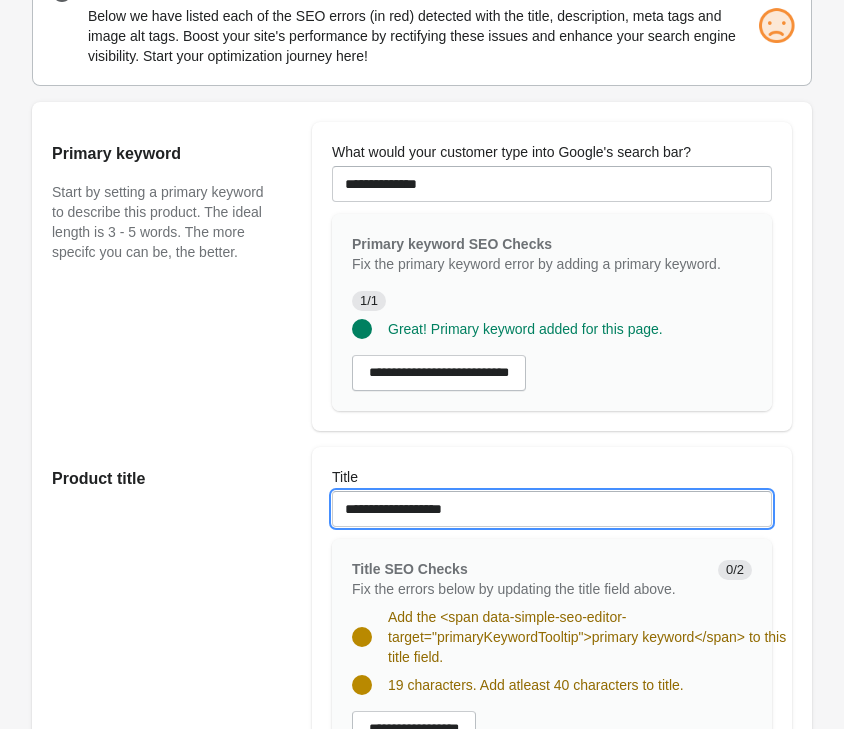 click on "**********" at bounding box center (552, 509) 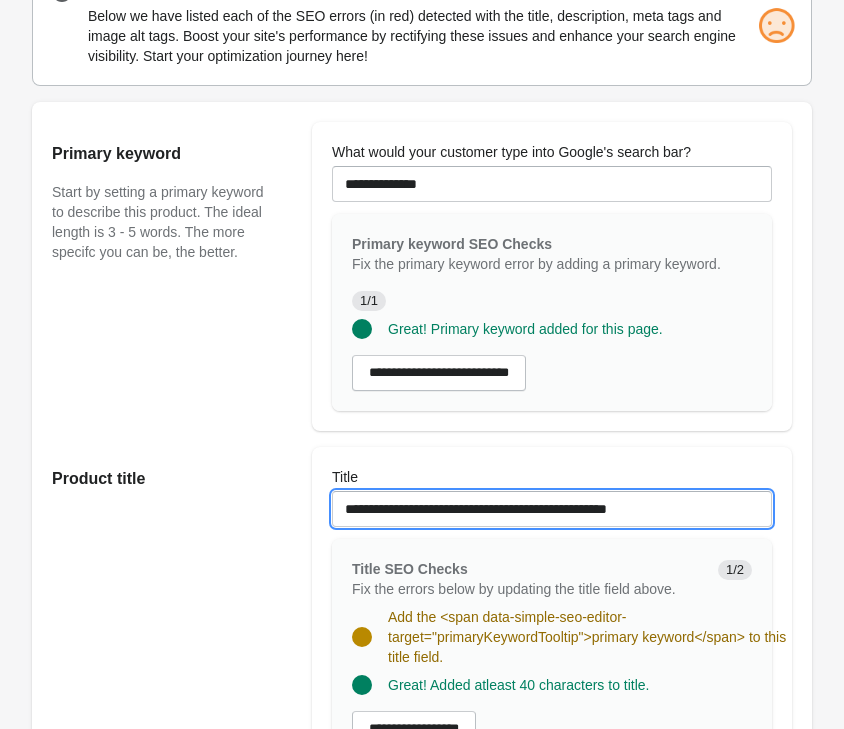 drag, startPoint x: 420, startPoint y: 504, endPoint x: 476, endPoint y: 515, distance: 57.070133 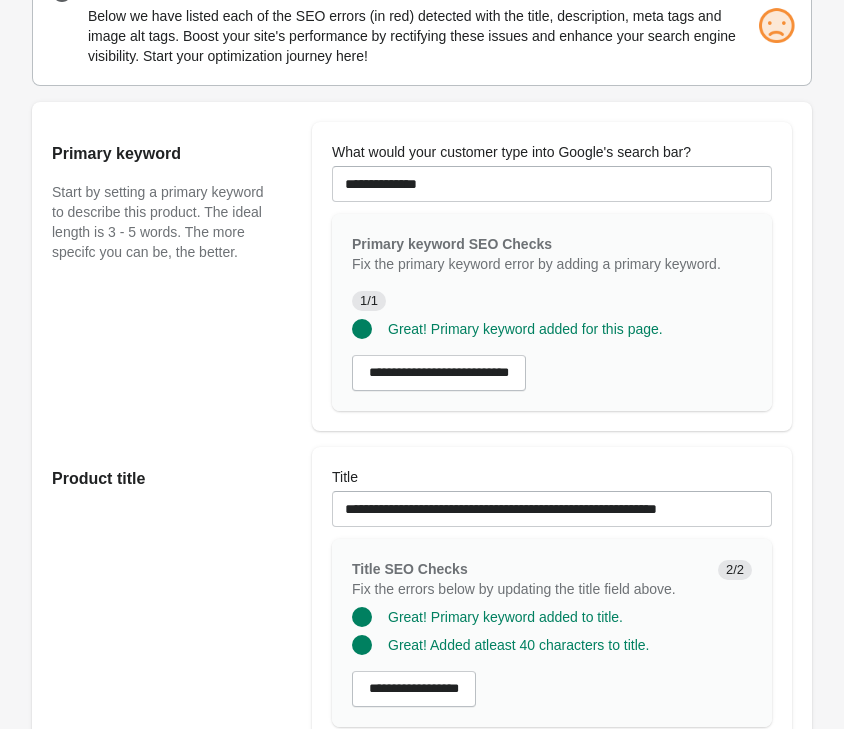 click on "LVR Drawstring Tank
Open on Shopify
Open on Shopify" at bounding box center (422, 1153) 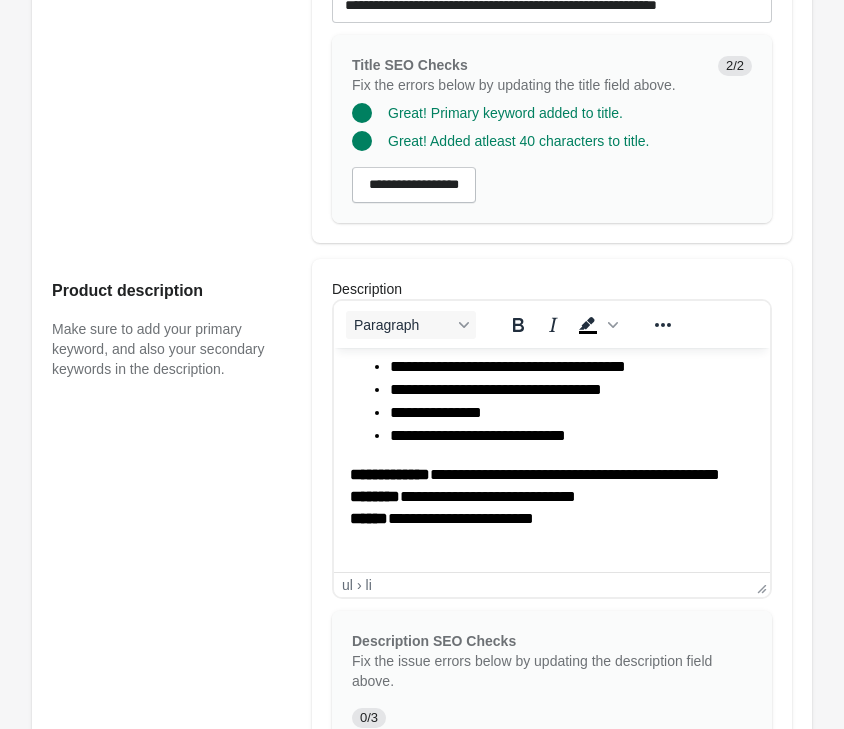 scroll, scrollTop: 816, scrollLeft: 0, axis: vertical 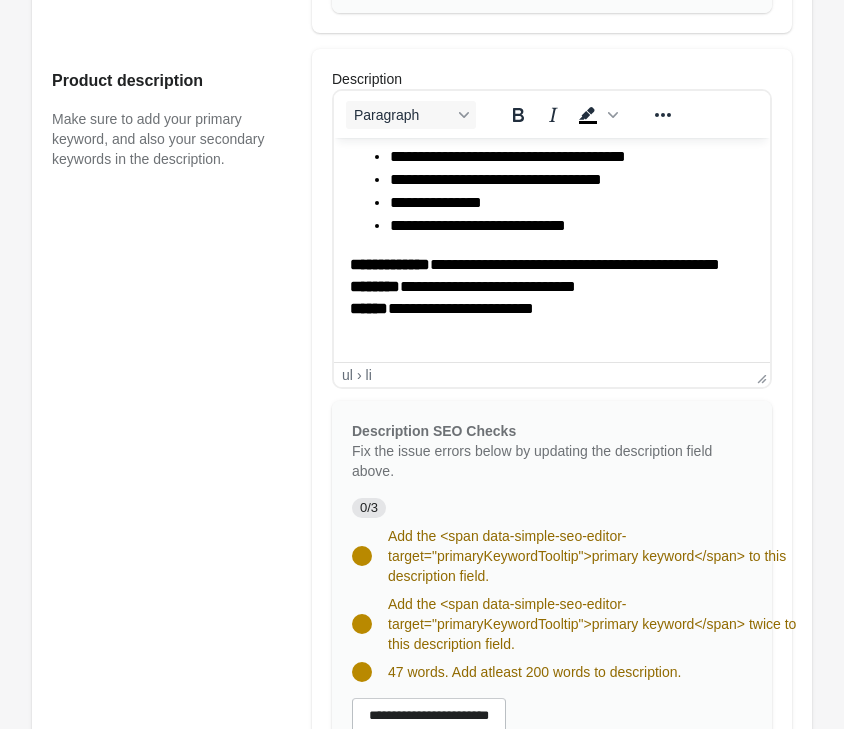 click on "**********" at bounding box center [390, 264] 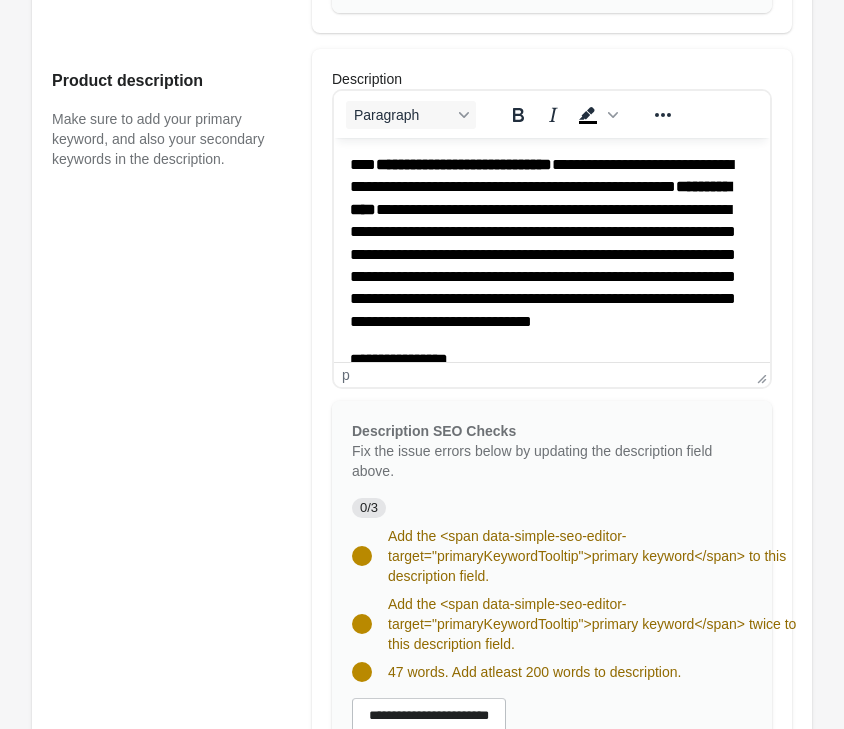 scroll, scrollTop: 675, scrollLeft: 0, axis: vertical 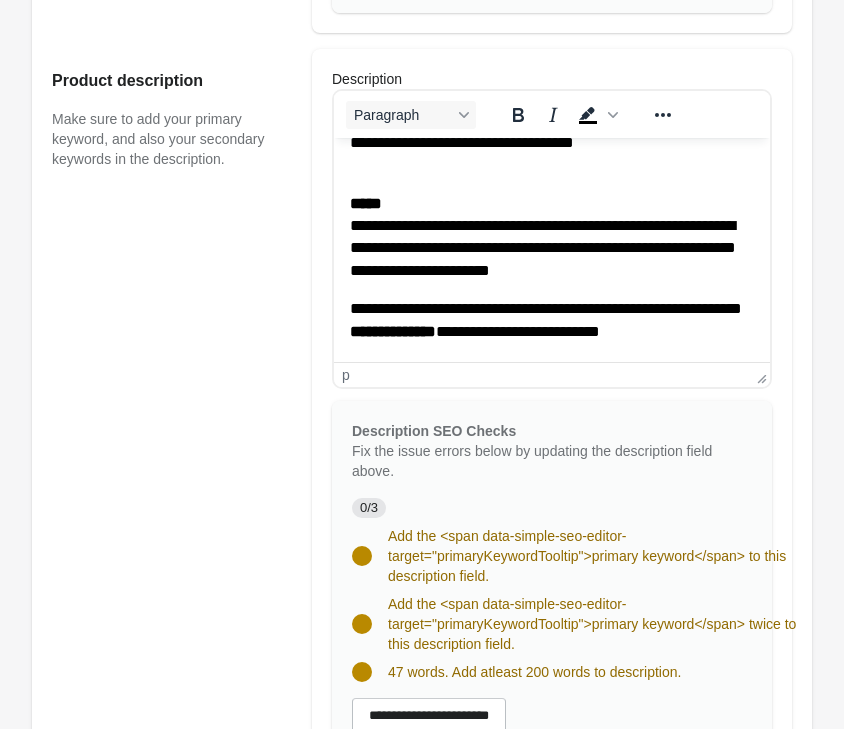 click on "**********" at bounding box center (552, -78) 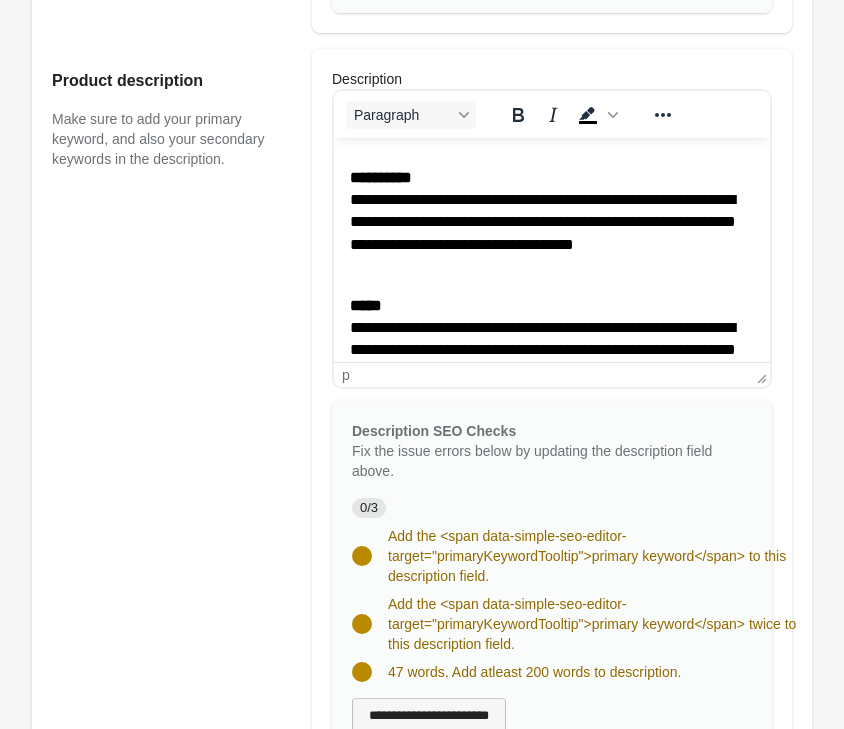 scroll, scrollTop: 1326, scrollLeft: 0, axis: vertical 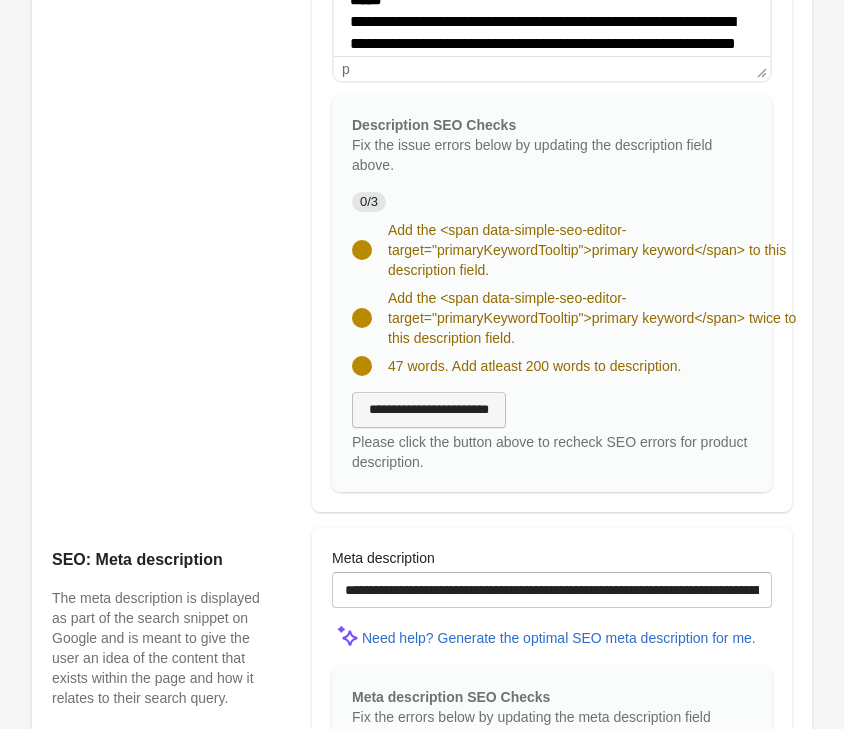 click on "**********" at bounding box center [429, 410] 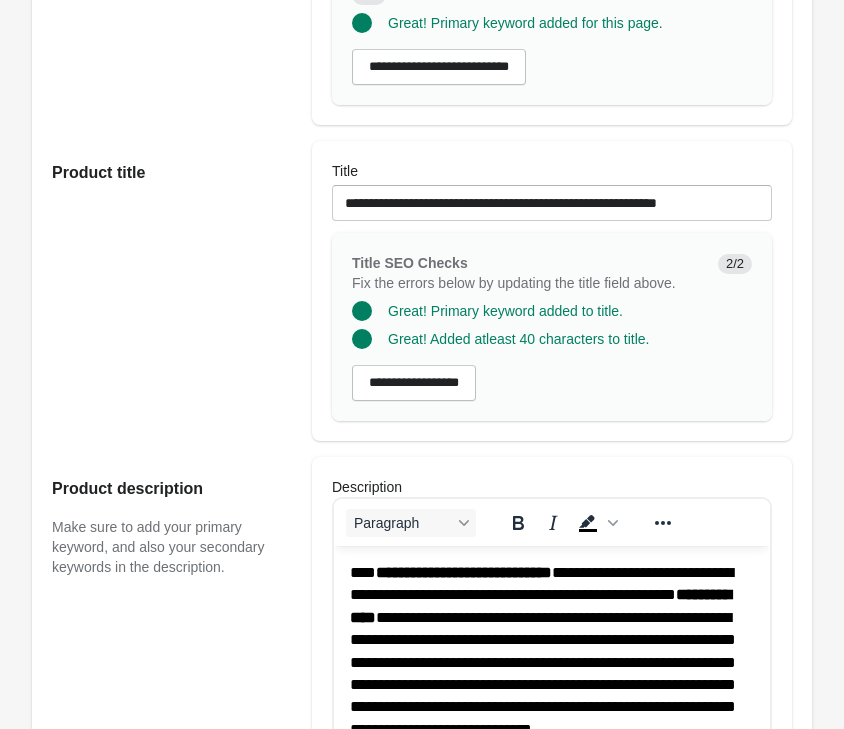 scroll, scrollTop: 408, scrollLeft: 0, axis: vertical 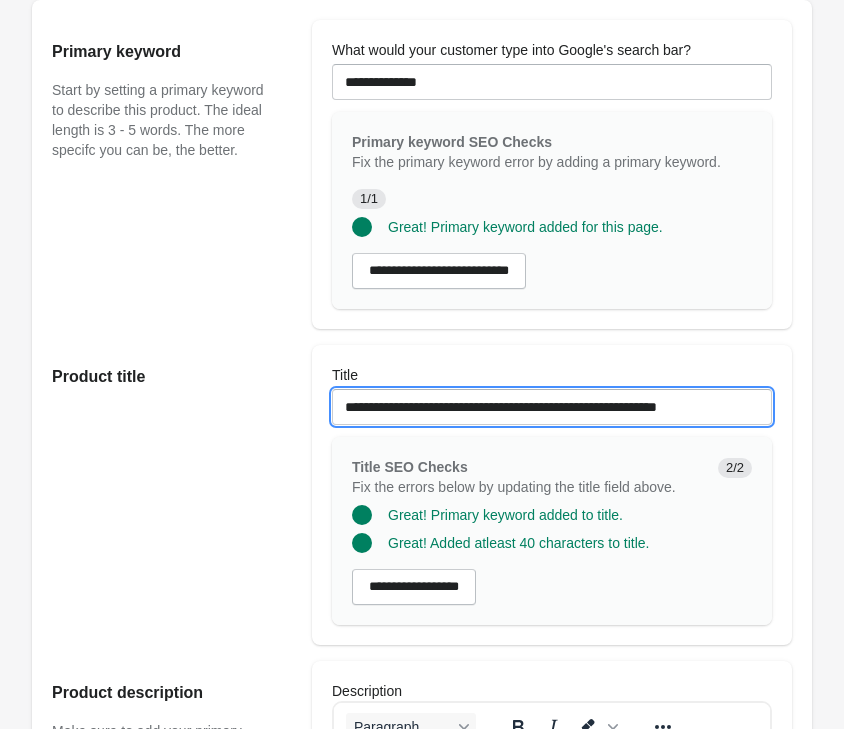 click on "**********" at bounding box center [552, 407] 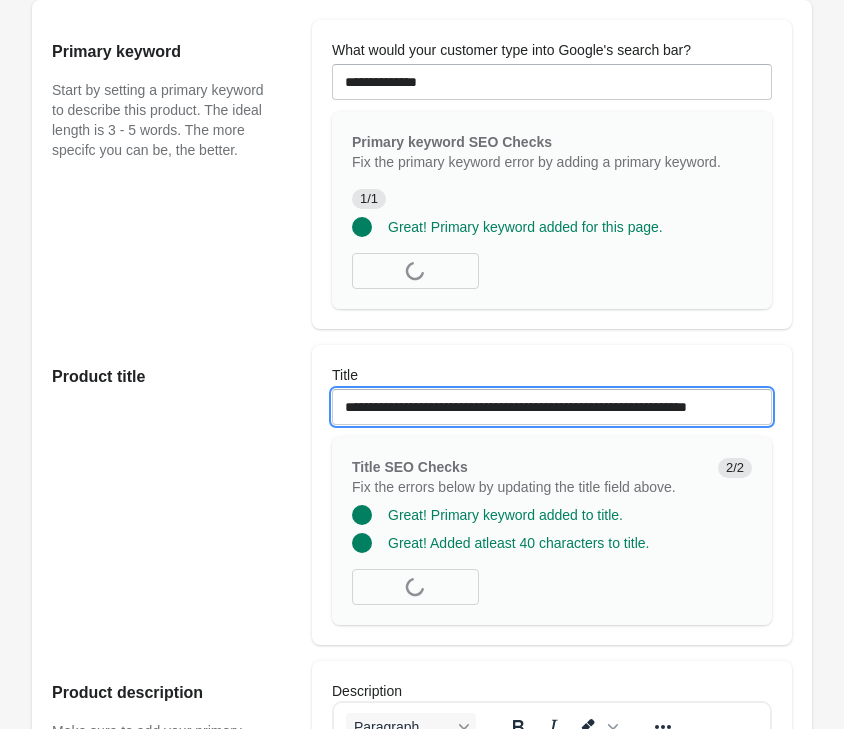 scroll, scrollTop: 0, scrollLeft: 26, axis: horizontal 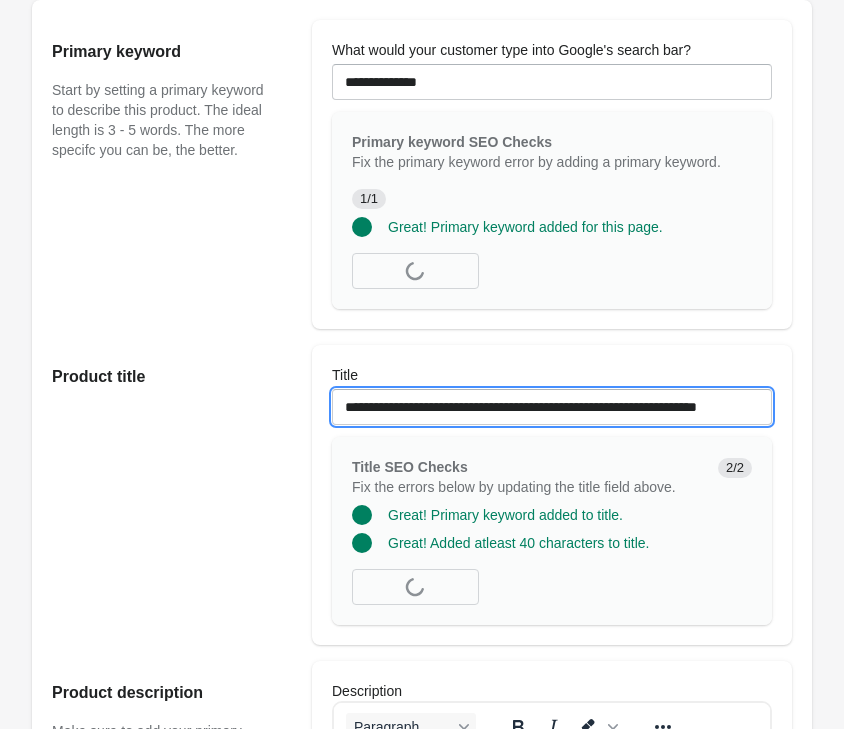 type on "**********" 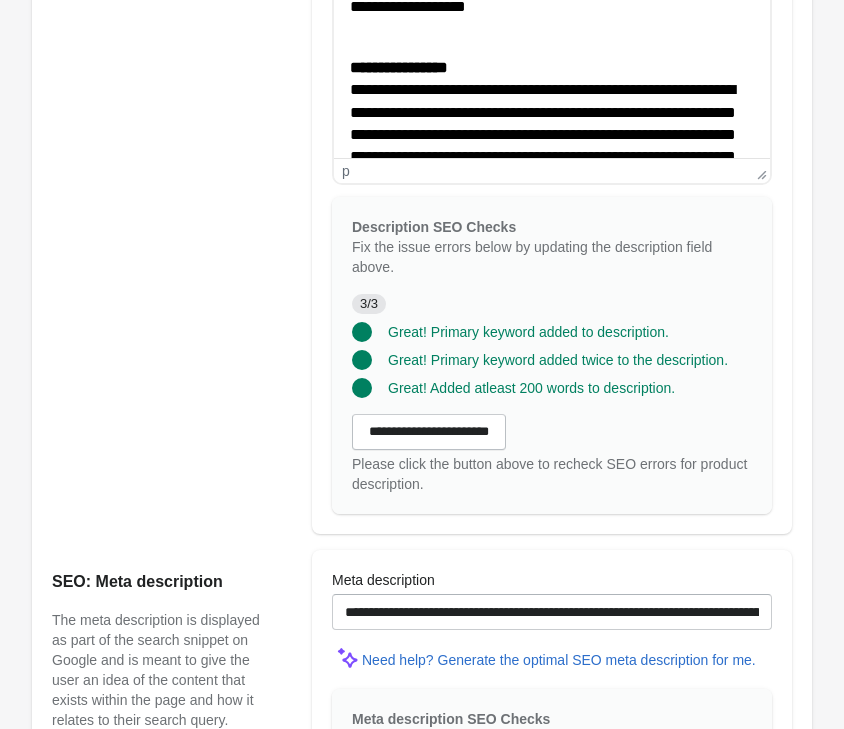 scroll, scrollTop: 1530, scrollLeft: 0, axis: vertical 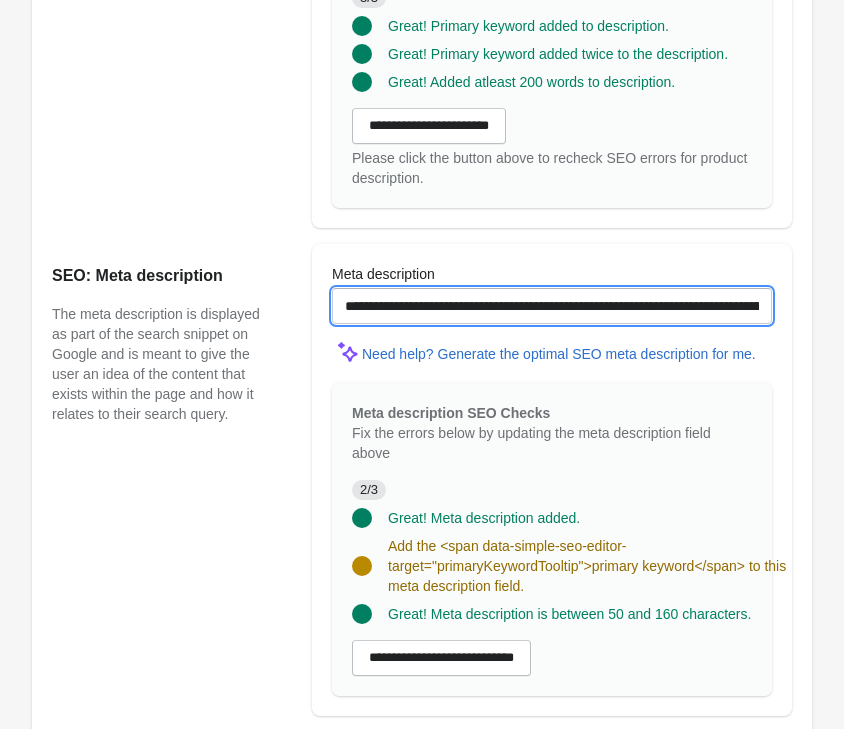 drag, startPoint x: 518, startPoint y: 300, endPoint x: 530, endPoint y: 303, distance: 12.369317 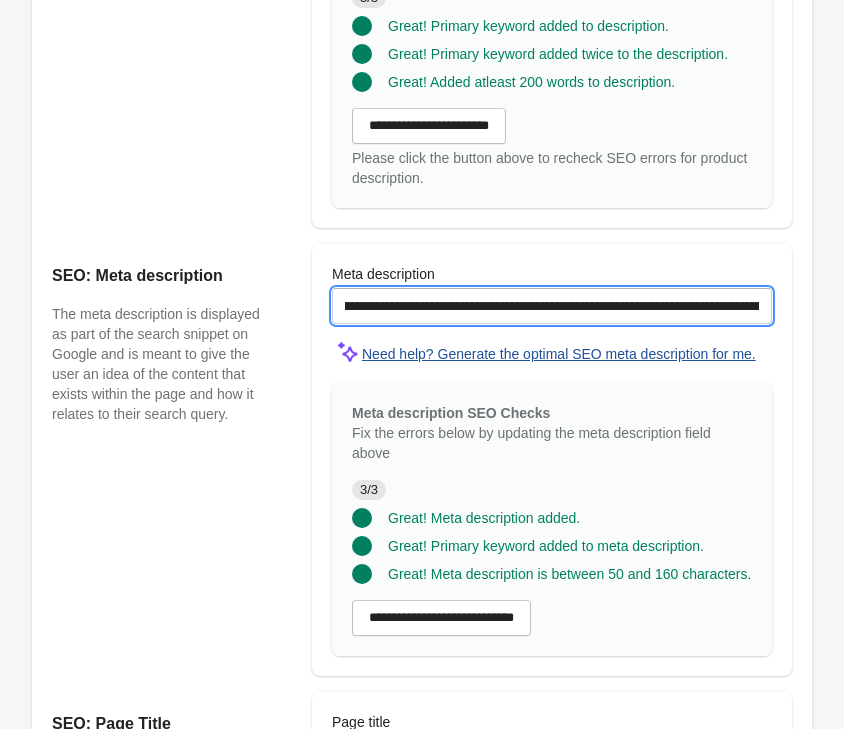 type on "**********" 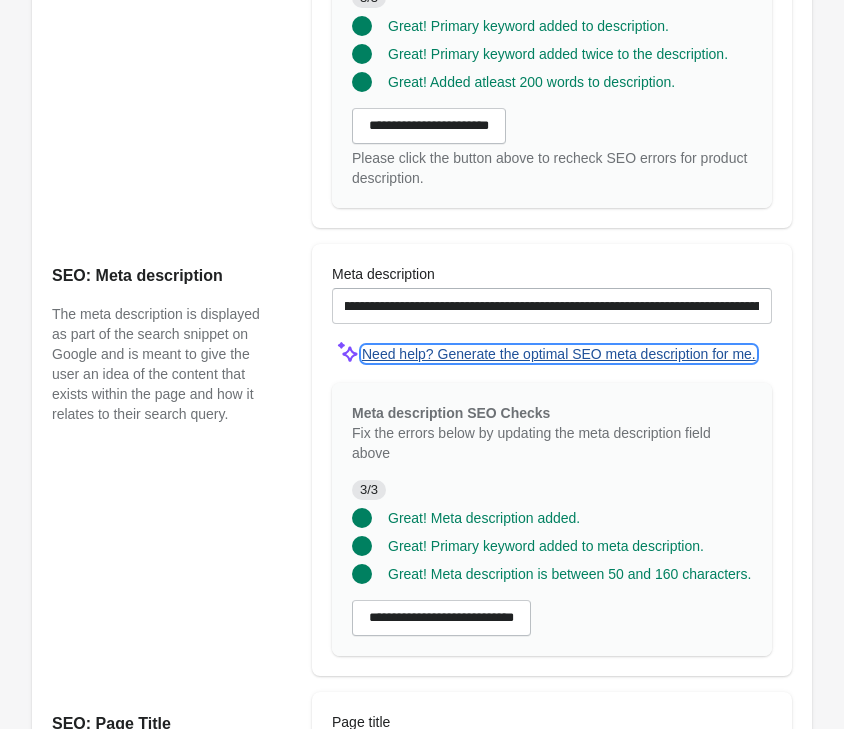 click on "Need help? Generate the optimal SEO meta description for me." at bounding box center [559, 354] 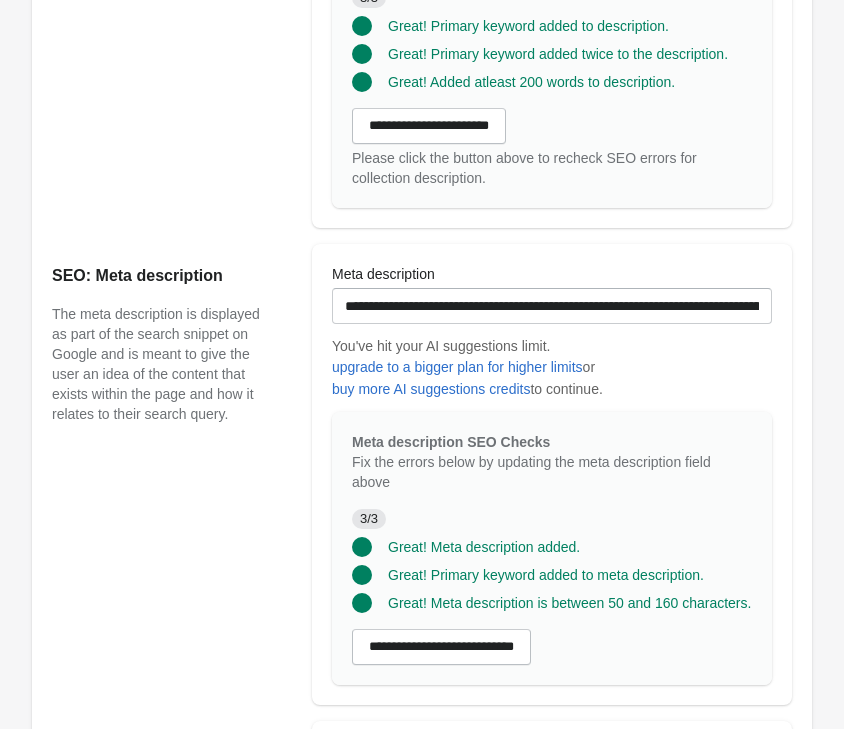 click at bounding box center (552, 406) 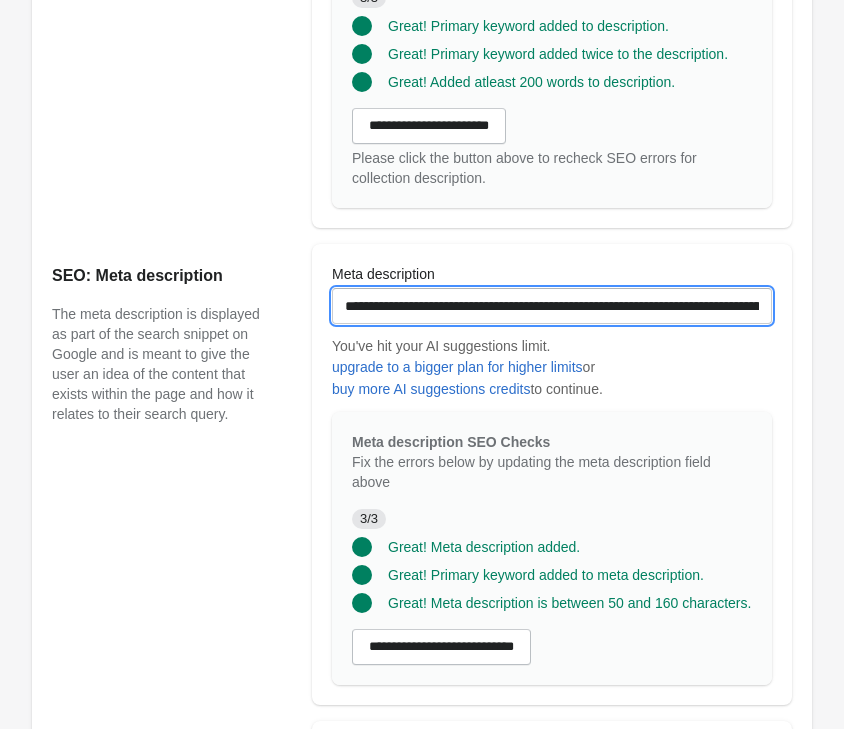 scroll, scrollTop: 0, scrollLeft: 531, axis: horizontal 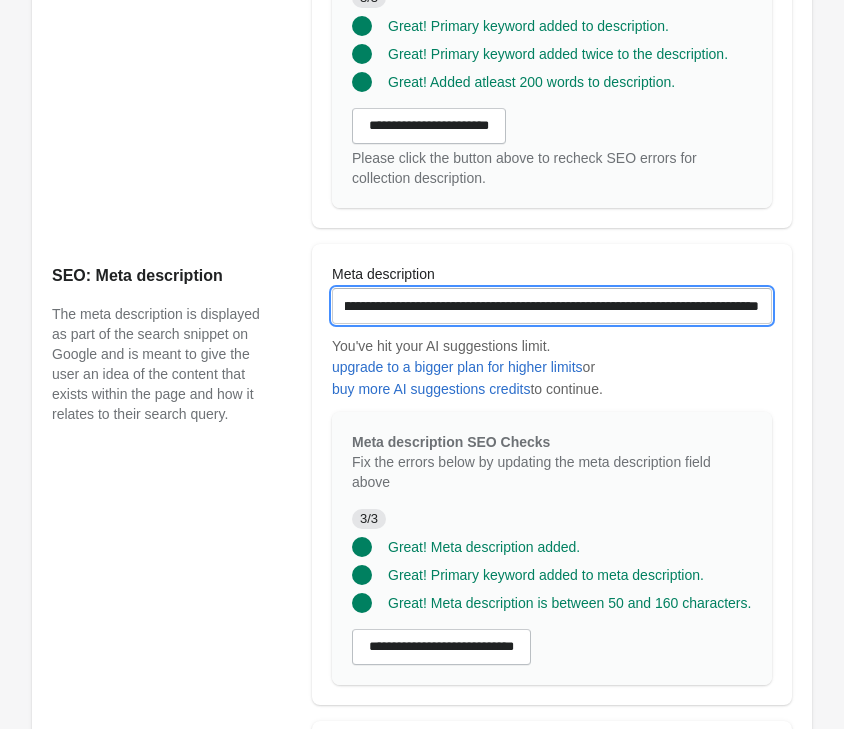 drag, startPoint x: 413, startPoint y: 310, endPoint x: 888, endPoint y: 356, distance: 477.22217 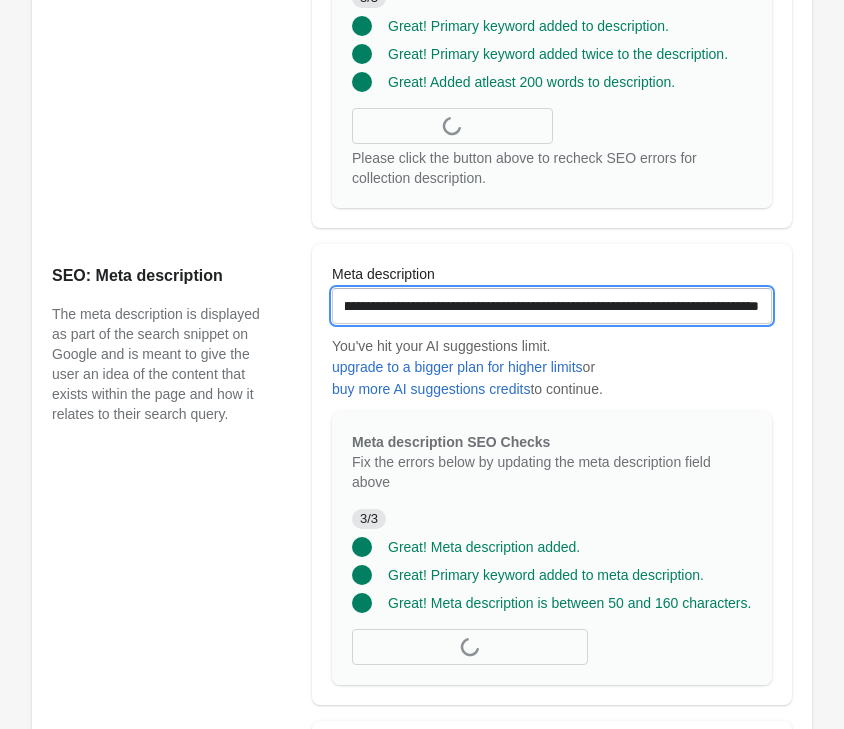 scroll, scrollTop: 0, scrollLeft: 524, axis: horizontal 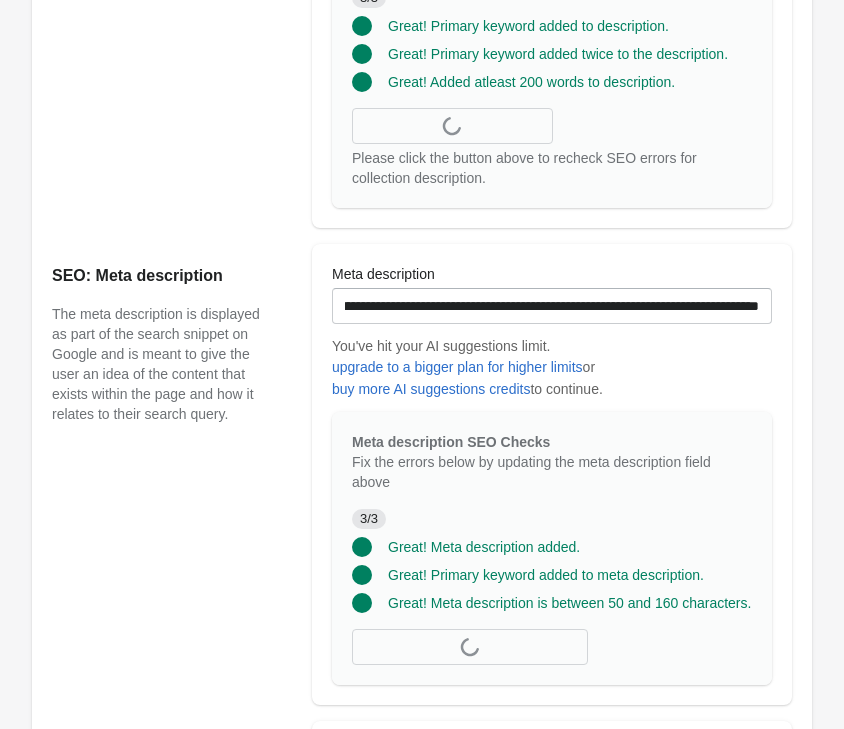 click on "**********" at bounding box center [552, 332] 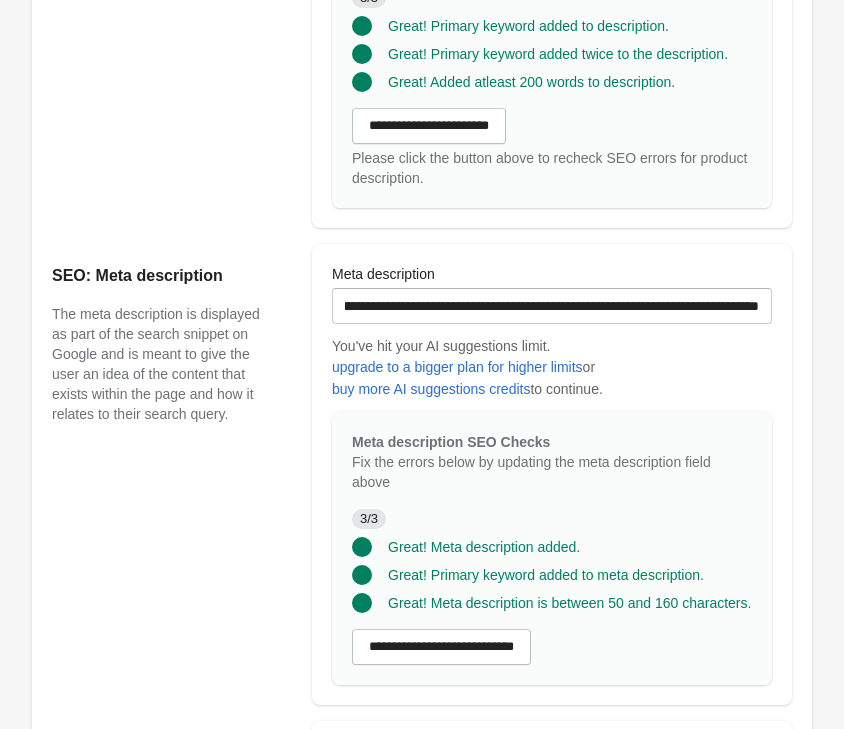 scroll, scrollTop: 1938, scrollLeft: 0, axis: vertical 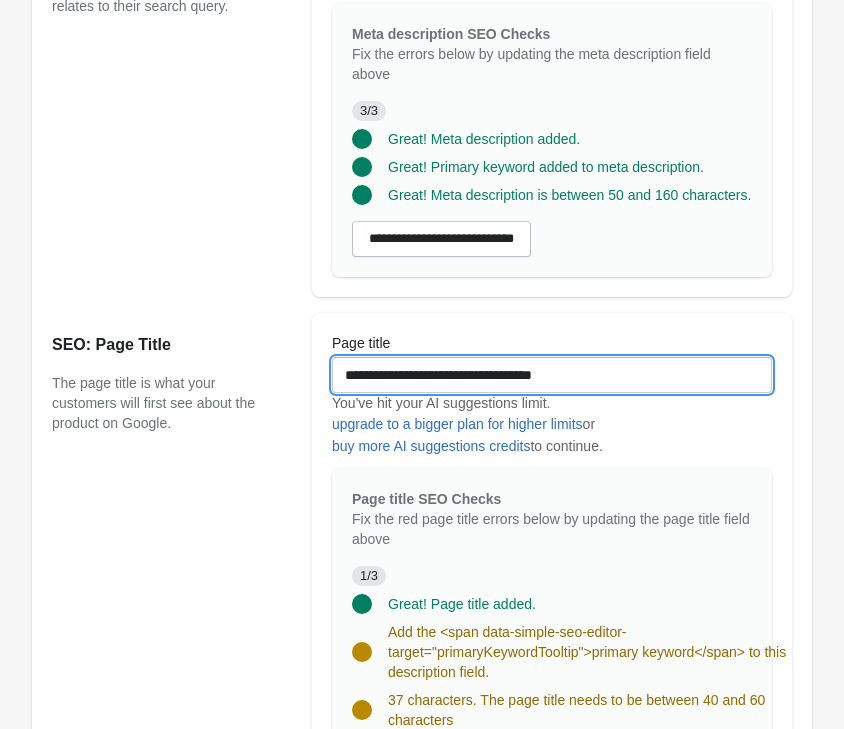 drag, startPoint x: 471, startPoint y: 375, endPoint x: 215, endPoint y: 347, distance: 257.5267 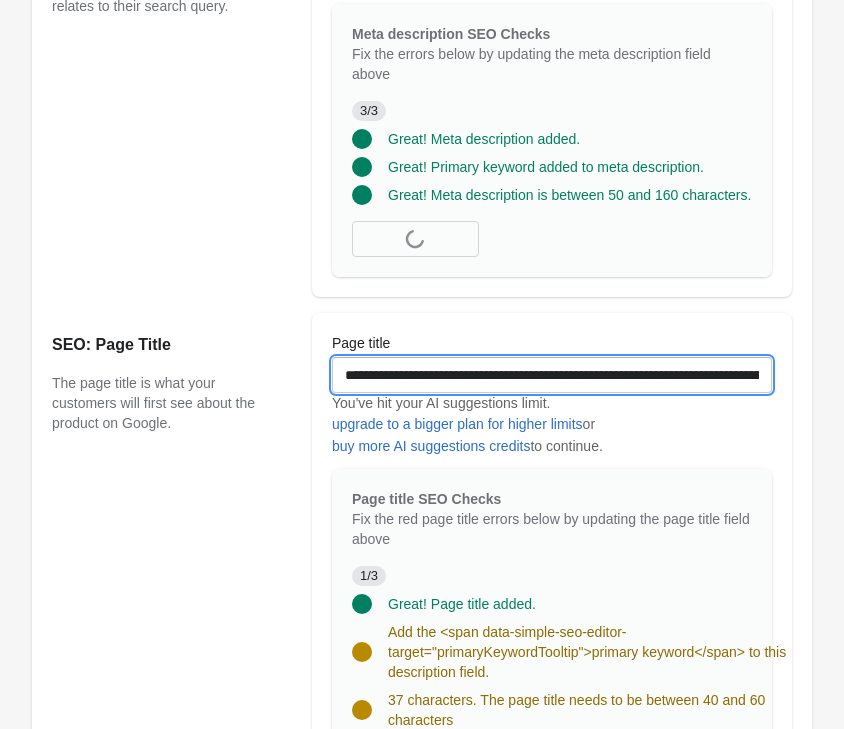 scroll, scrollTop: 0, scrollLeft: 26, axis: horizontal 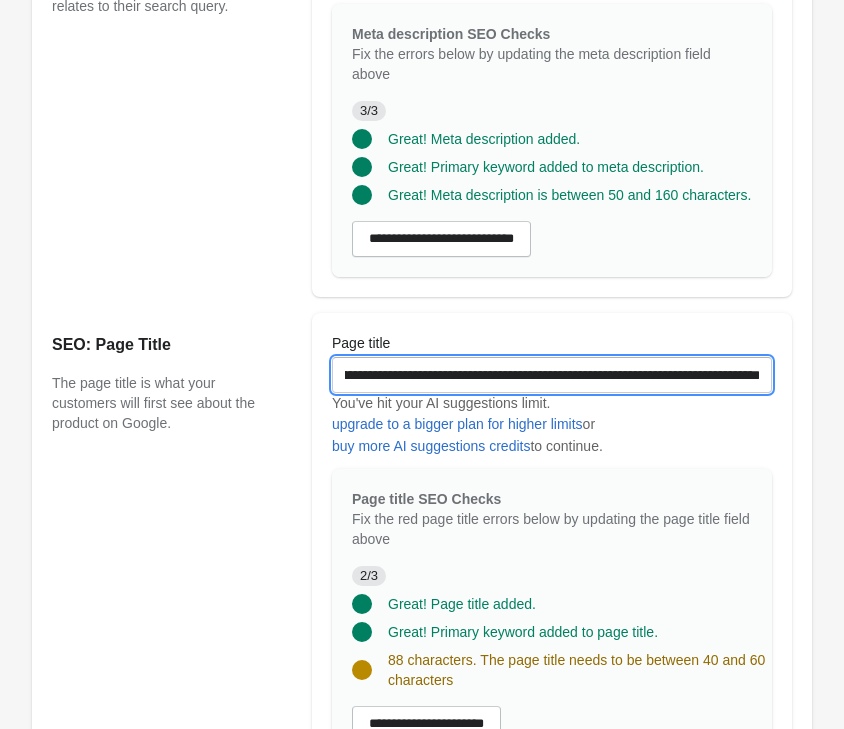 click on "**********" at bounding box center (552, 375) 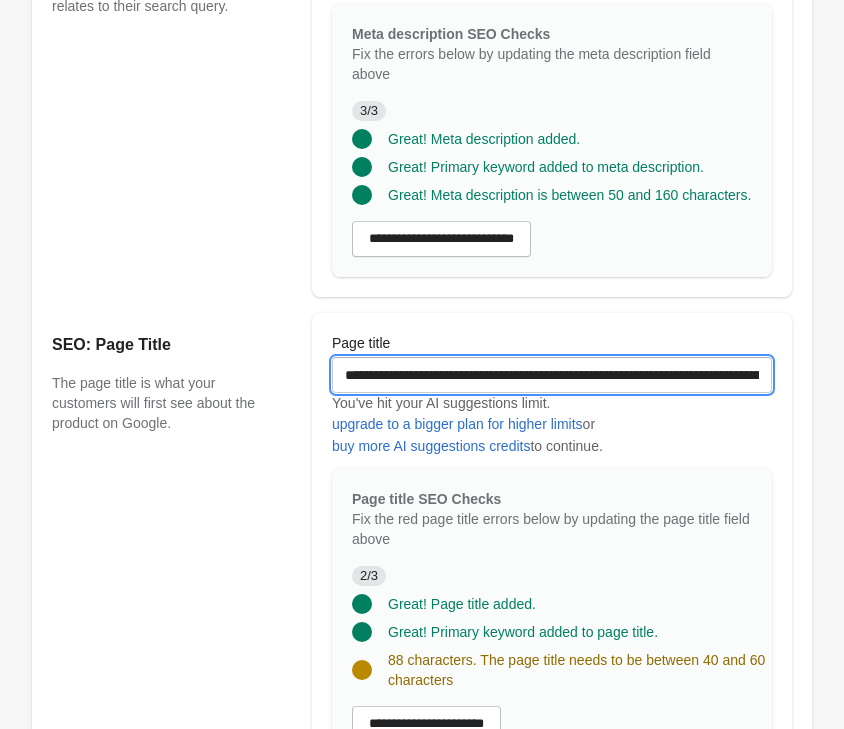 drag, startPoint x: 511, startPoint y: 373, endPoint x: -73, endPoint y: 374, distance: 584.00085 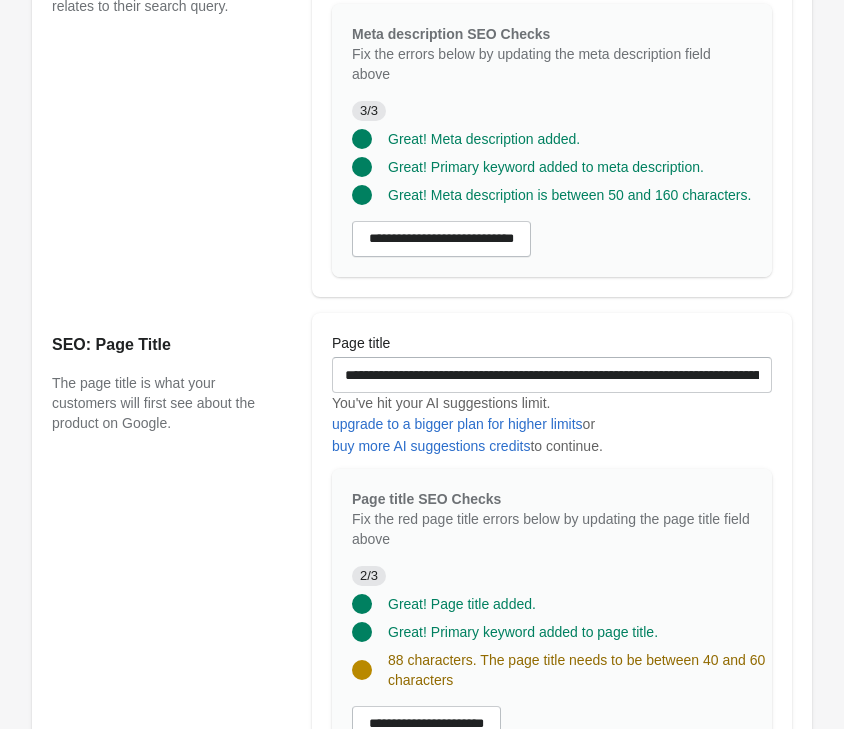 click on "**********" at bounding box center (552, 547) 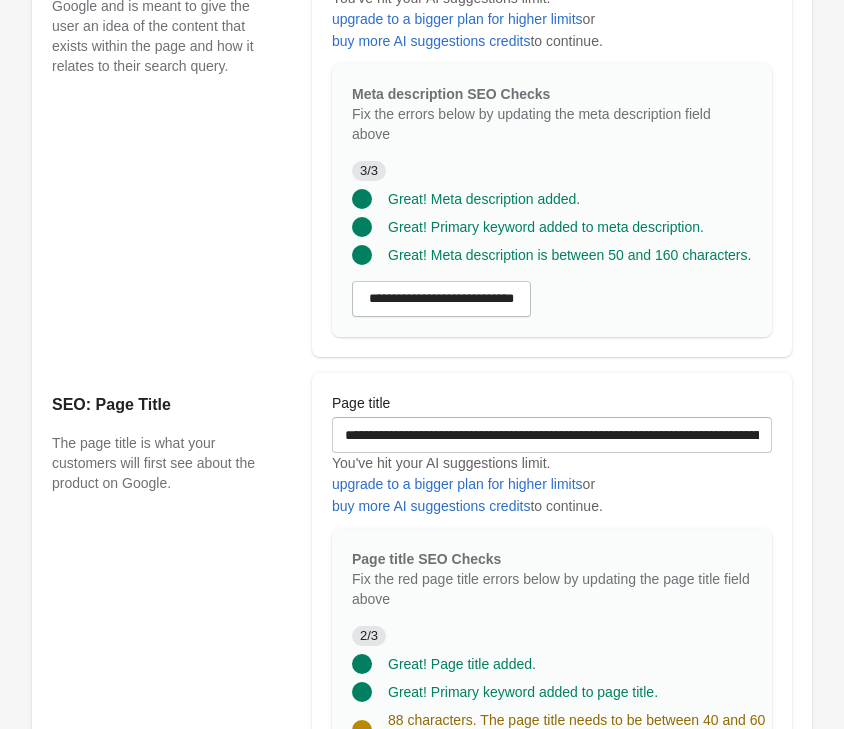 scroll, scrollTop: 1867, scrollLeft: 0, axis: vertical 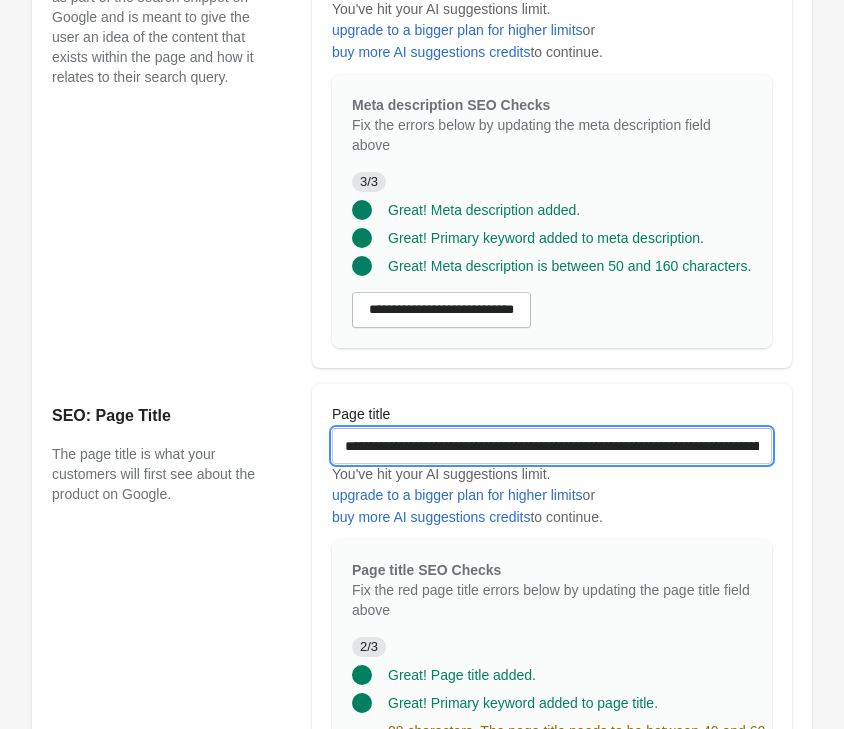 drag, startPoint x: 512, startPoint y: 445, endPoint x: 526, endPoint y: 445, distance: 14 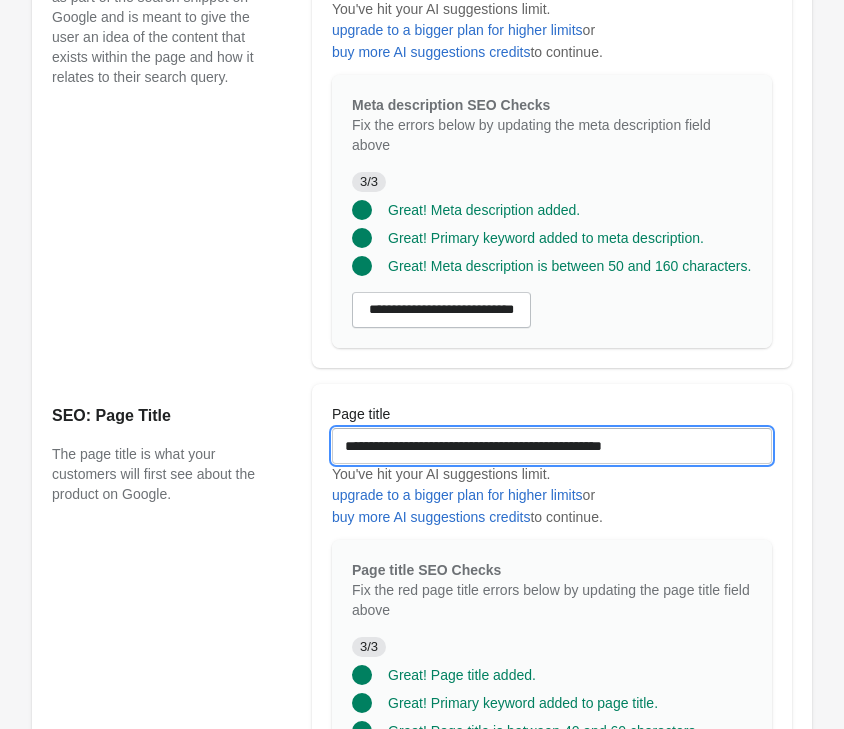 drag, startPoint x: 342, startPoint y: 443, endPoint x: 362, endPoint y: 442, distance: 20.024984 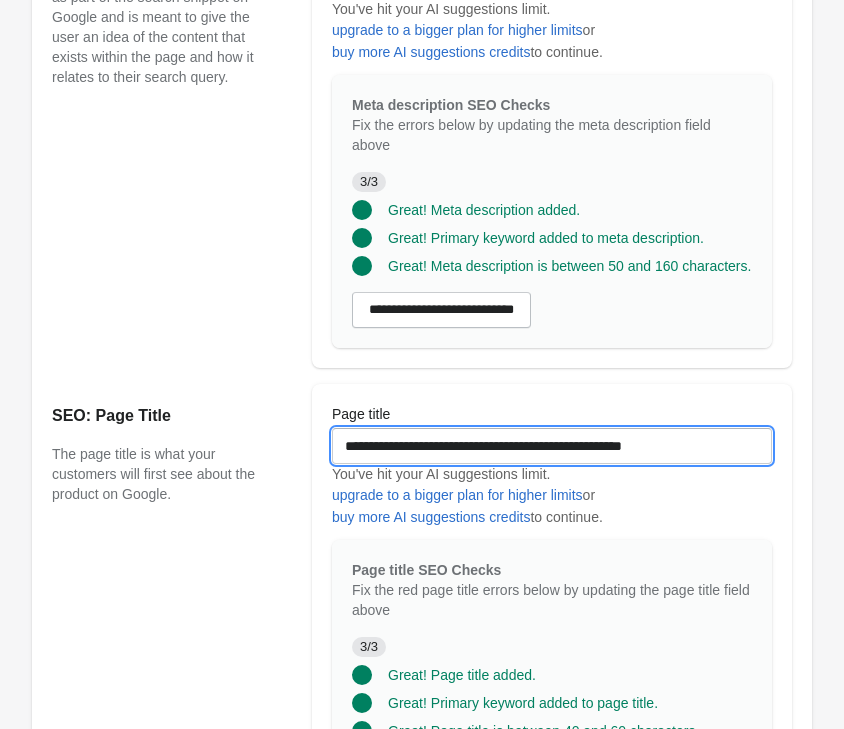 type on "**********" 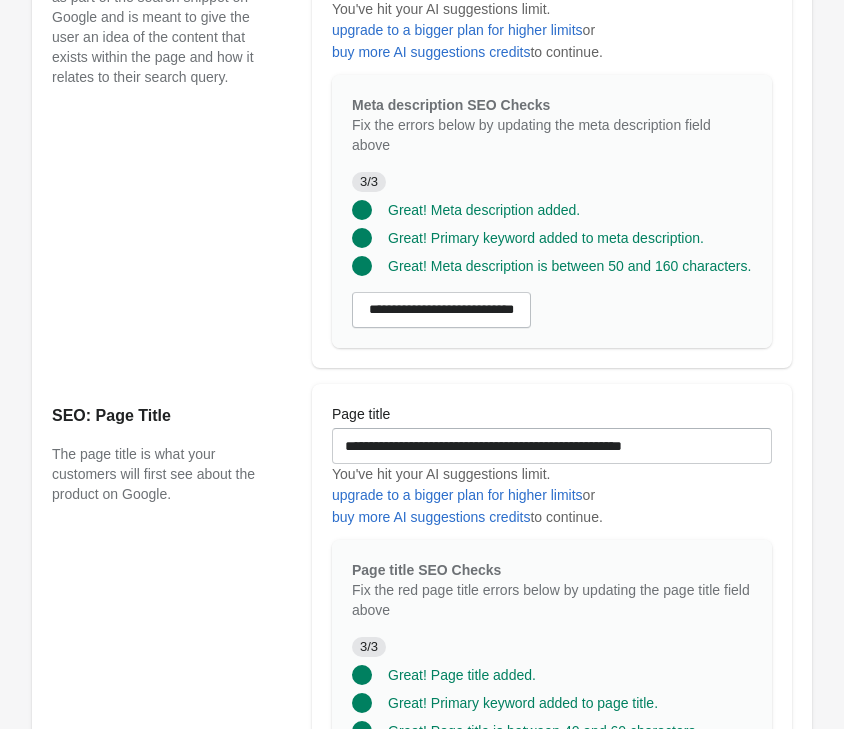 click on "**********" at bounding box center (552, 676) 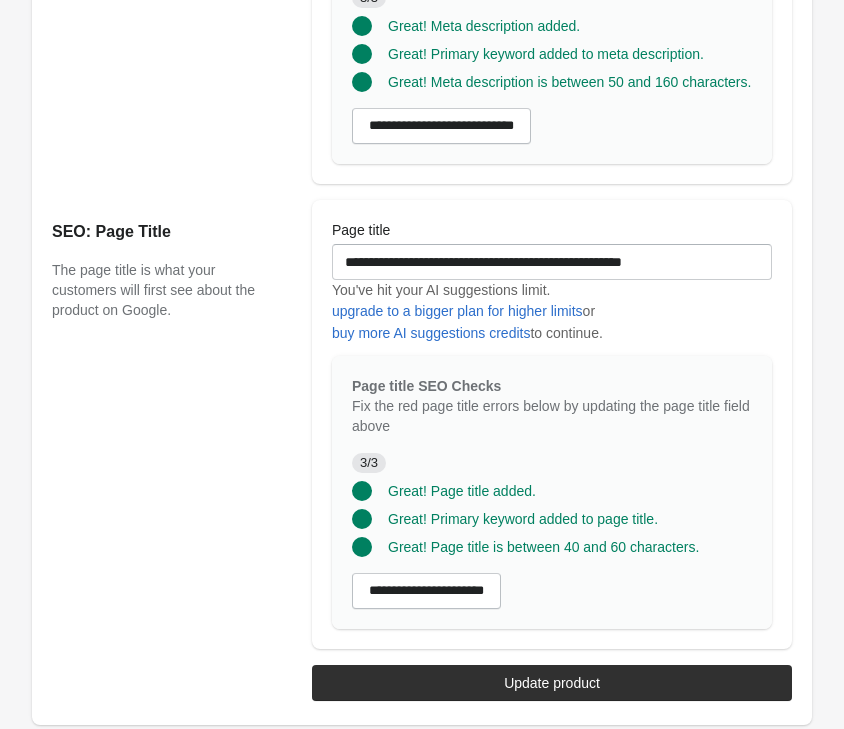 click on "Page title" at bounding box center [552, 230] 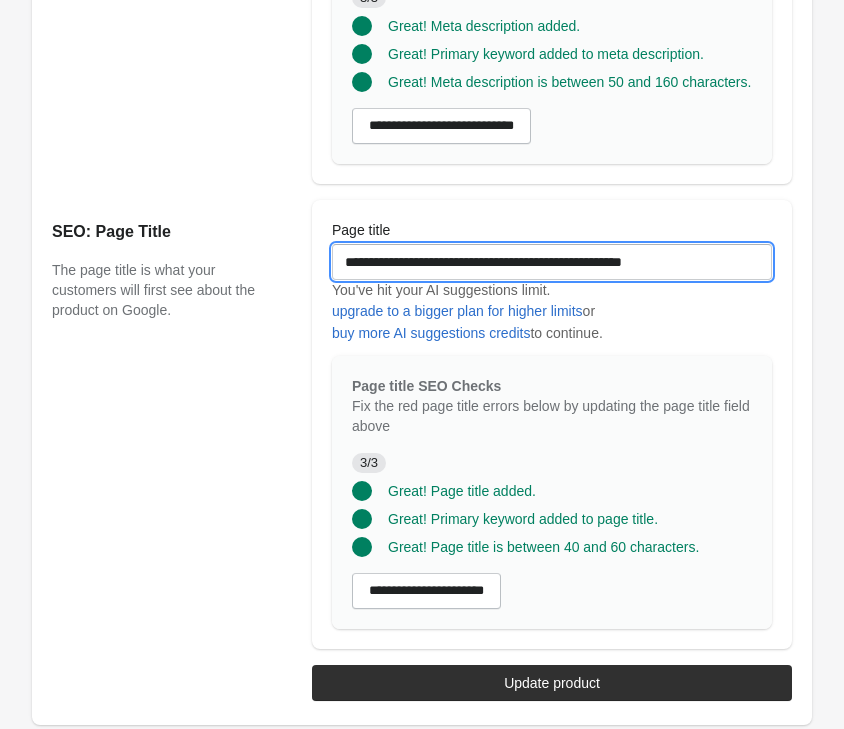 click on "**********" at bounding box center (552, 262) 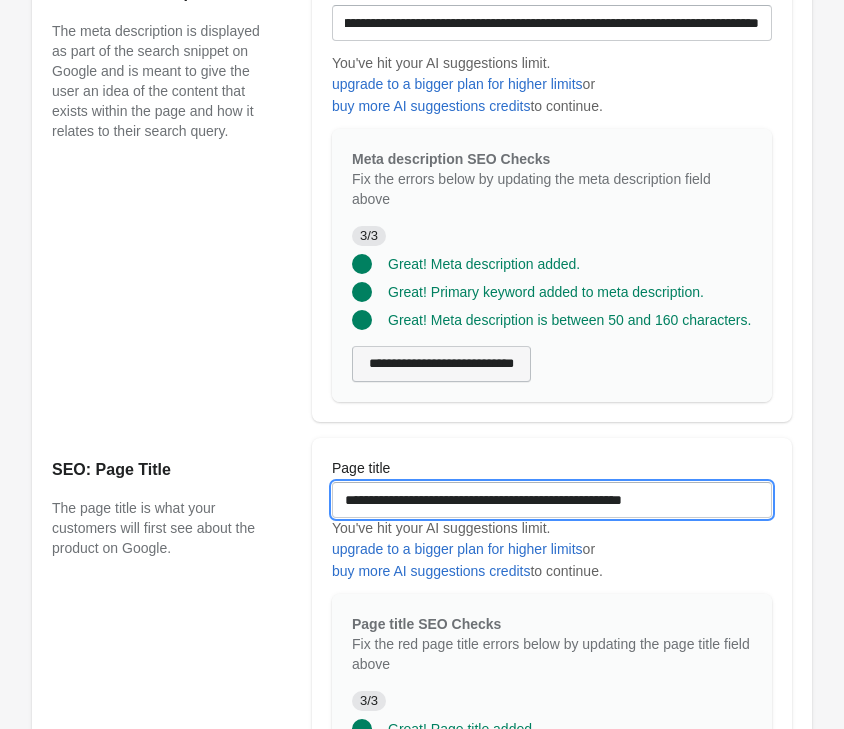 scroll, scrollTop: 1745, scrollLeft: 0, axis: vertical 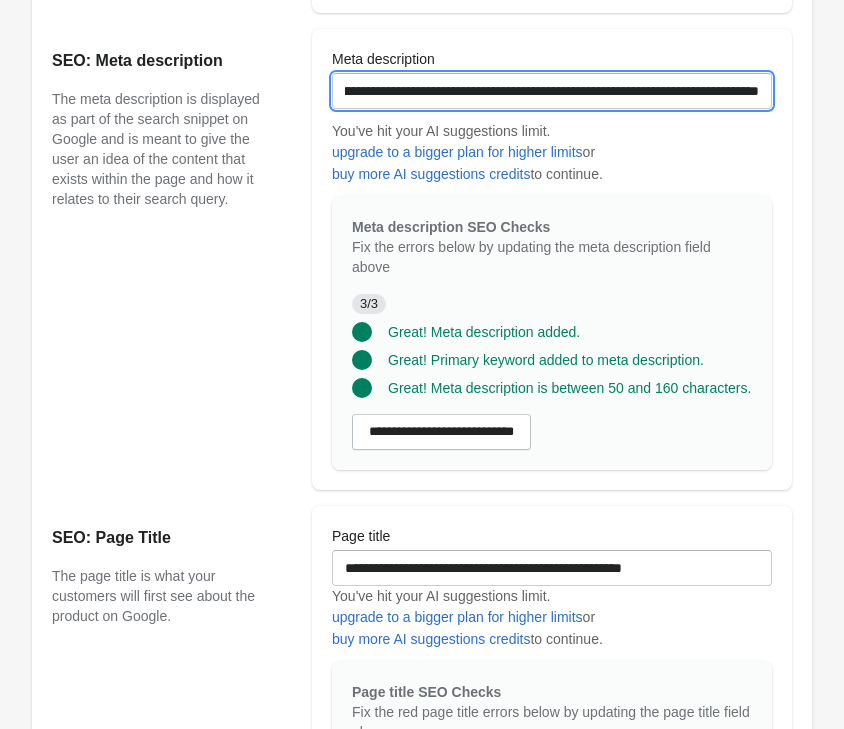 click on "**********" at bounding box center (552, 91) 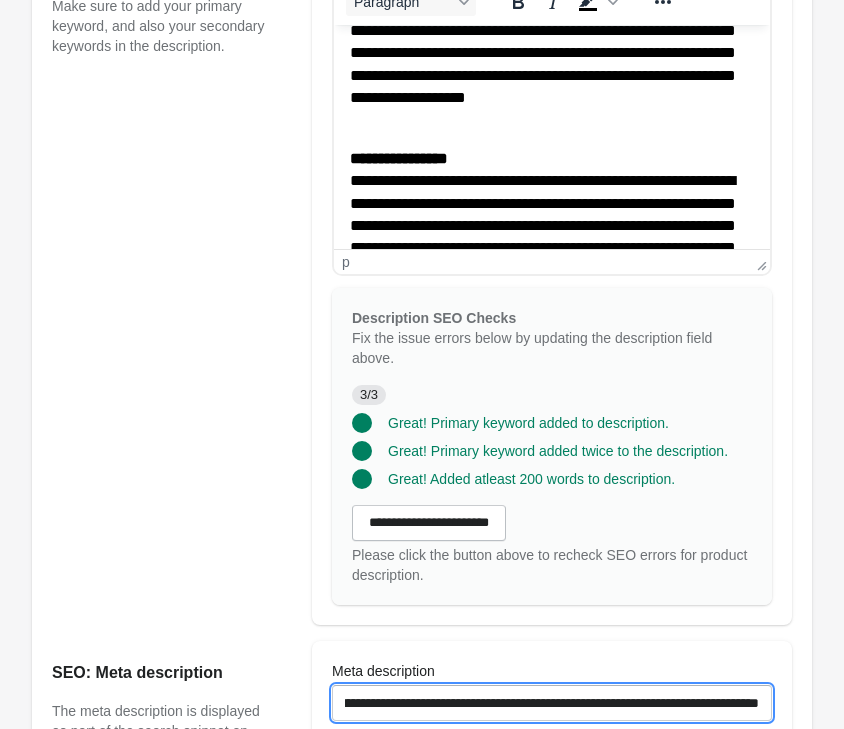 scroll, scrollTop: 929, scrollLeft: 0, axis: vertical 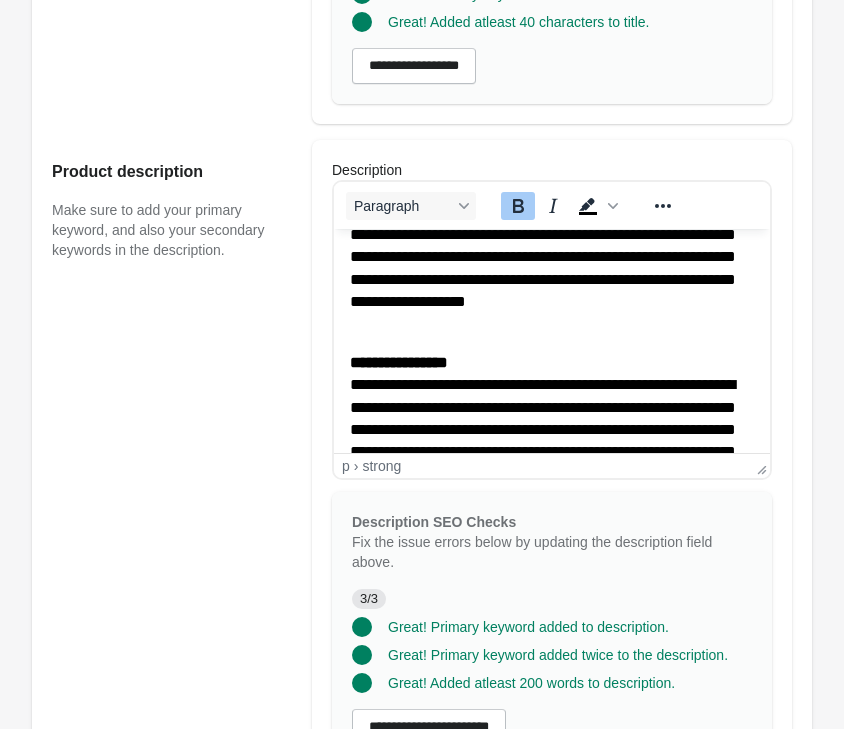 click on "*** [FIRST] ***" at bounding box center (552, 430) 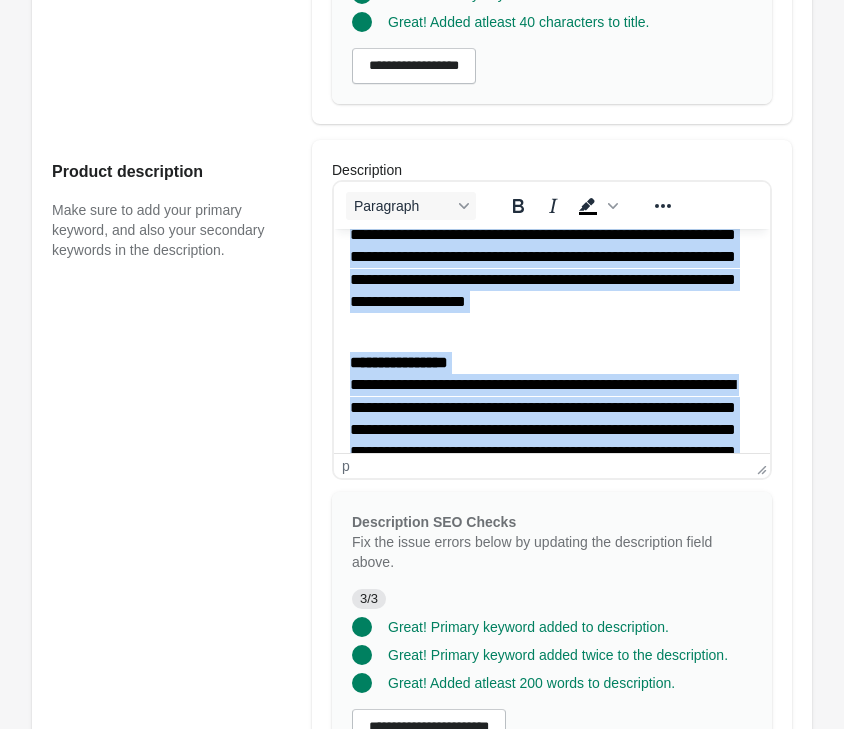 copy on "**********" 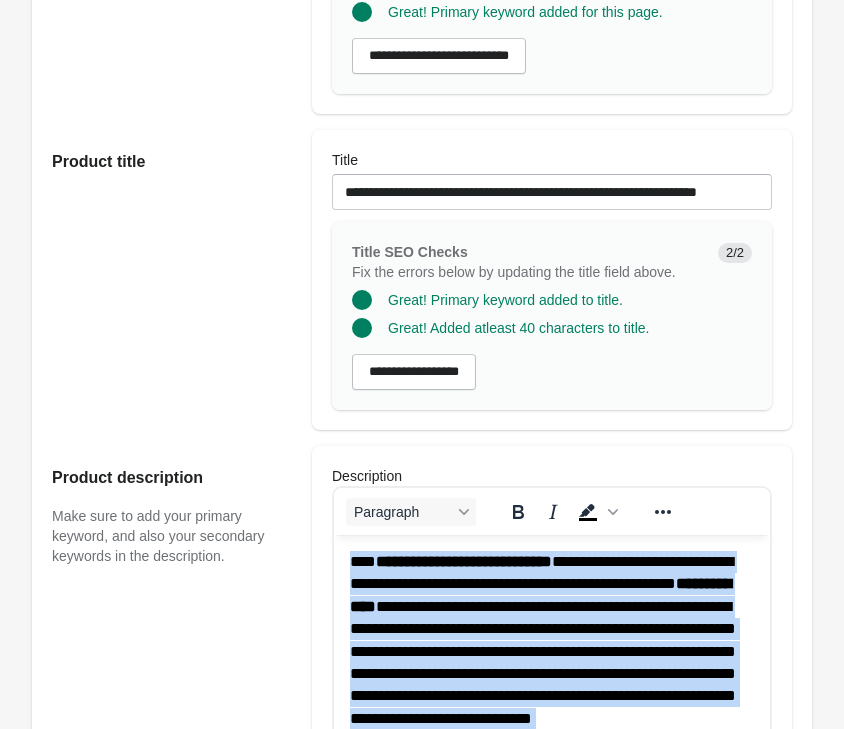 scroll, scrollTop: 419, scrollLeft: 0, axis: vertical 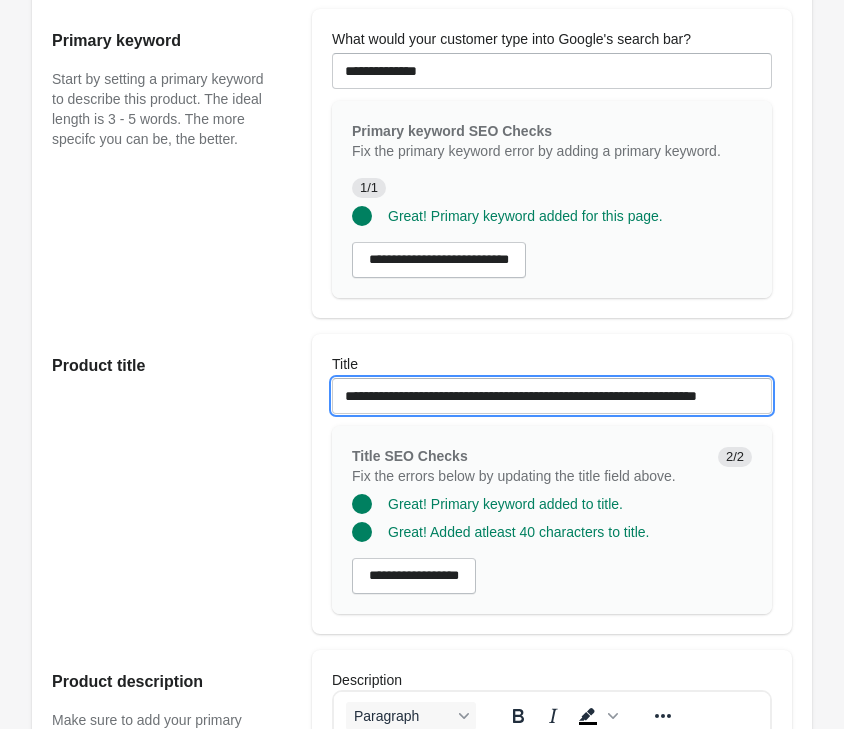 click on "**********" at bounding box center [552, 396] 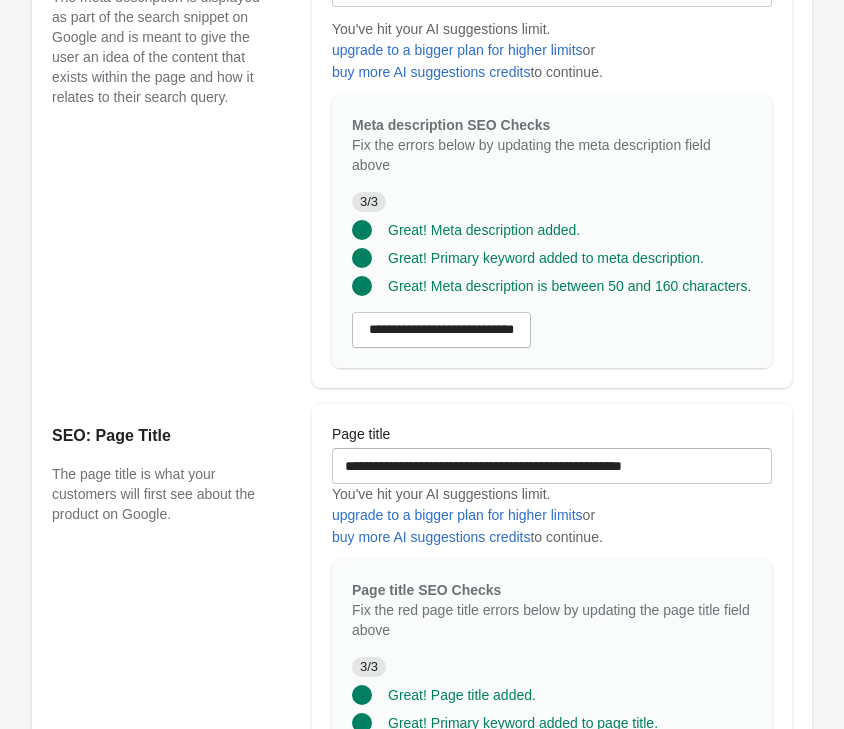 scroll, scrollTop: 2051, scrollLeft: 0, axis: vertical 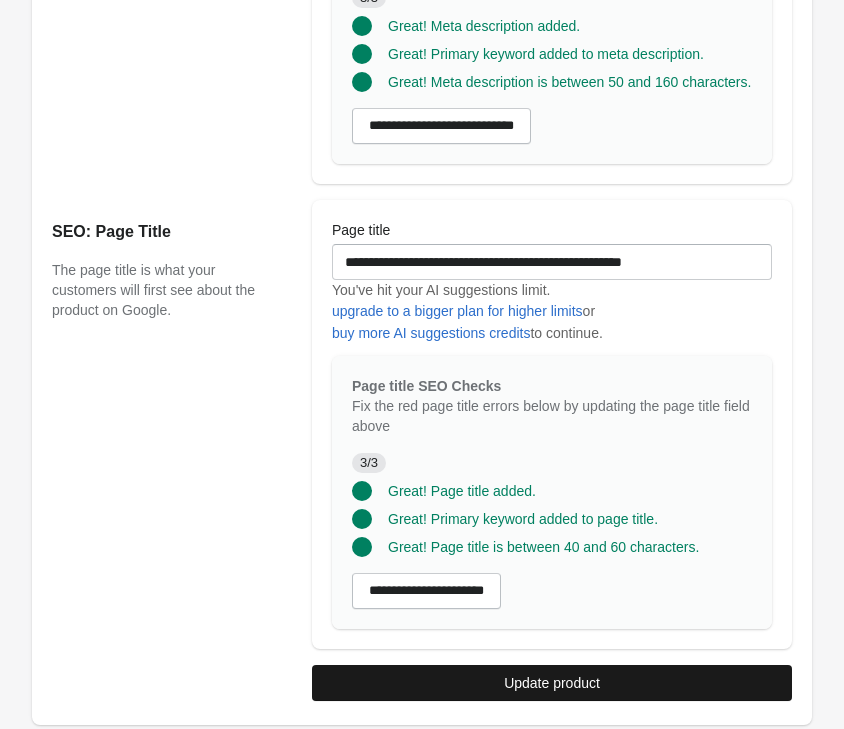 click on "Update product" at bounding box center [552, 683] 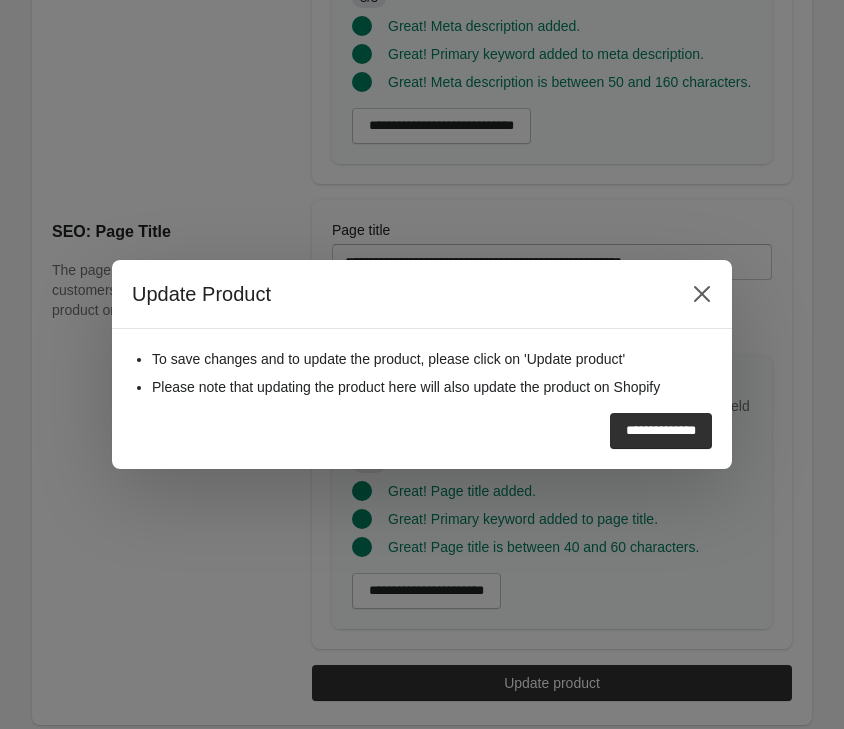 click on "**********" at bounding box center (661, 431) 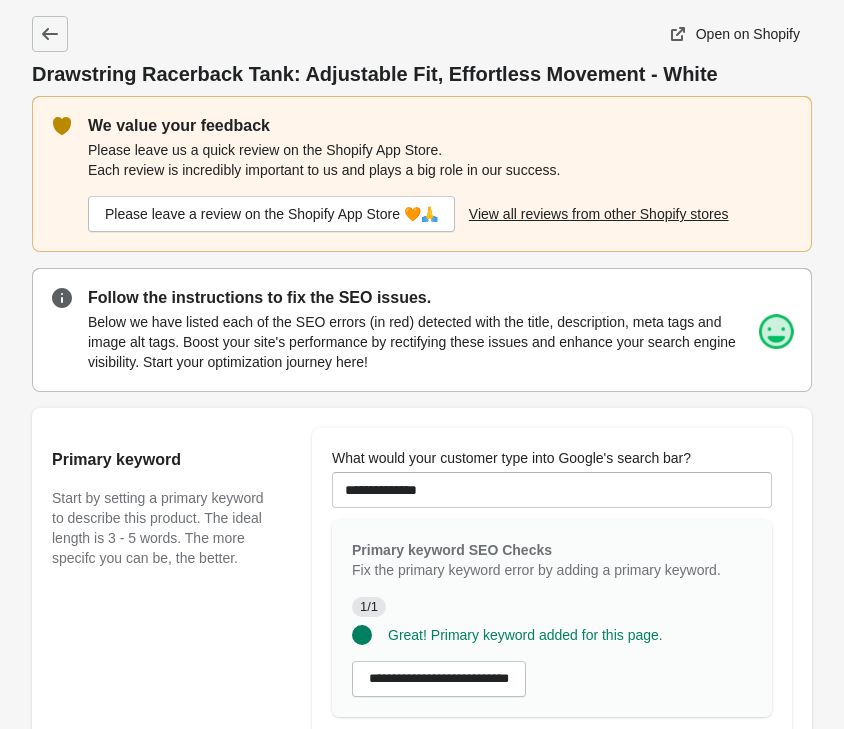 scroll, scrollTop: 0, scrollLeft: 0, axis: both 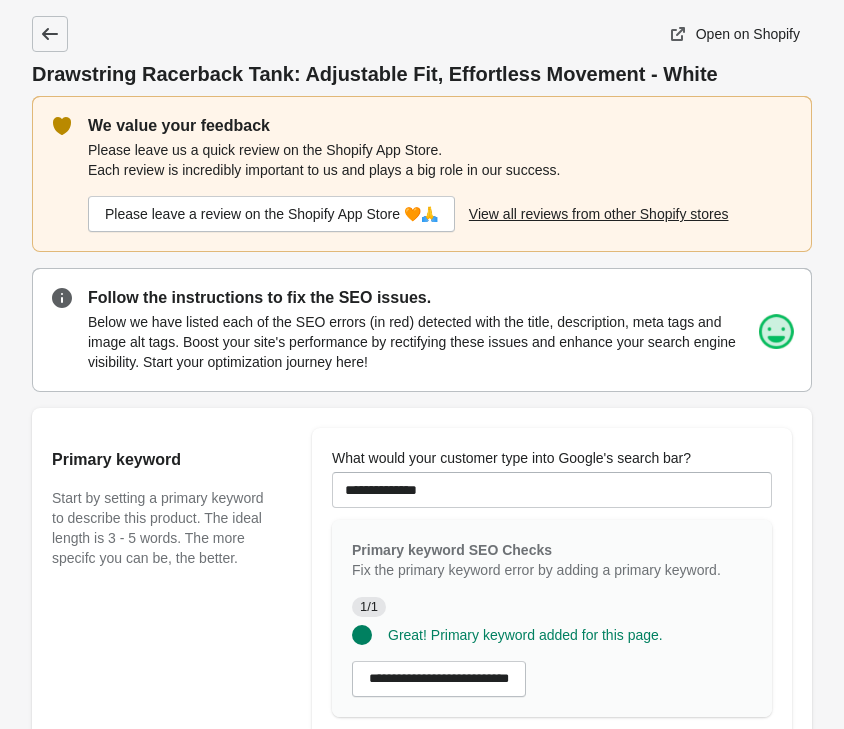 click 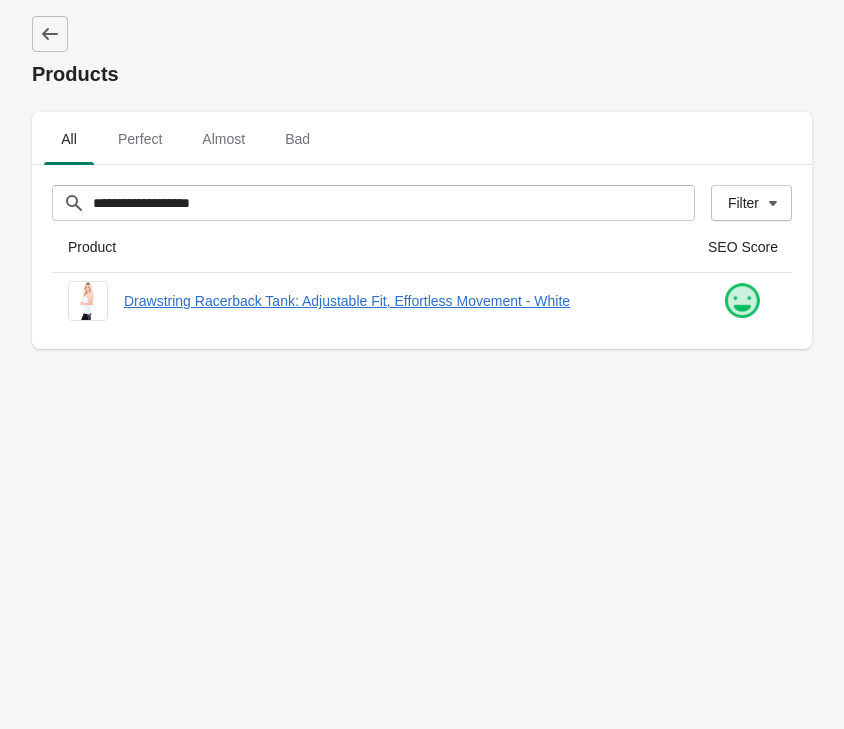click on "**********" at bounding box center (422, 364) 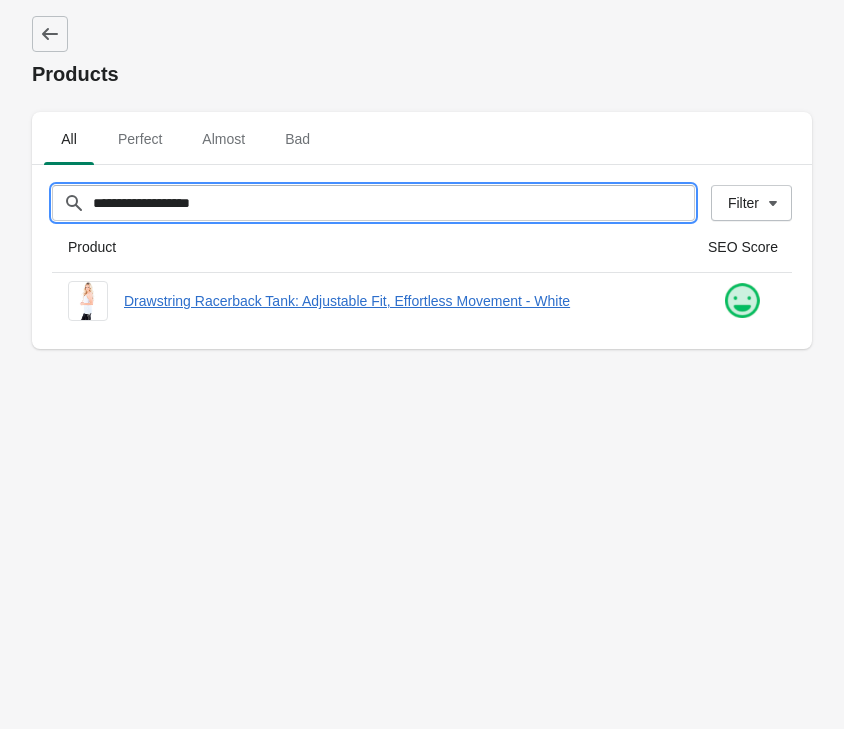 drag, startPoint x: 245, startPoint y: 214, endPoint x: -18, endPoint y: 194, distance: 263.75937 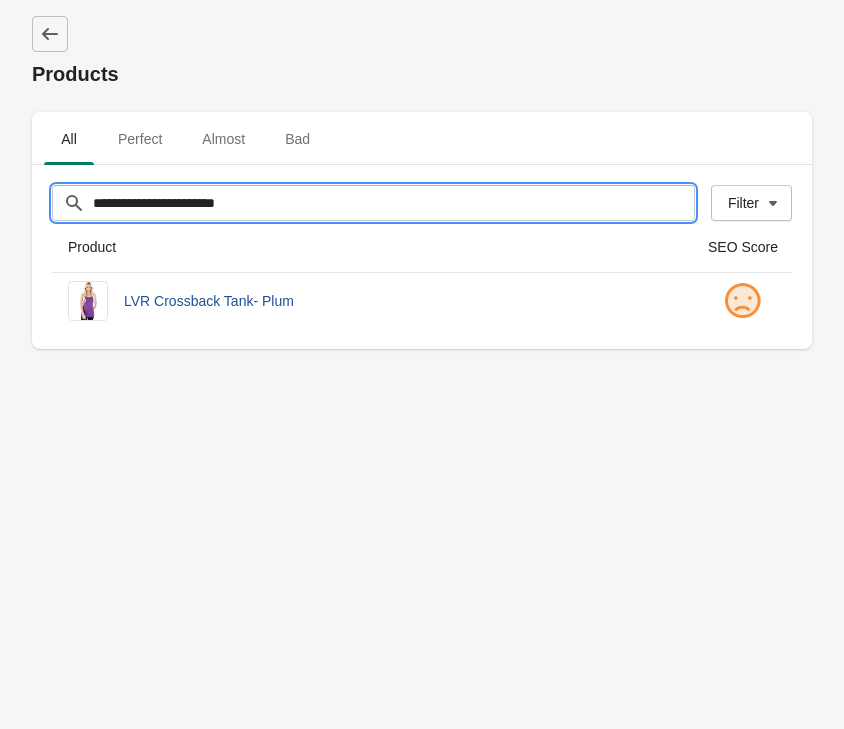 type on "**********" 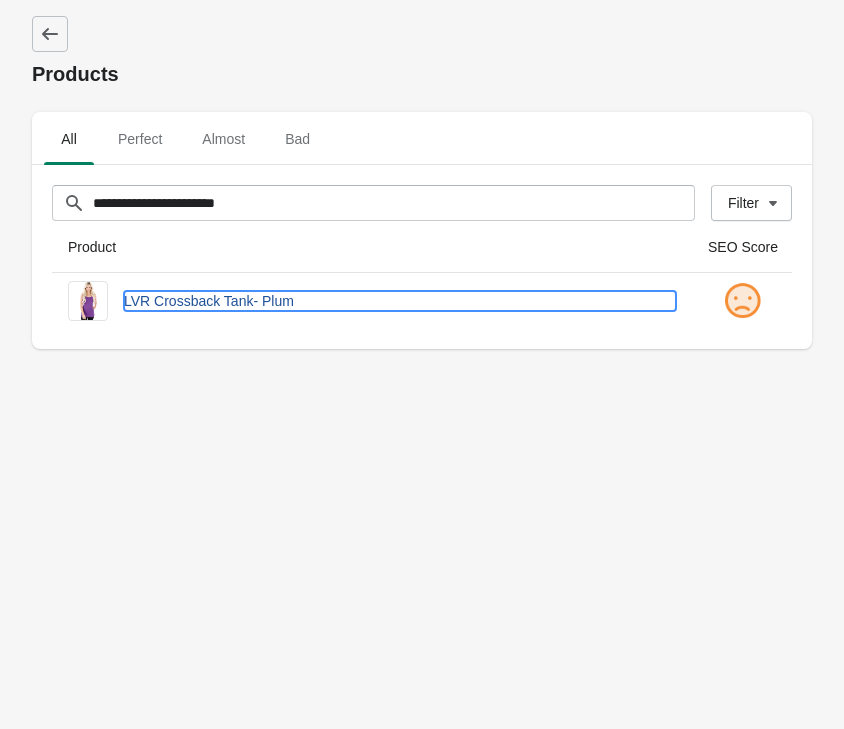 click on "LVR Crossback Tank- Plum" at bounding box center [400, 301] 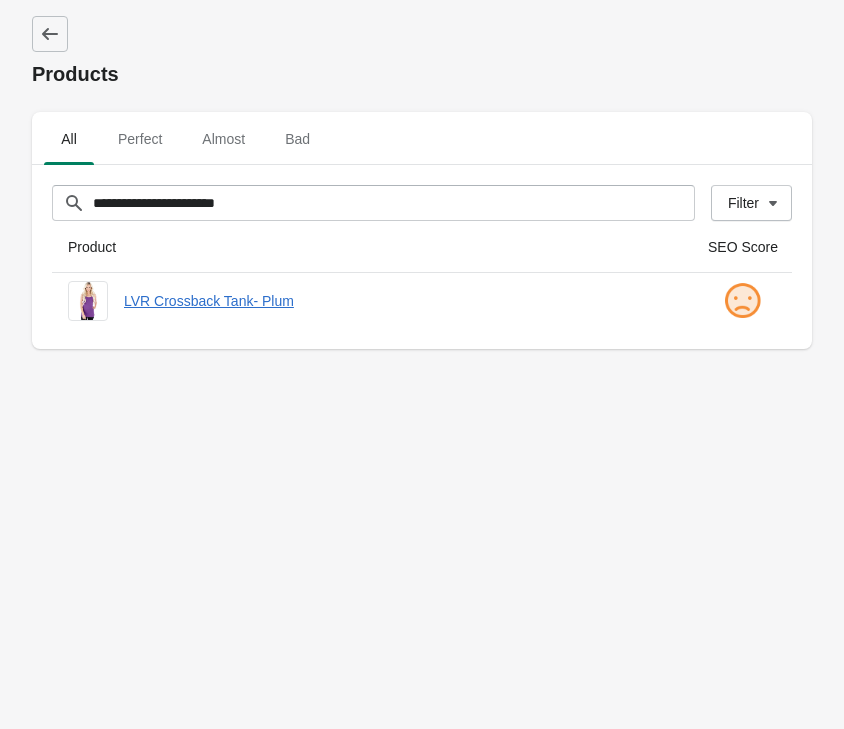 click on "**********" at bounding box center (422, 364) 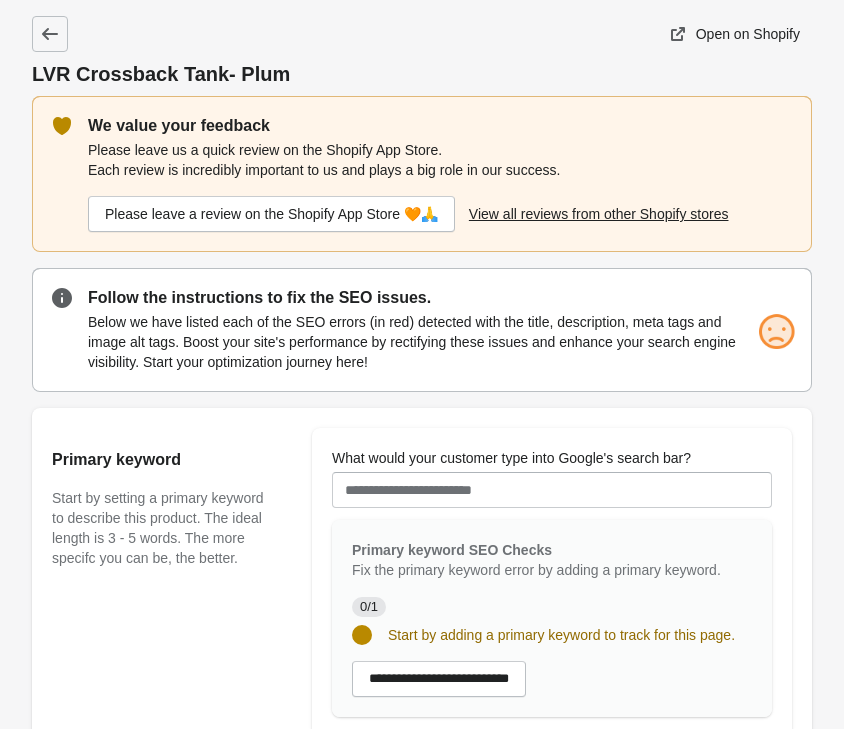 scroll, scrollTop: 0, scrollLeft: 0, axis: both 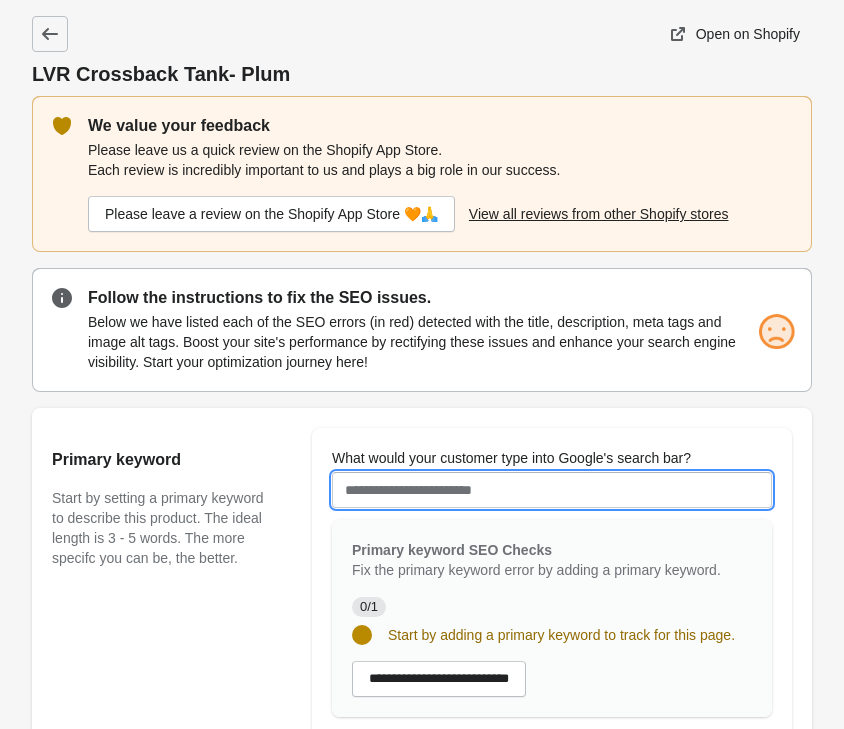click on "What would your customer type into Google's search bar?" at bounding box center (552, 490) 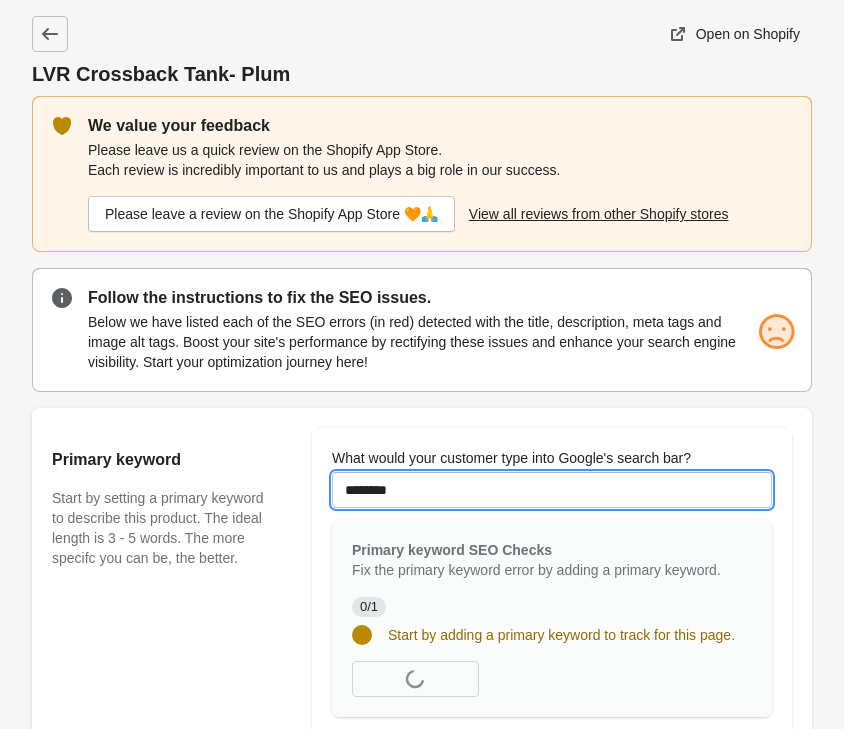 type on "********" 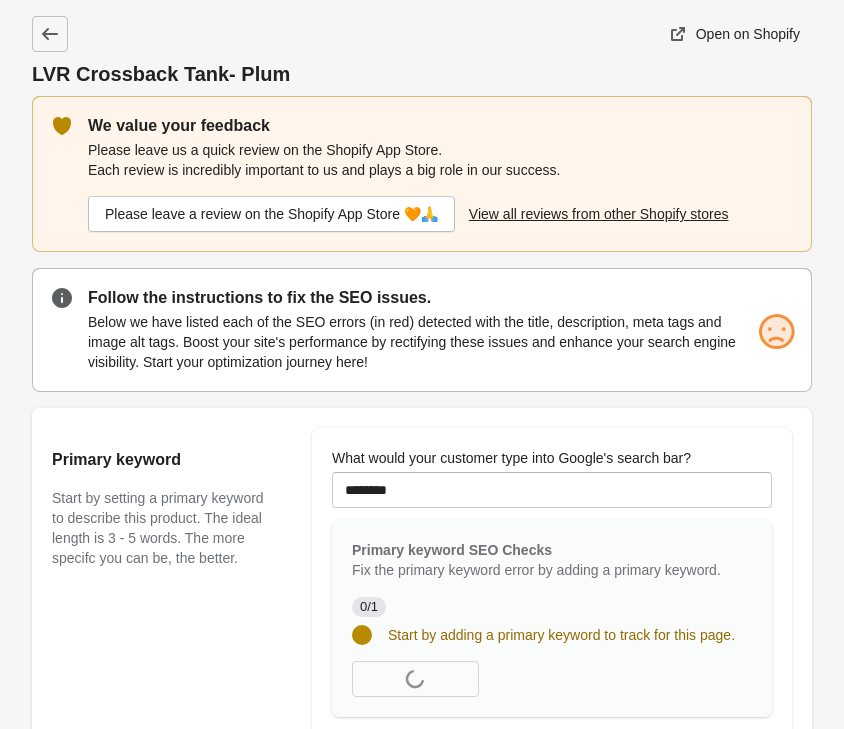 drag, startPoint x: 182, startPoint y: 624, endPoint x: 115, endPoint y: 576, distance: 82.419655 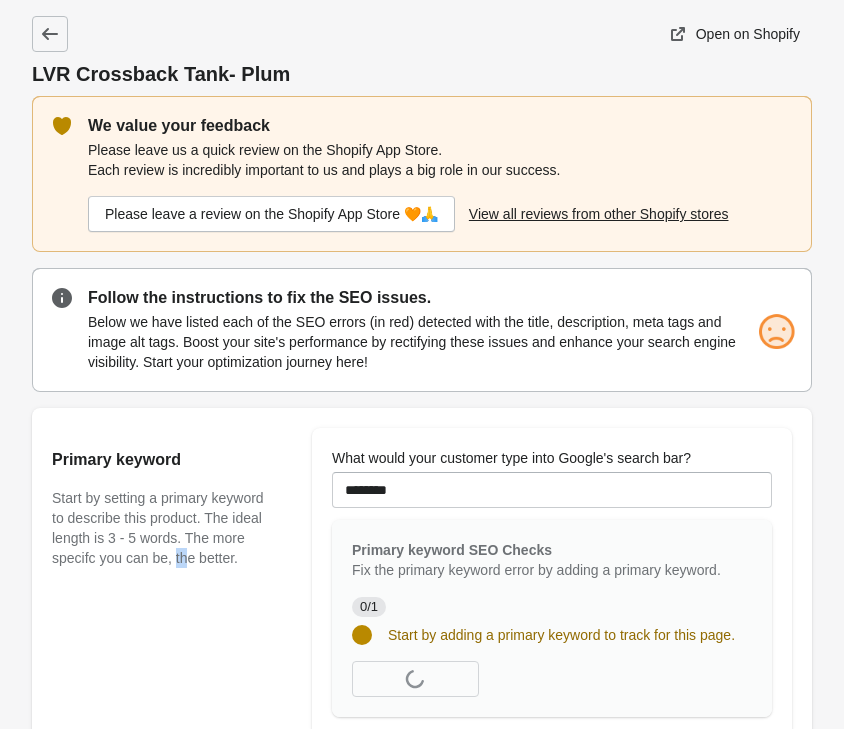 scroll, scrollTop: 408, scrollLeft: 0, axis: vertical 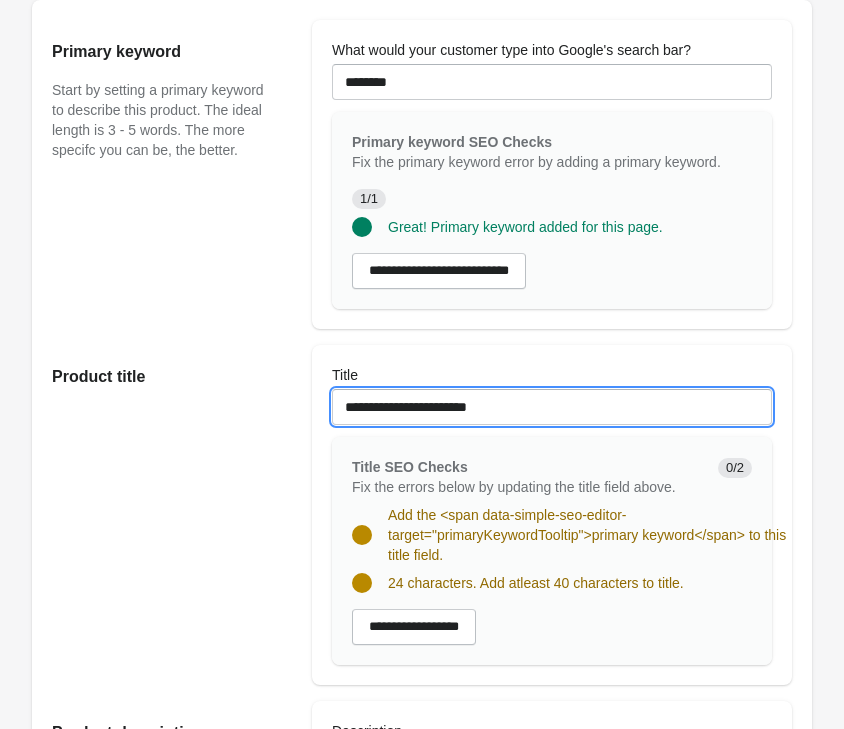 drag, startPoint x: 369, startPoint y: 413, endPoint x: 182, endPoint y: 313, distance: 212.05896 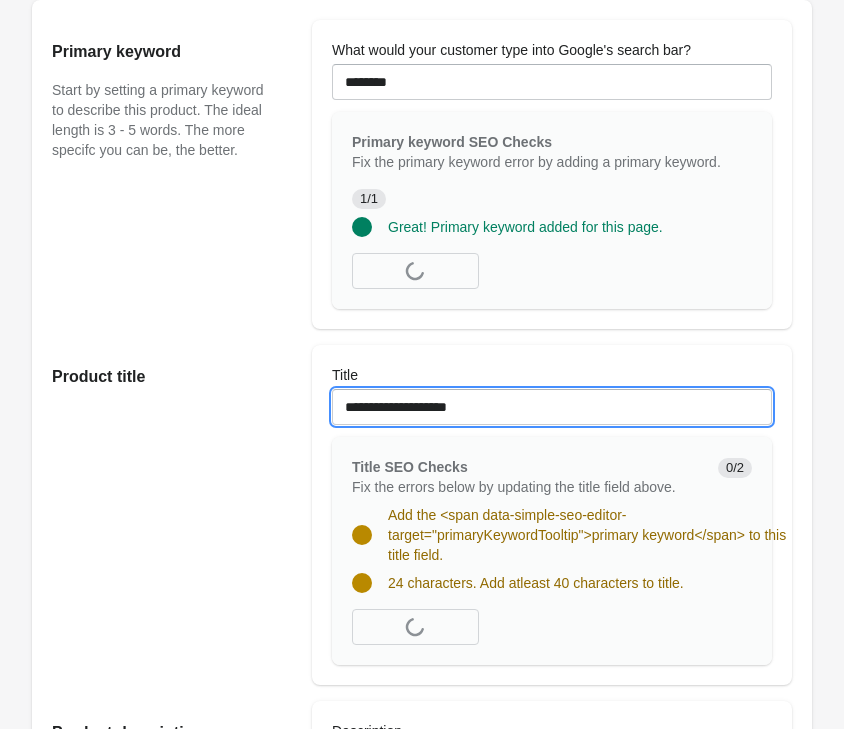 click on "**********" at bounding box center [552, 407] 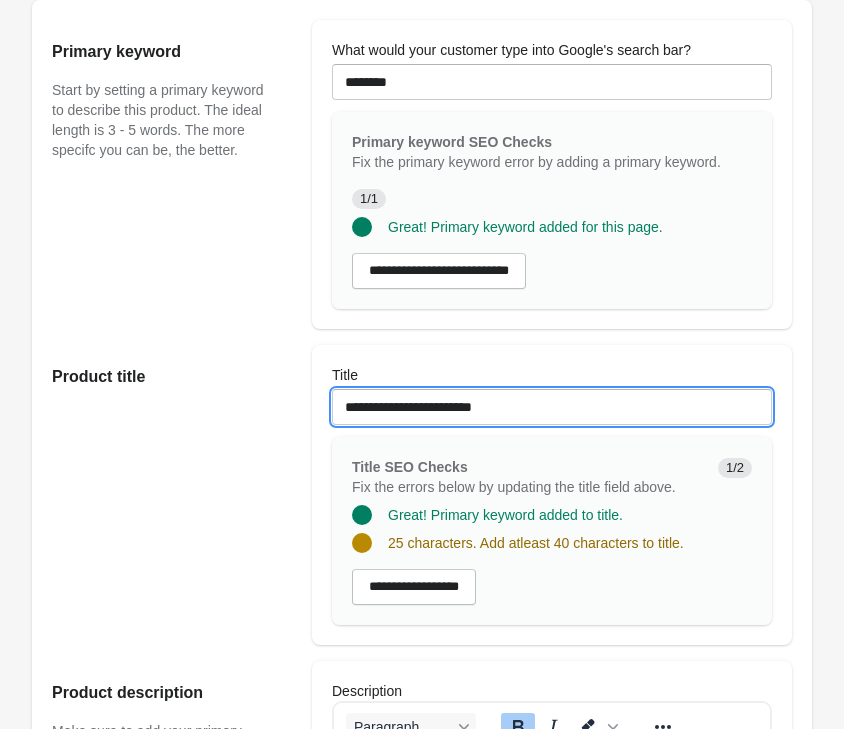 paste on "**********" 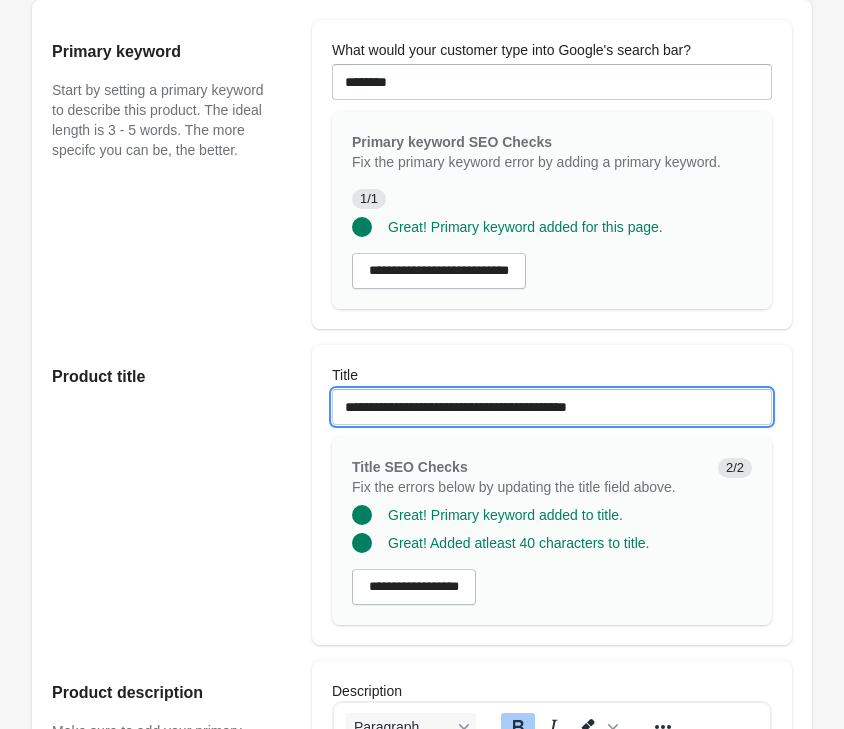 click on "**********" at bounding box center (552, 407) 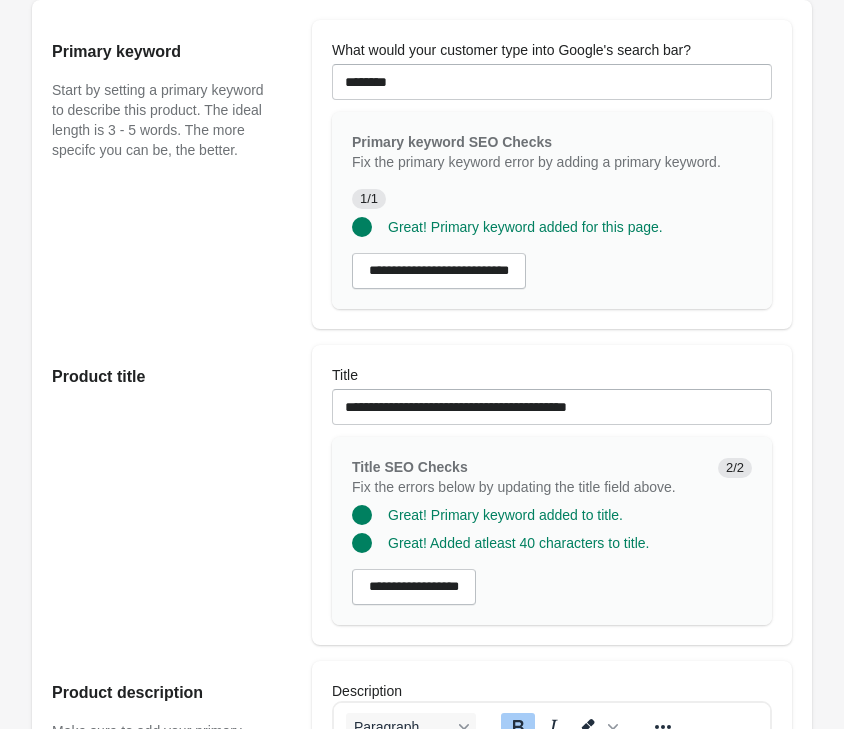 click on "Product title" at bounding box center [172, 495] 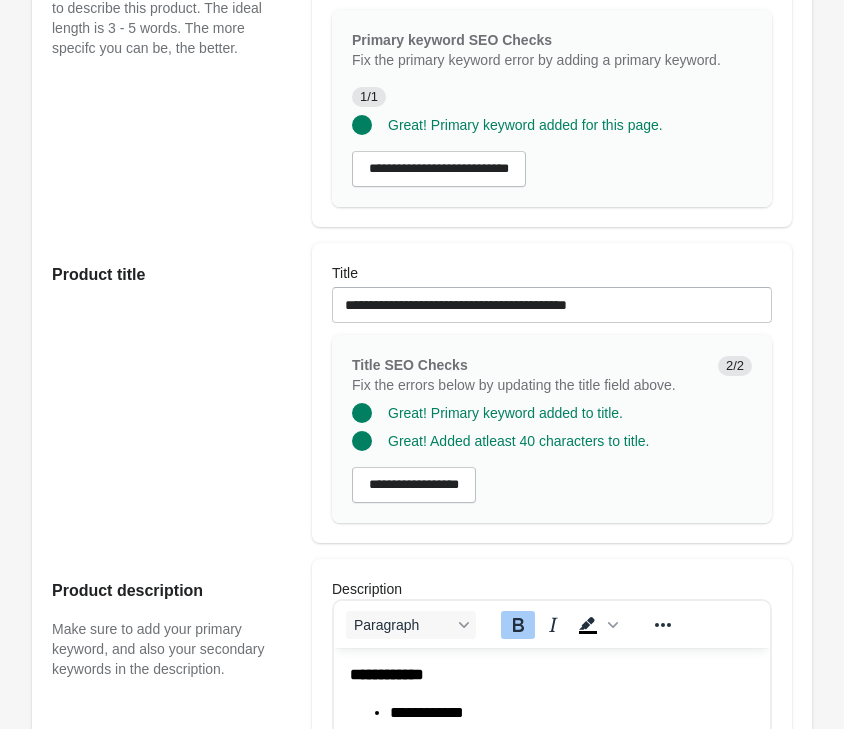 scroll, scrollTop: 102, scrollLeft: 0, axis: vertical 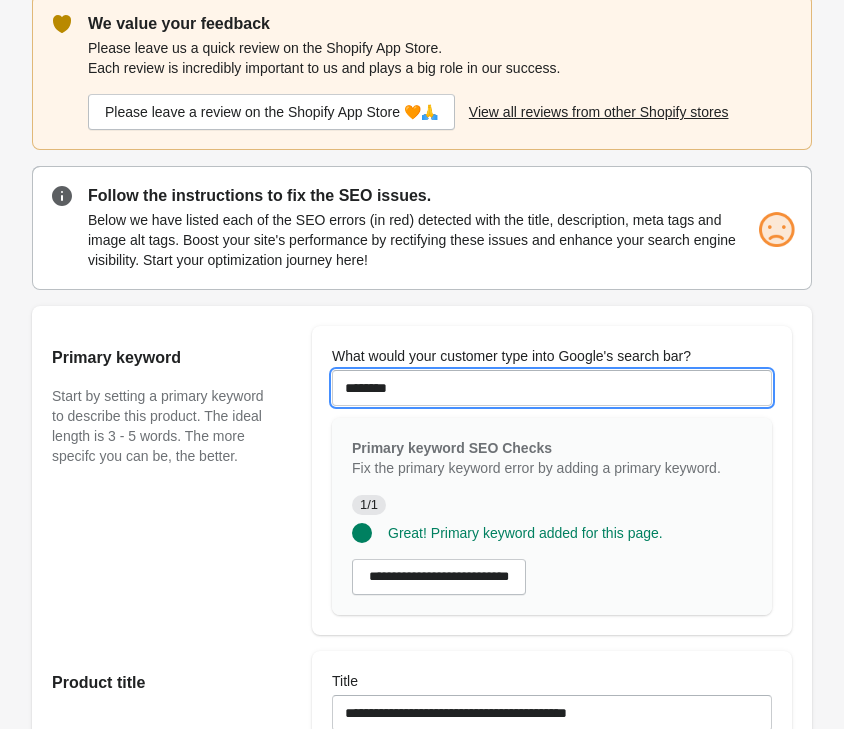 drag, startPoint x: 406, startPoint y: 394, endPoint x: 150, endPoint y: 349, distance: 259.925 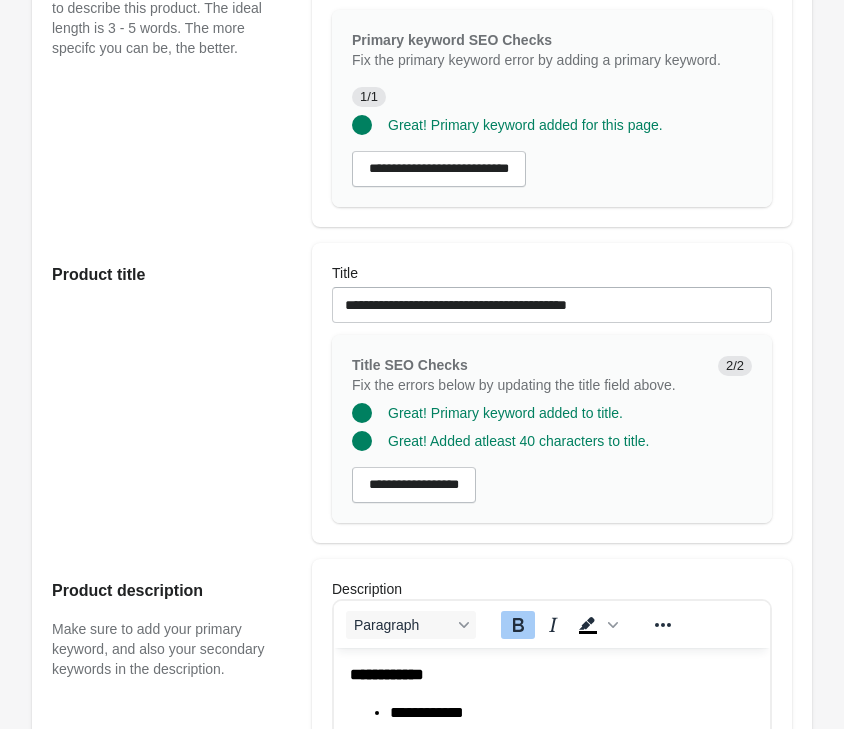 scroll, scrollTop: 816, scrollLeft: 0, axis: vertical 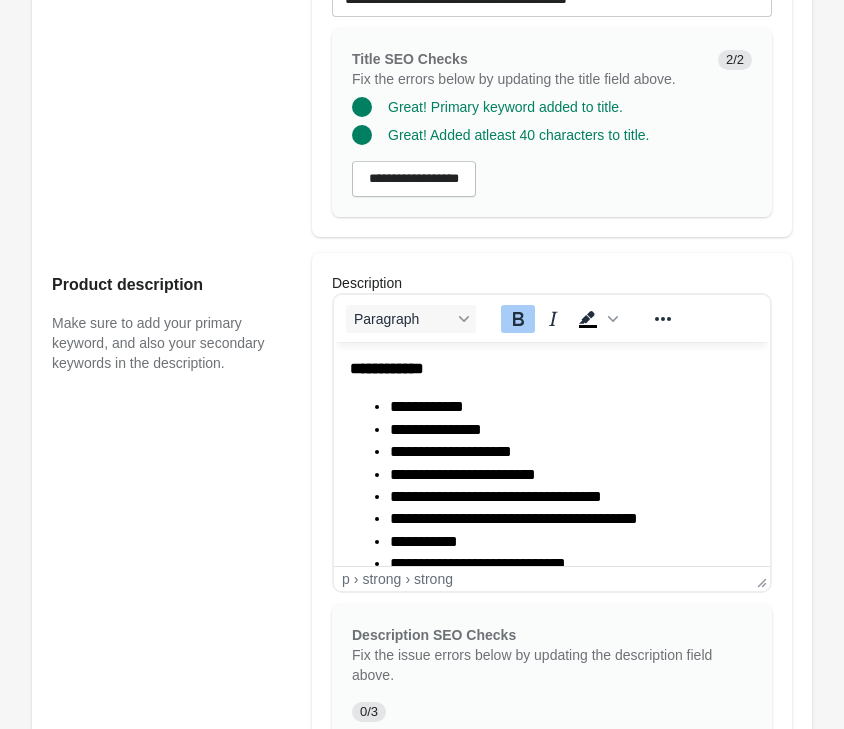 click on "**********" at bounding box center (572, 475) 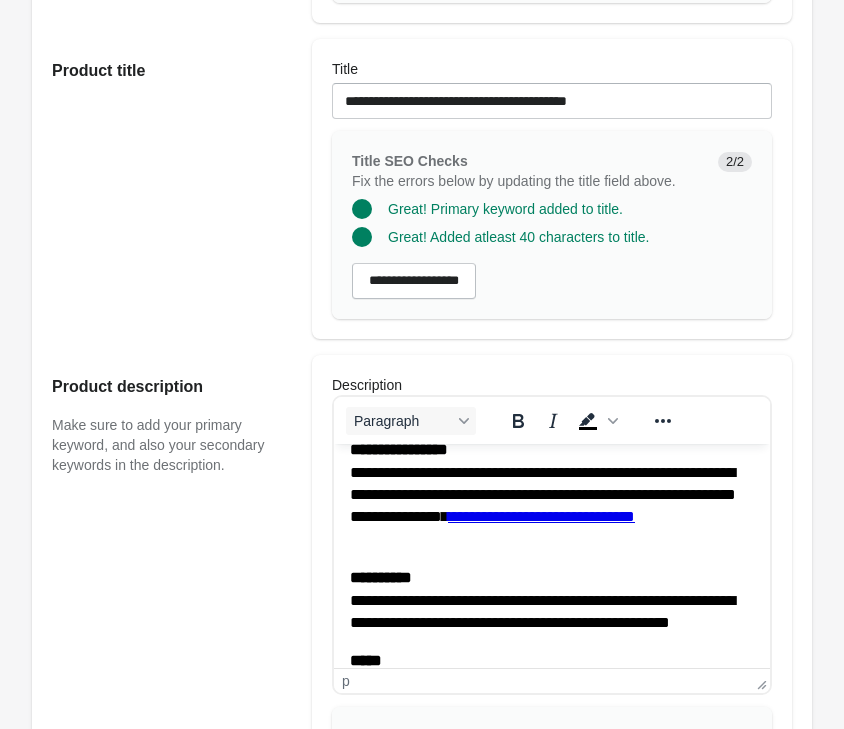 scroll, scrollTop: 423, scrollLeft: 0, axis: vertical 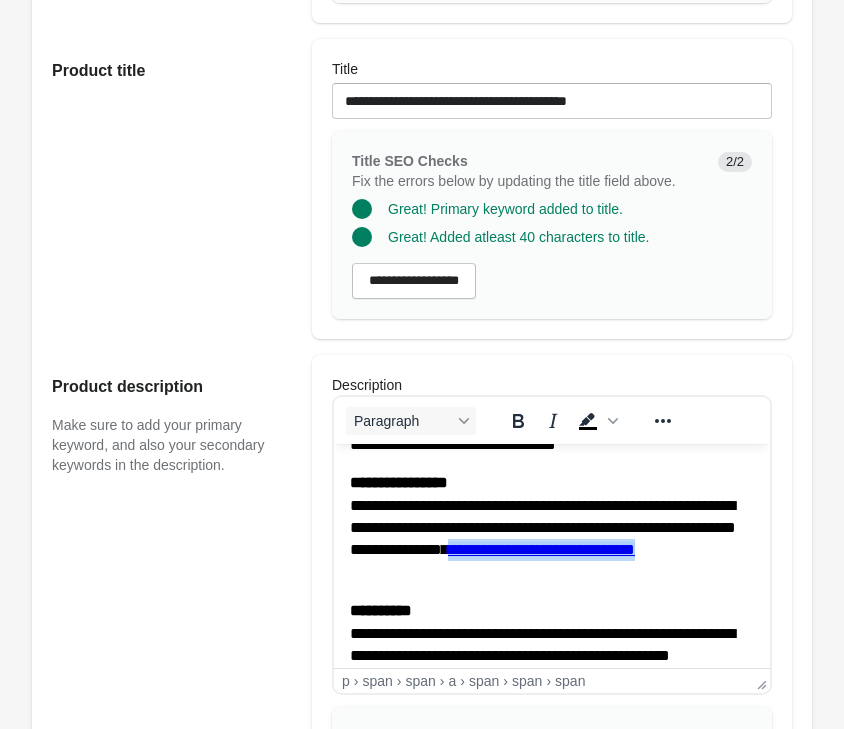 drag, startPoint x: 612, startPoint y: 601, endPoint x: 306, endPoint y: 588, distance: 306.27603 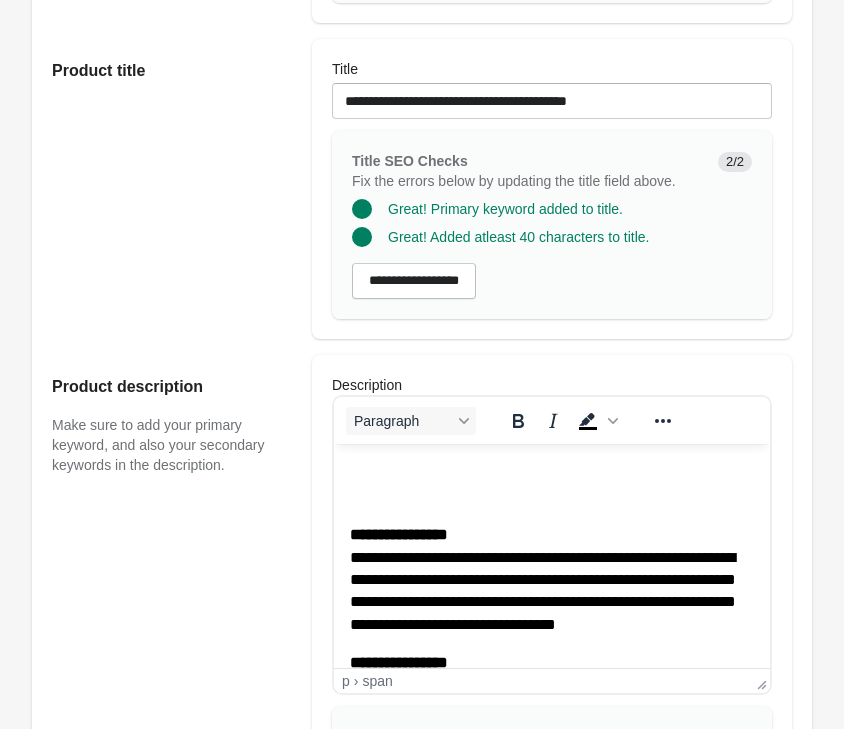 scroll, scrollTop: 219, scrollLeft: 0, axis: vertical 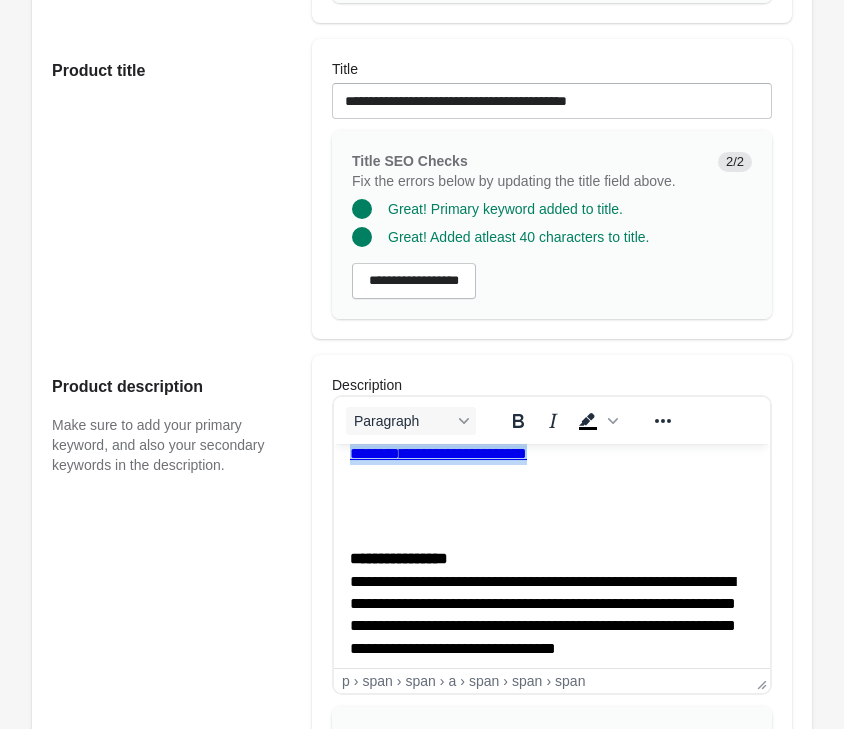drag, startPoint x: 384, startPoint y: 531, endPoint x: 335, endPoint y: 502, distance: 56.938564 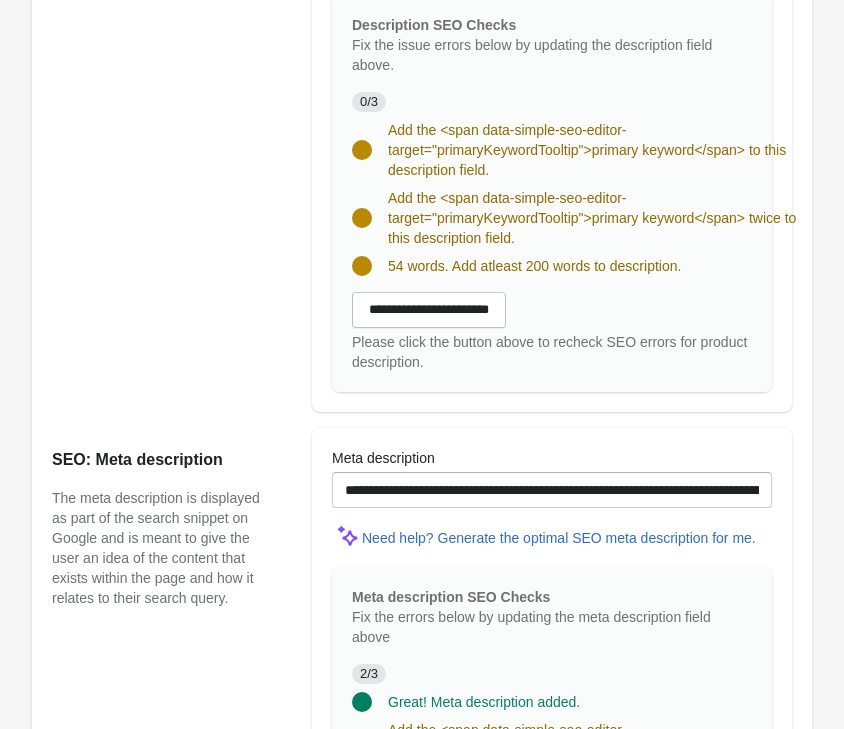 scroll, scrollTop: 1428, scrollLeft: 0, axis: vertical 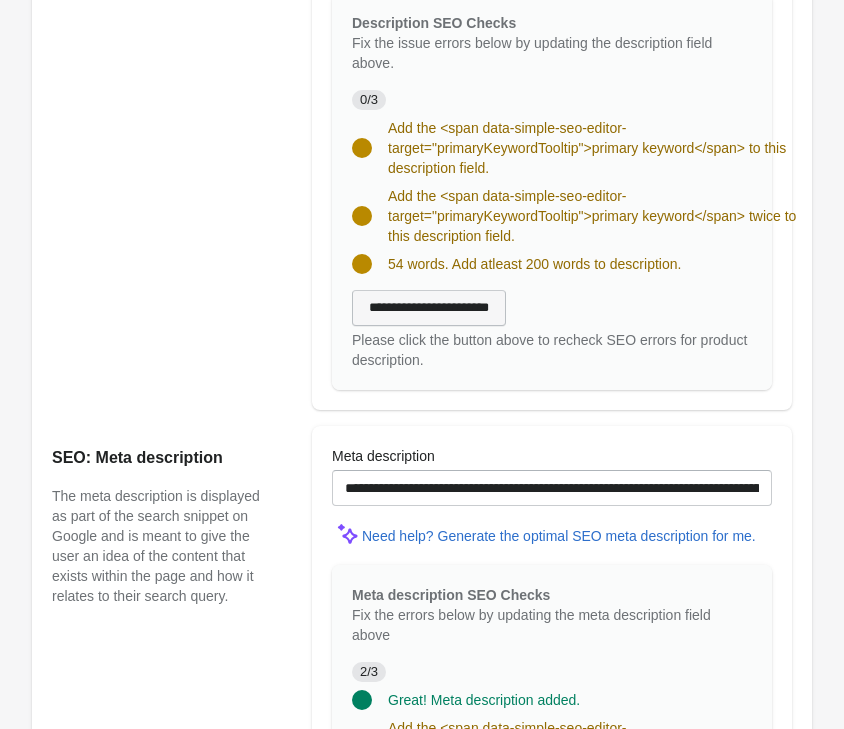 click on "**********" at bounding box center [429, 308] 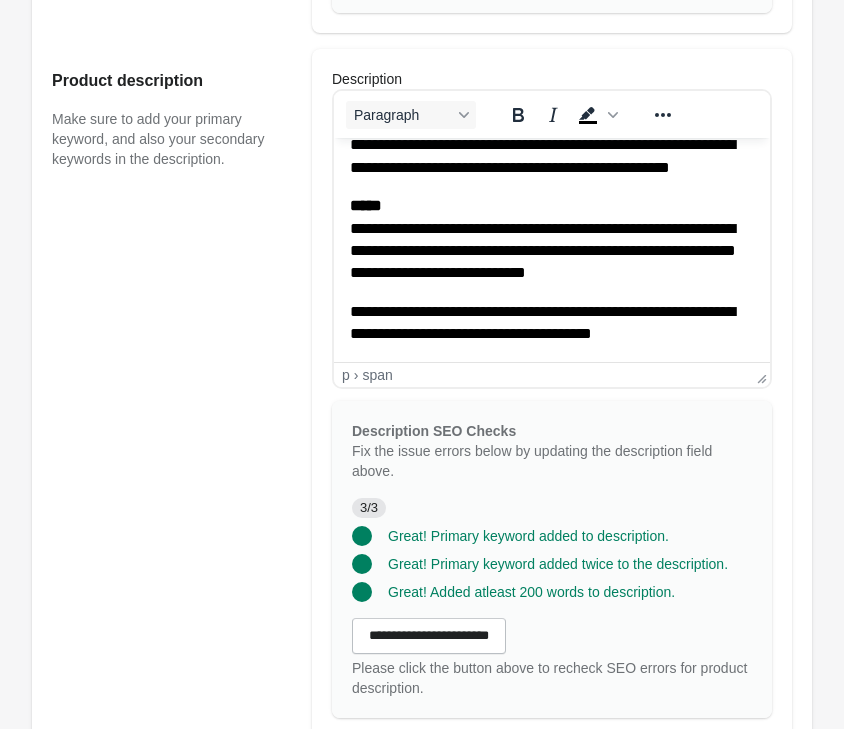 scroll, scrollTop: 714, scrollLeft: 0, axis: vertical 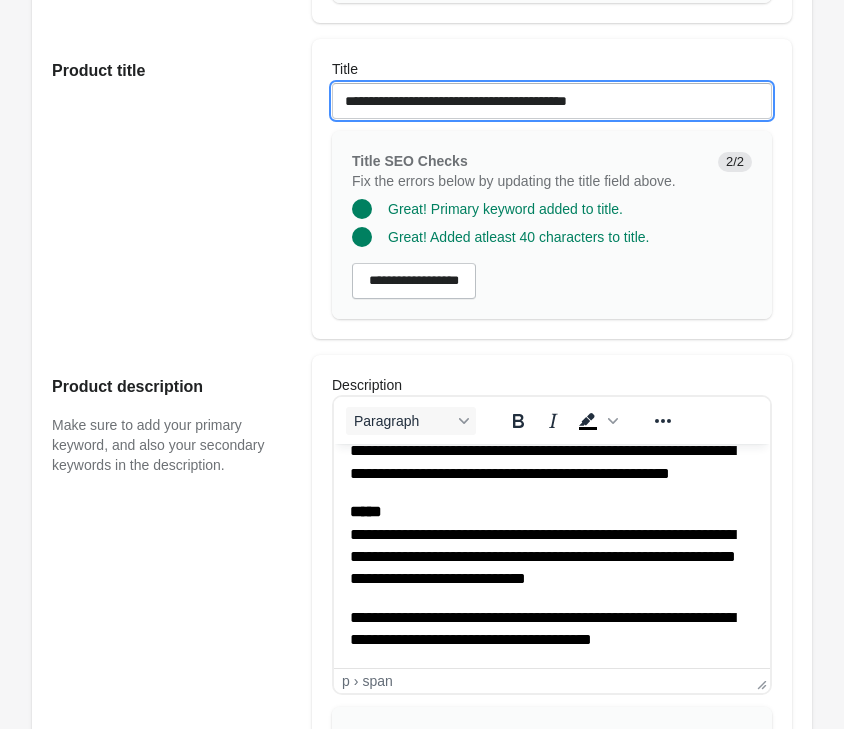 drag, startPoint x: 639, startPoint y: 101, endPoint x: -28, endPoint y: 37, distance: 670.0634 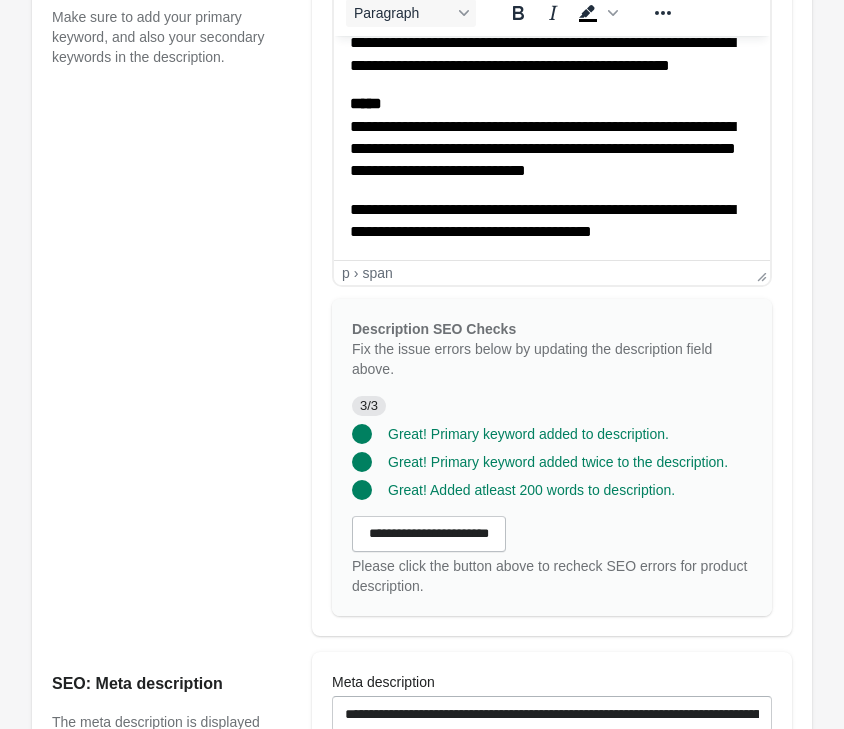 scroll, scrollTop: 1428, scrollLeft: 0, axis: vertical 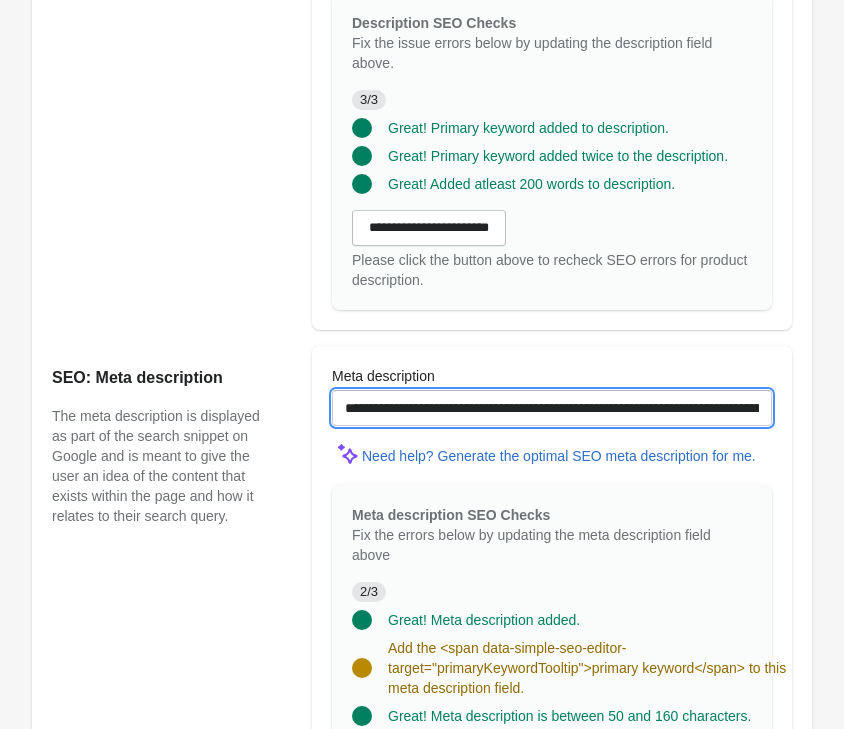 drag, startPoint x: 408, startPoint y: 412, endPoint x: 583, endPoint y: 414, distance: 175.01143 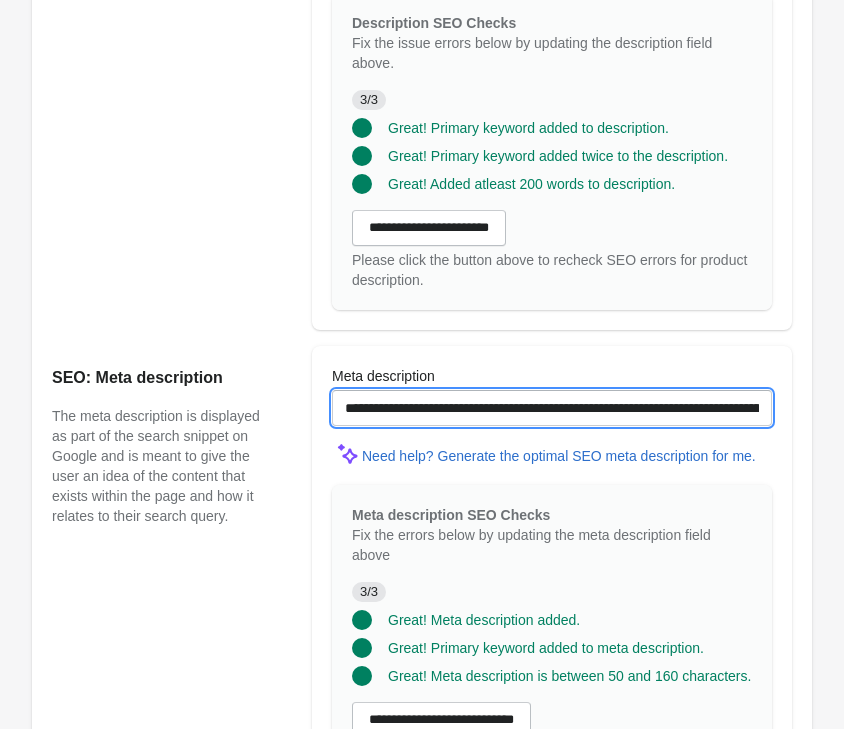 type on "**********" 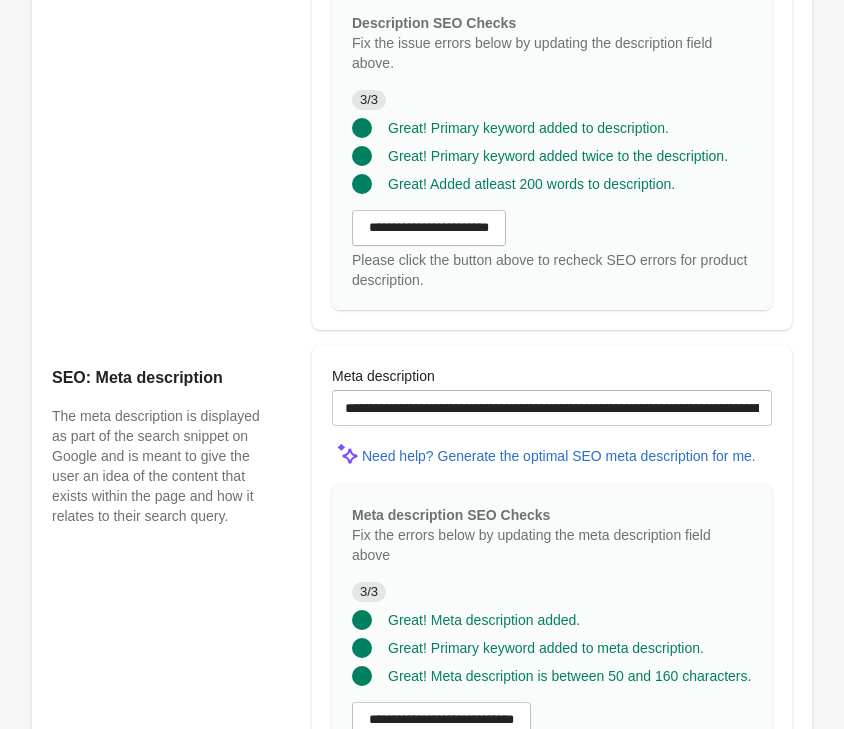 click on "**********" at bounding box center (552, 562) 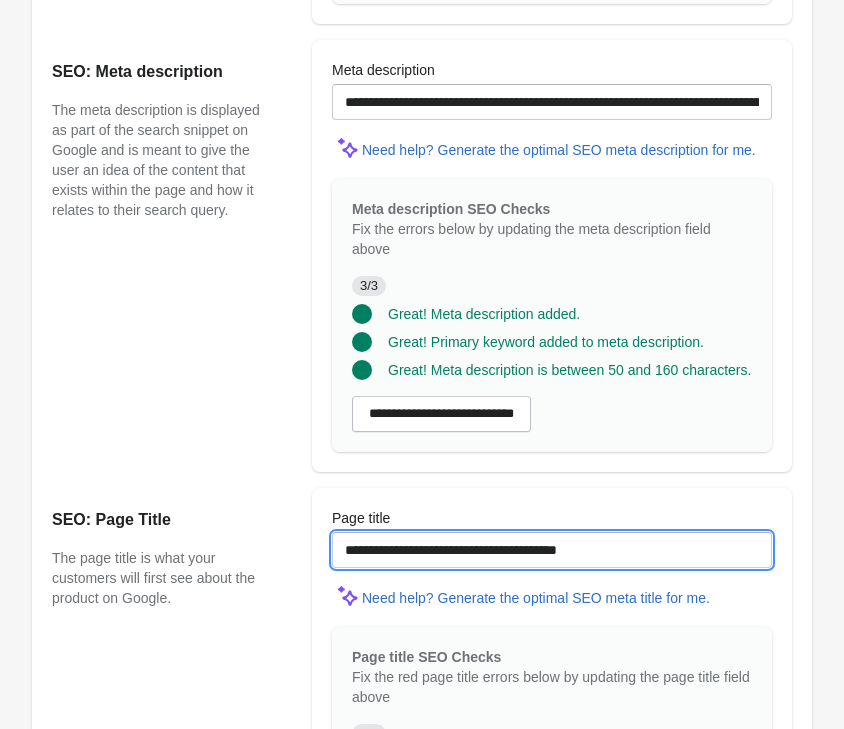 drag, startPoint x: 504, startPoint y: 546, endPoint x: 374, endPoint y: 549, distance: 130.0346 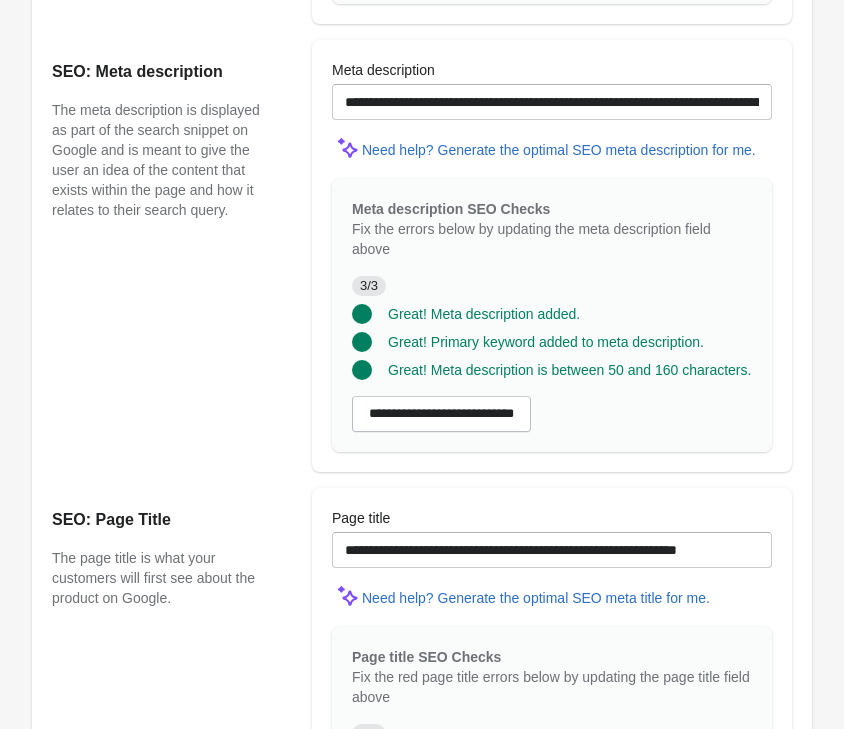 click on "**********" at bounding box center [552, 714] 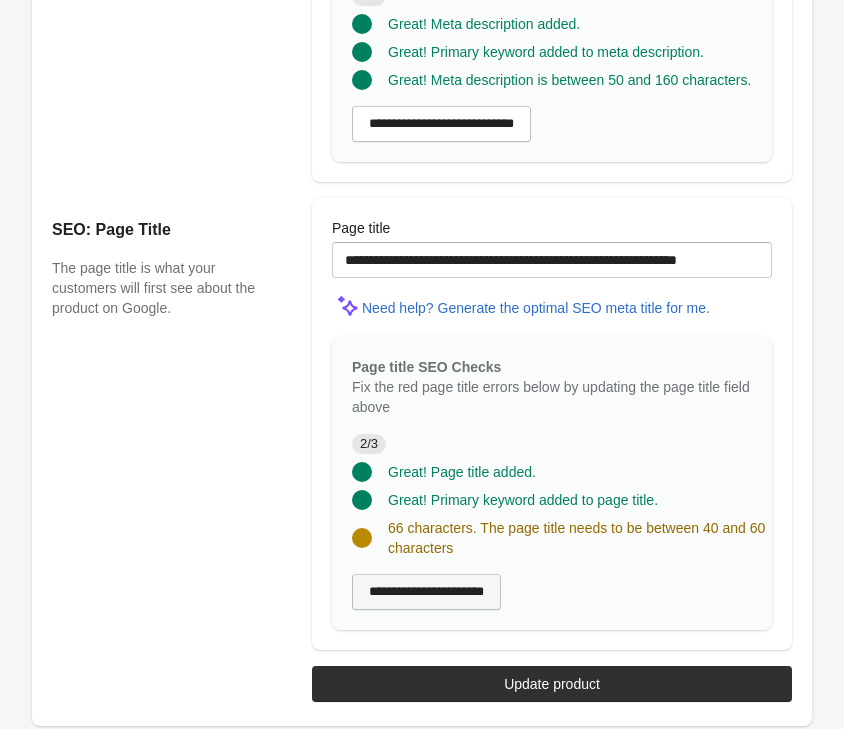 click on "**********" at bounding box center (426, 592) 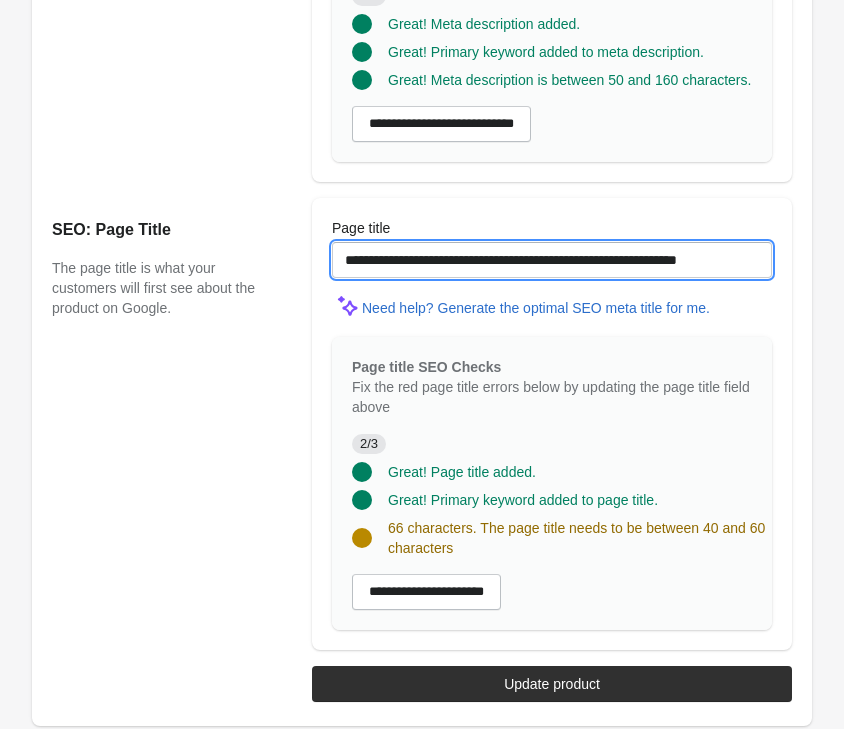 drag, startPoint x: 497, startPoint y: 257, endPoint x: 620, endPoint y: 249, distance: 123.25989 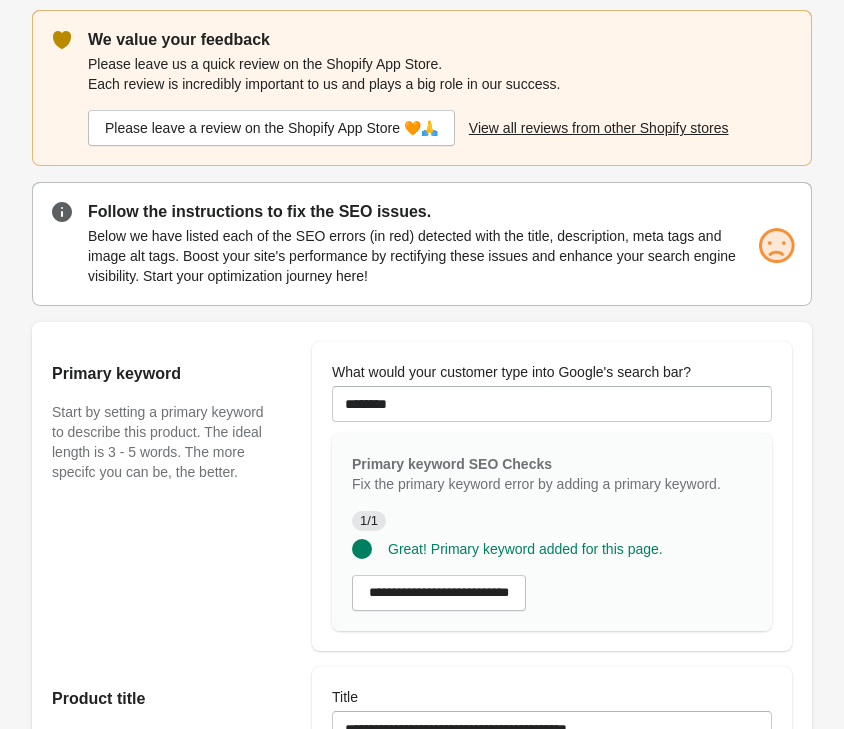 scroll, scrollTop: 596, scrollLeft: 0, axis: vertical 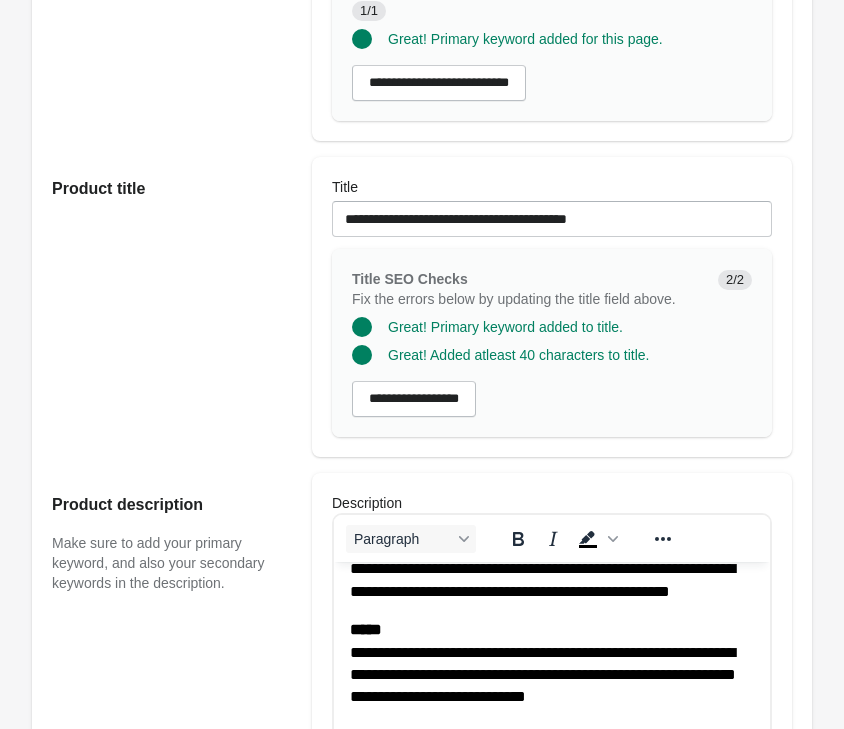 type on "**********" 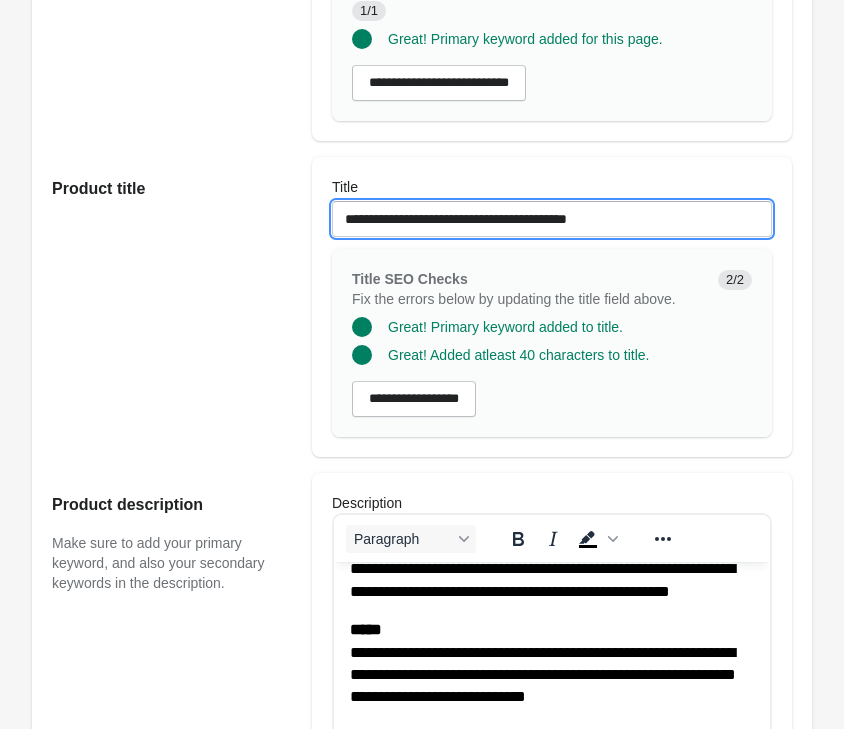 click on "**********" at bounding box center (552, 219) 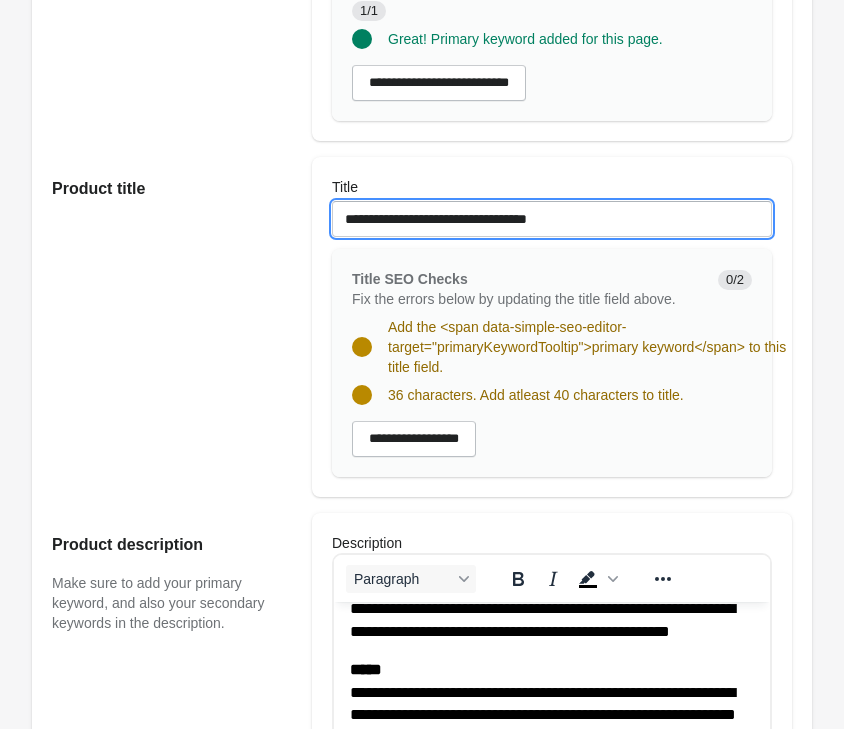click on "**********" at bounding box center [552, 219] 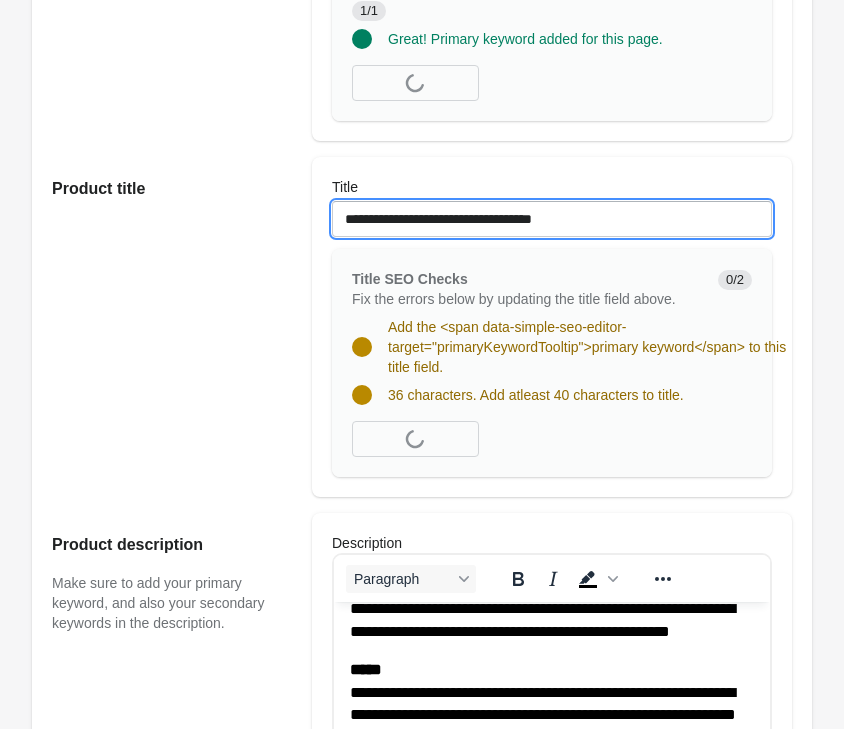 paste on "********" 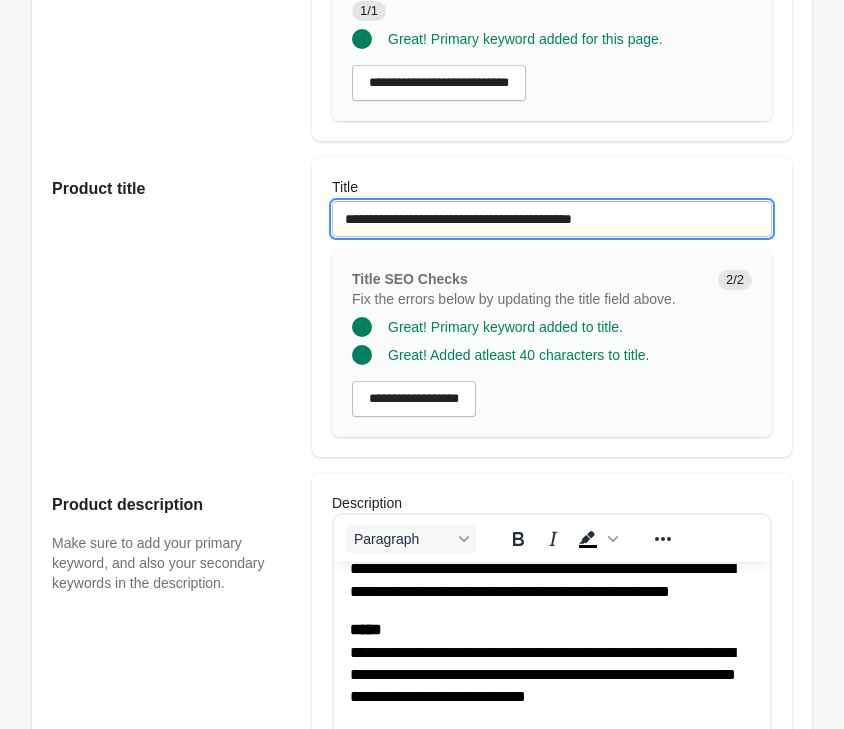 drag, startPoint x: 413, startPoint y: 220, endPoint x: 171, endPoint y: 186, distance: 244.37675 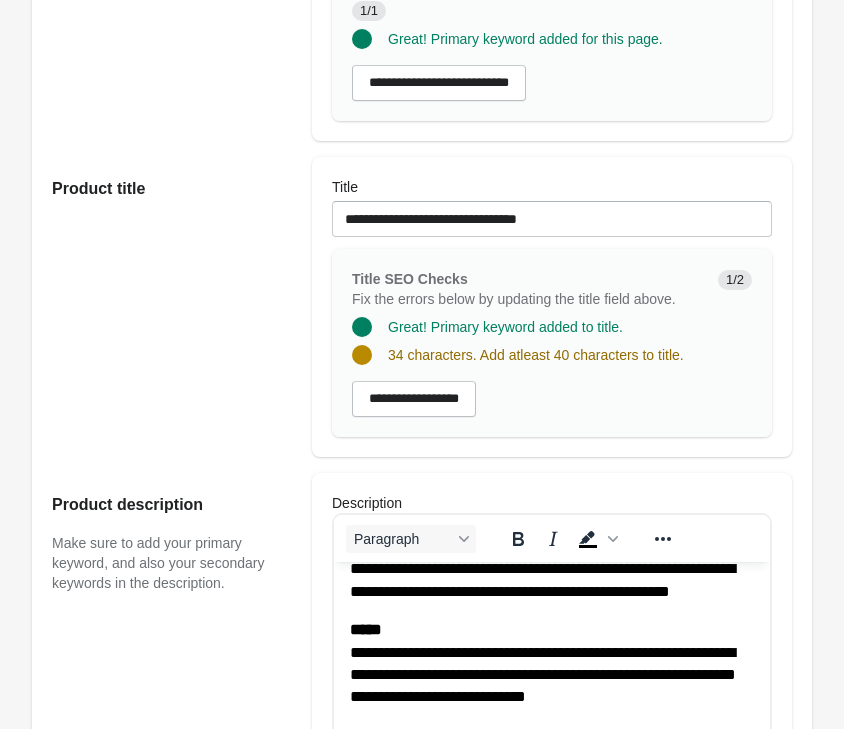 click on "Product title" at bounding box center [172, 307] 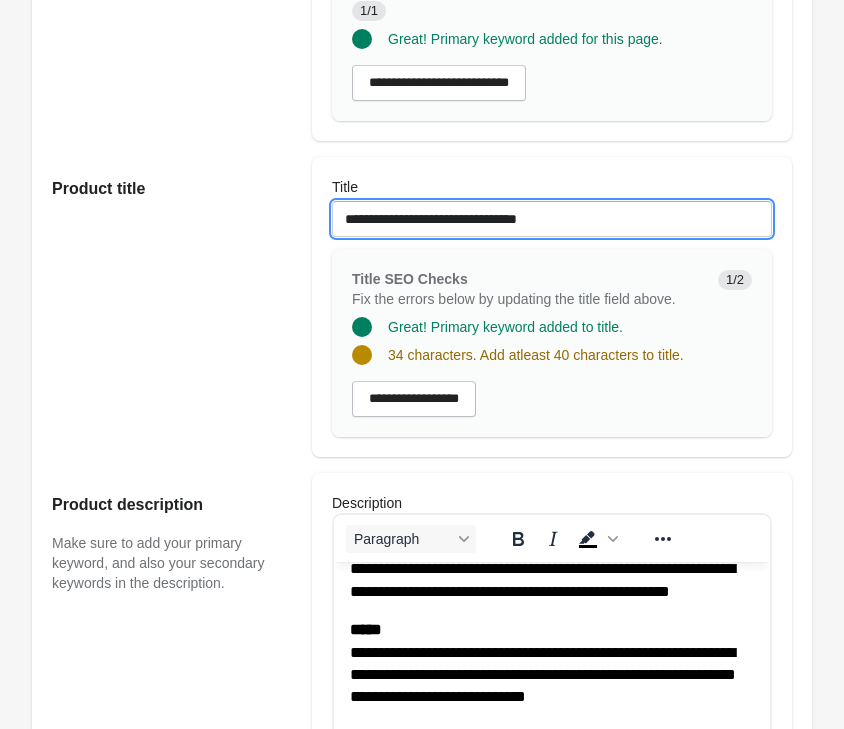 click on "**********" at bounding box center (552, 219) 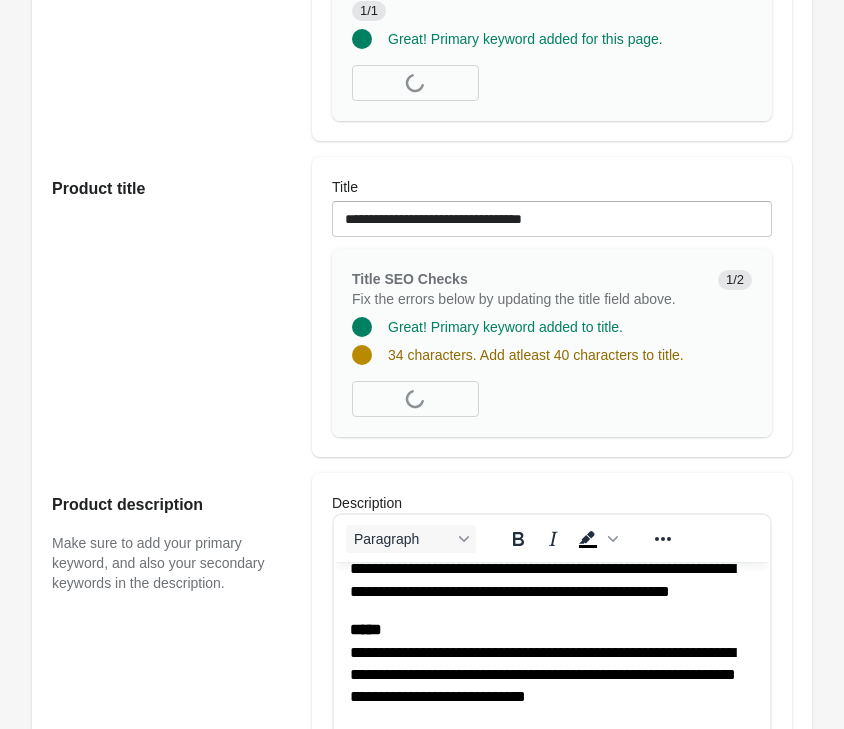 click on "**********" at bounding box center [552, 399] 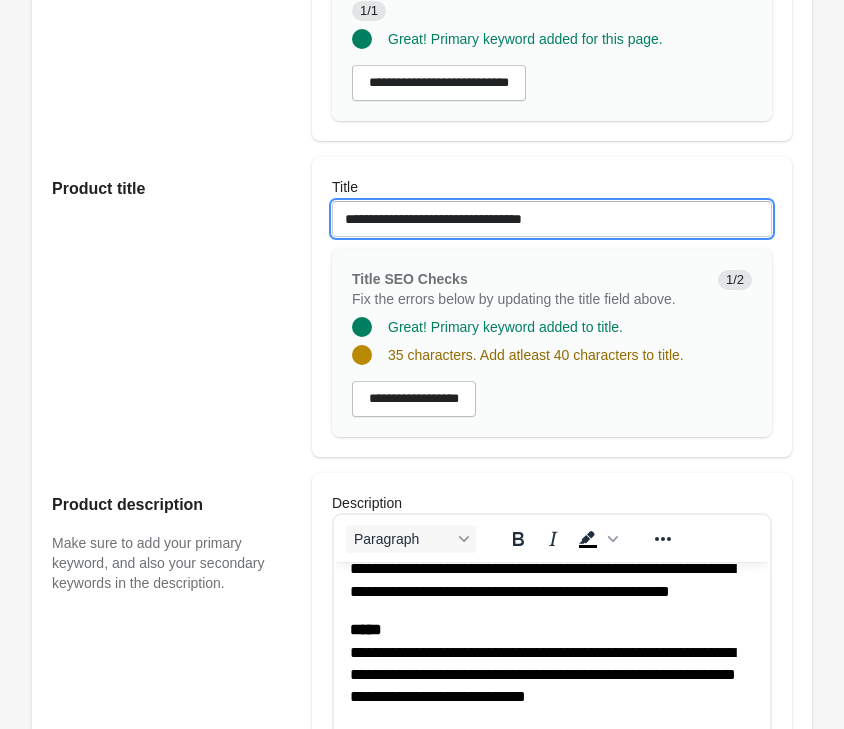 drag, startPoint x: 582, startPoint y: 224, endPoint x: 248, endPoint y: 141, distance: 344.1584 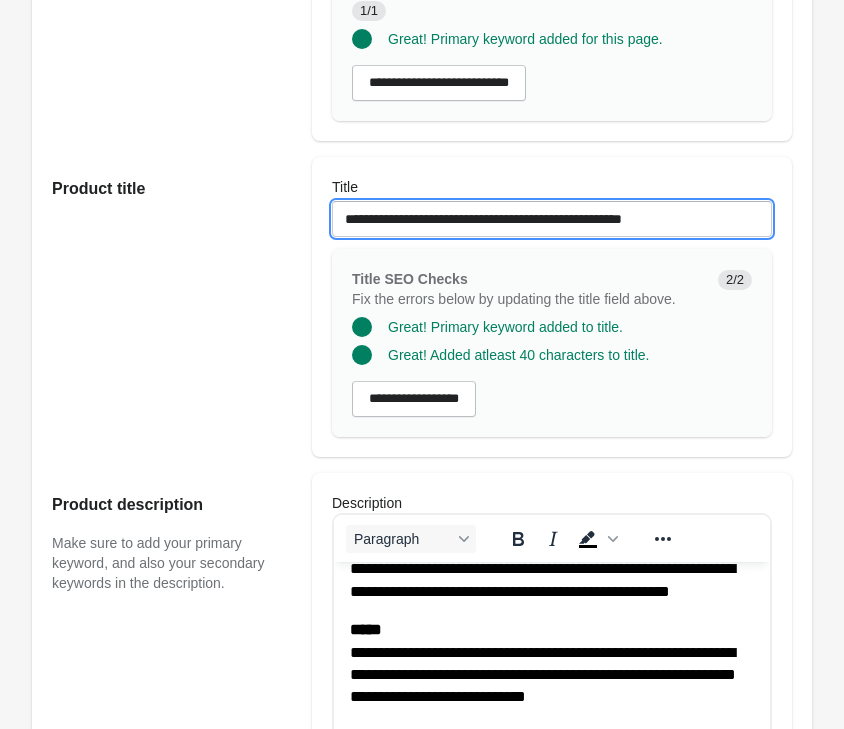 type on "**********" 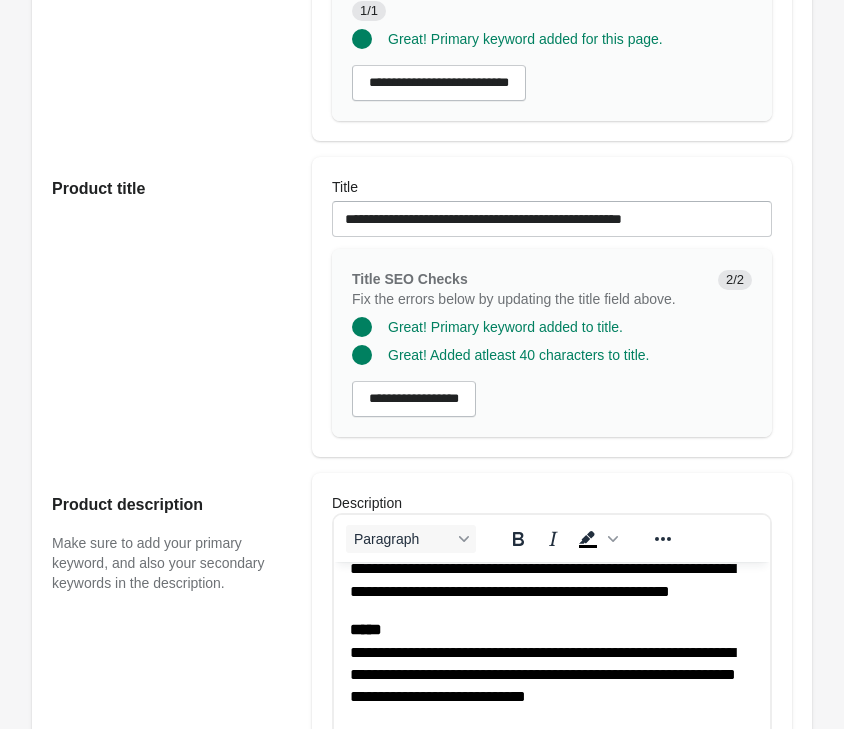 click on "Title SEO Checks
Fix the errors below by updating the title field above." at bounding box center [527, 289] 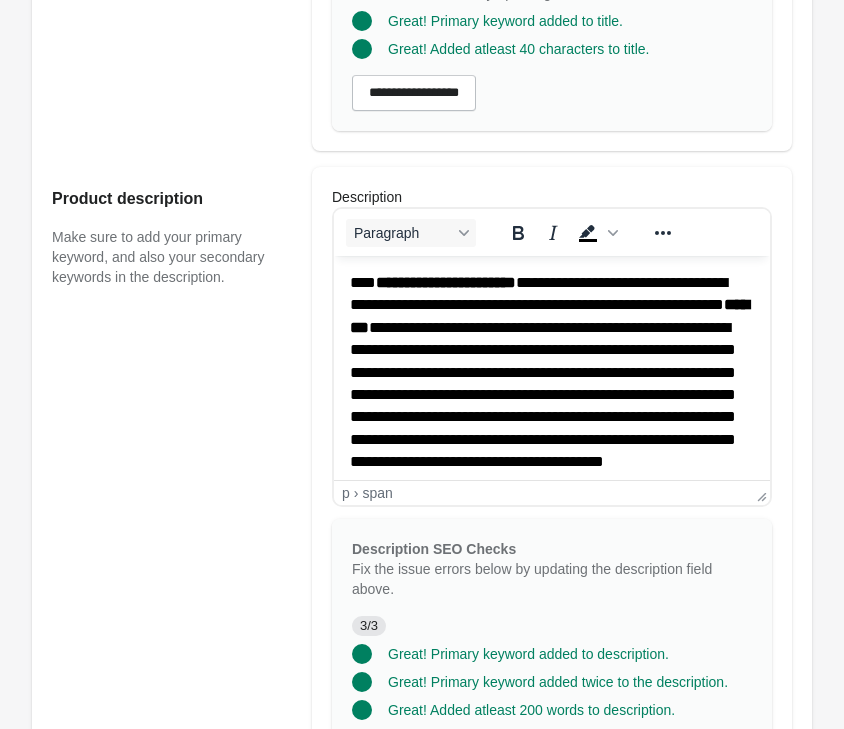 scroll, scrollTop: 494, scrollLeft: 0, axis: vertical 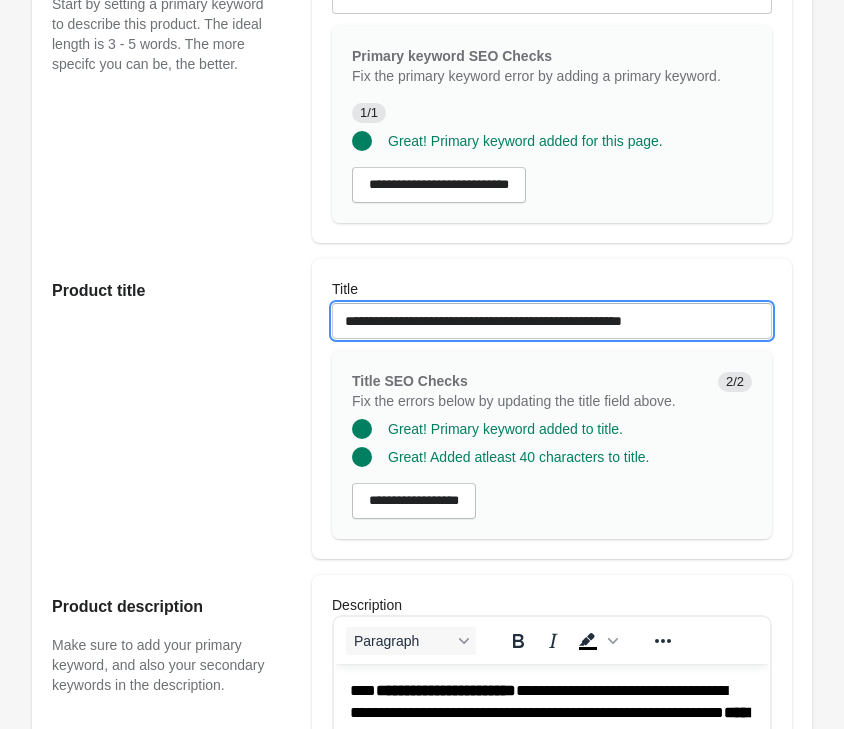 click on "**********" at bounding box center [552, 321] 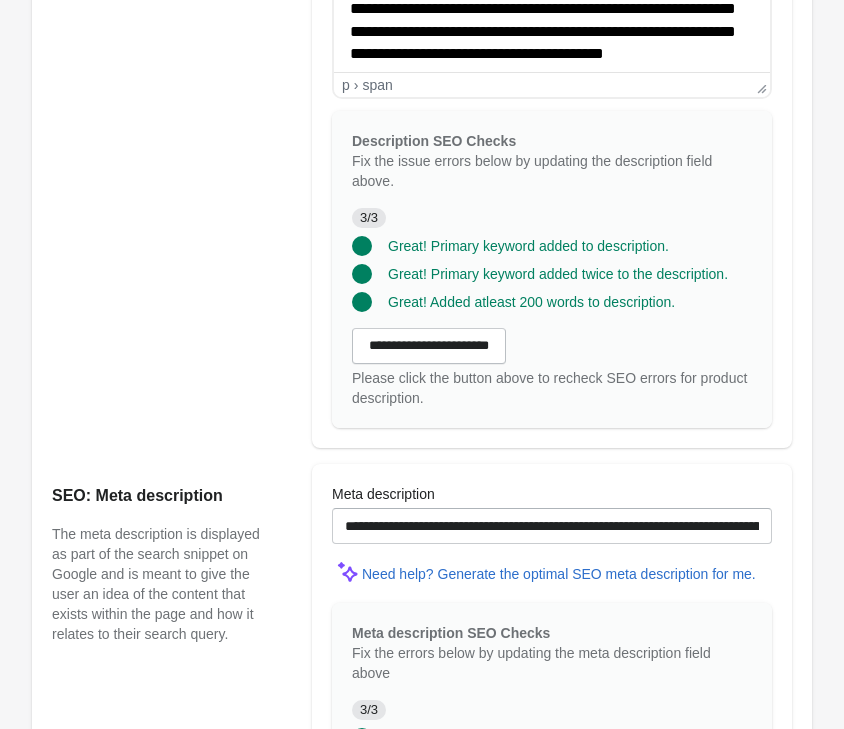 scroll, scrollTop: 1616, scrollLeft: 0, axis: vertical 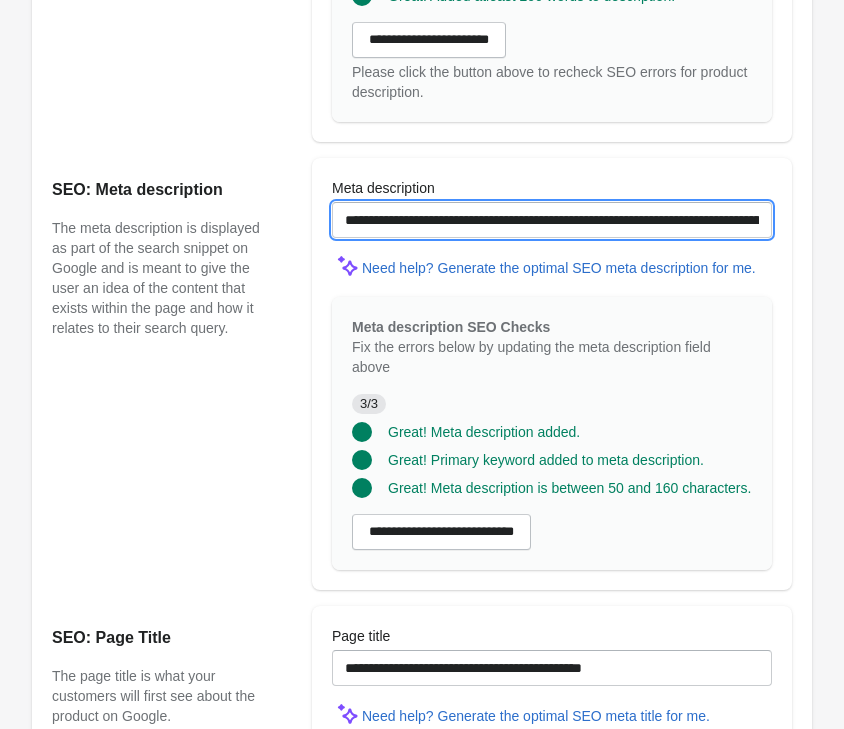 drag, startPoint x: 406, startPoint y: 220, endPoint x: 698, endPoint y: 231, distance: 292.20712 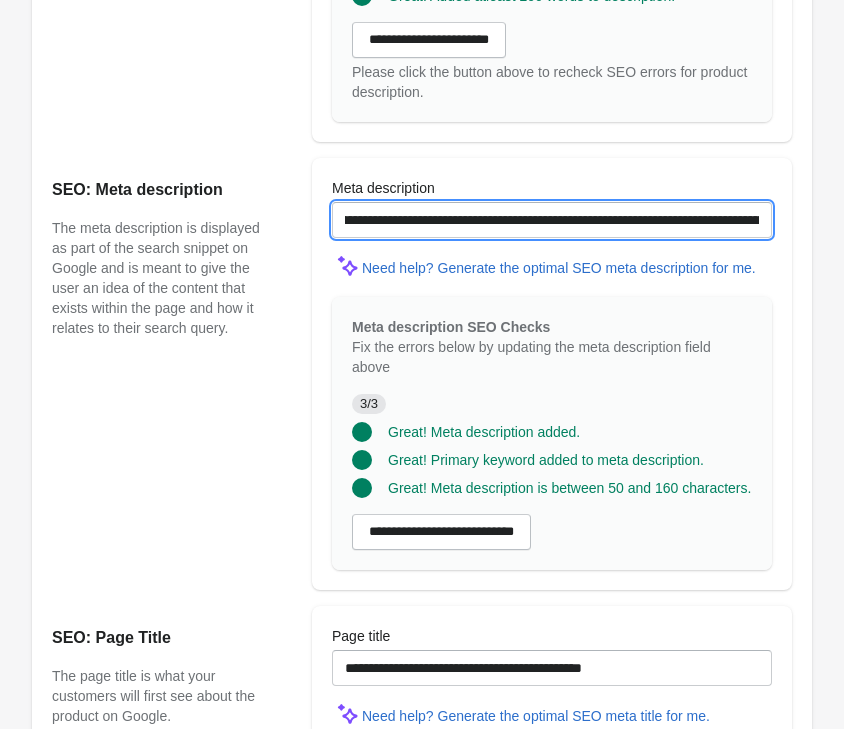click on "**********" at bounding box center [552, 220] 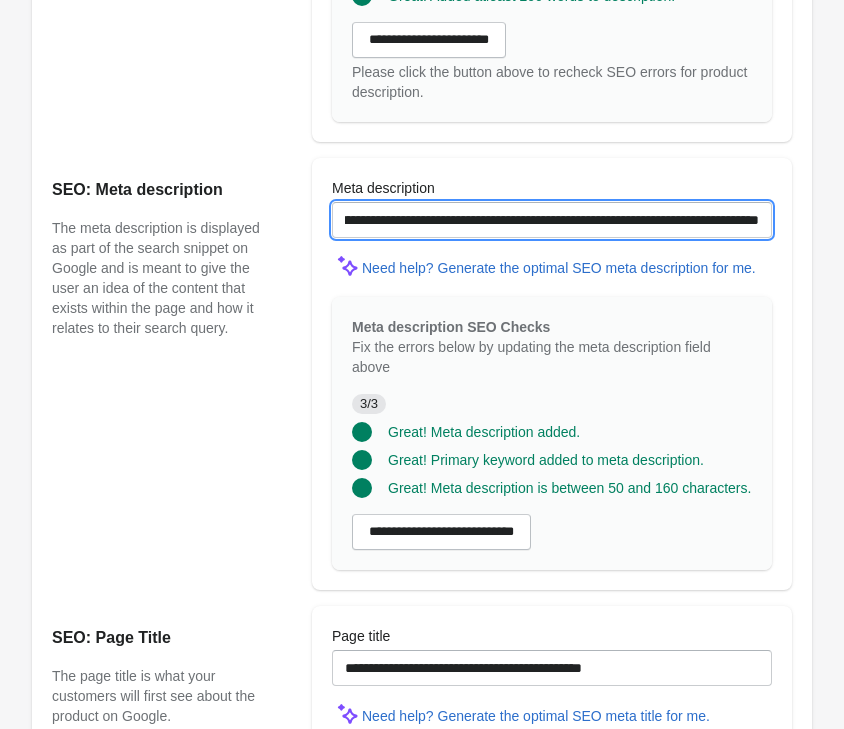 scroll, scrollTop: 0, scrollLeft: 420, axis: horizontal 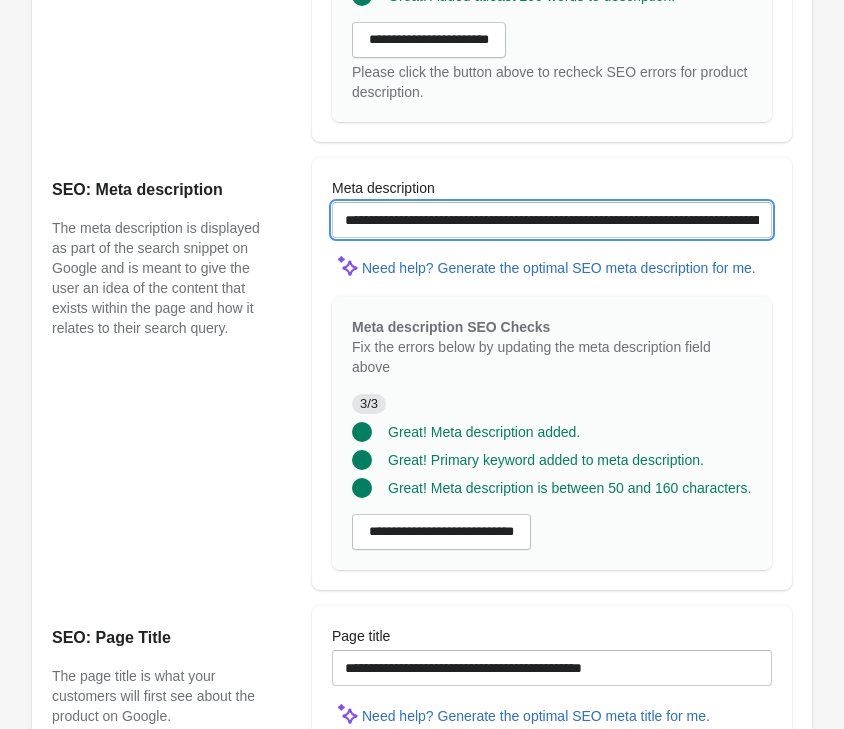drag, startPoint x: 378, startPoint y: 220, endPoint x: 210, endPoint y: 223, distance: 168.02678 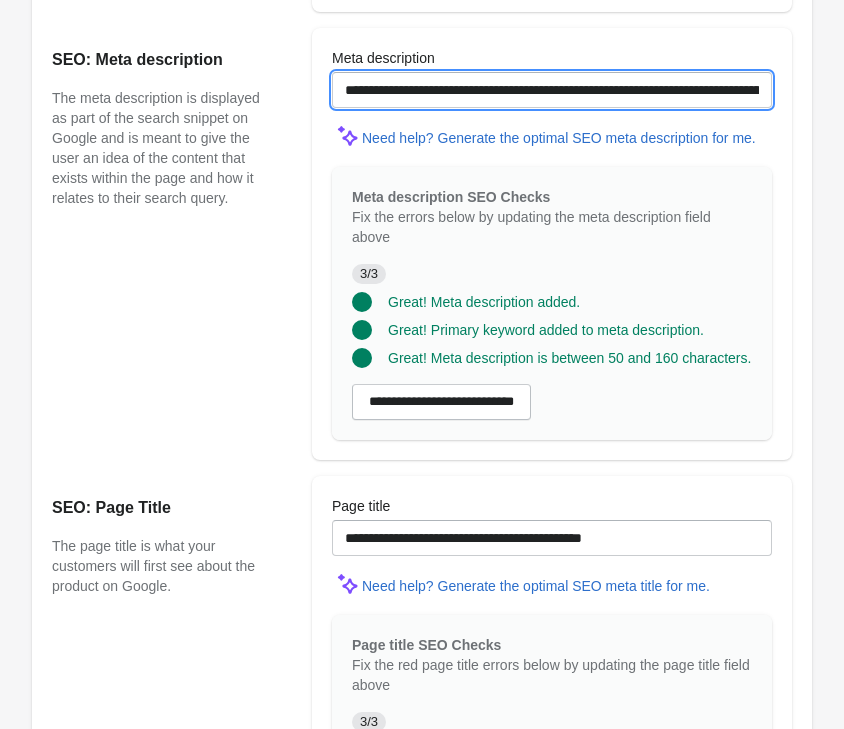 scroll, scrollTop: 1922, scrollLeft: 0, axis: vertical 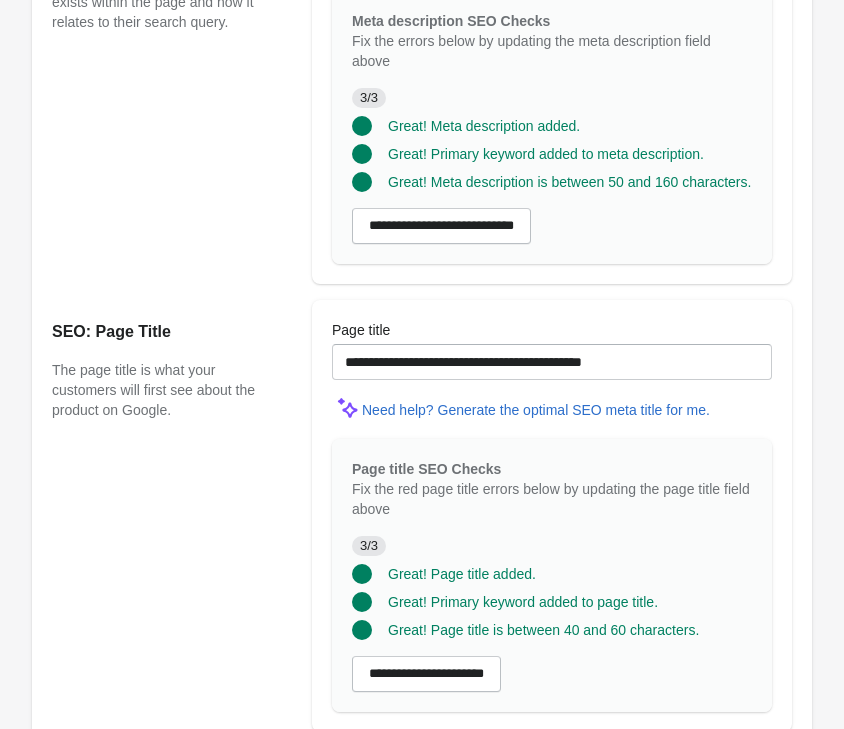 type on "**********" 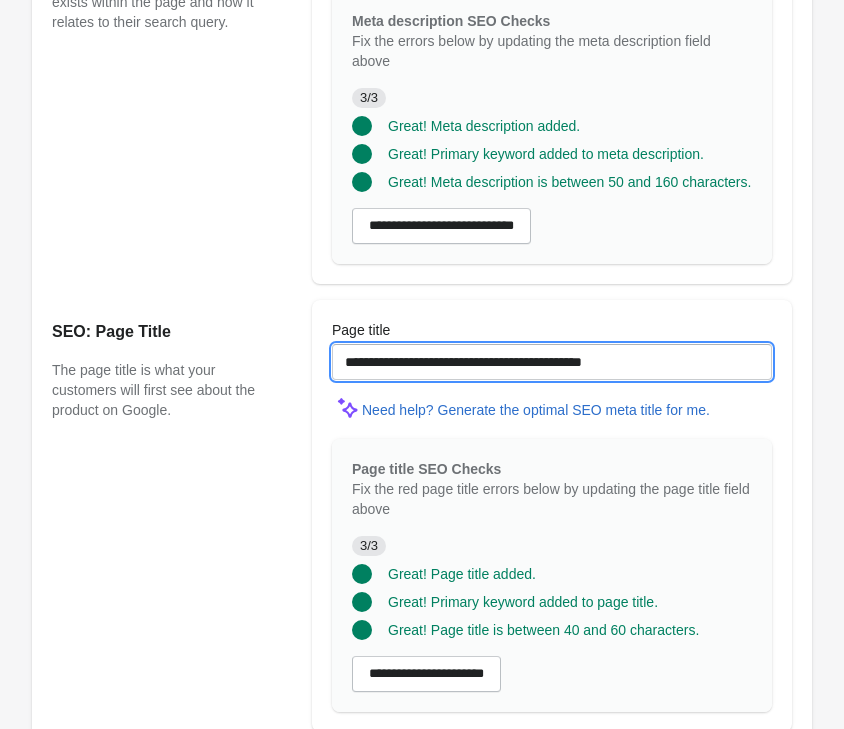 drag, startPoint x: 374, startPoint y: 357, endPoint x: 539, endPoint y: 358, distance: 165.00304 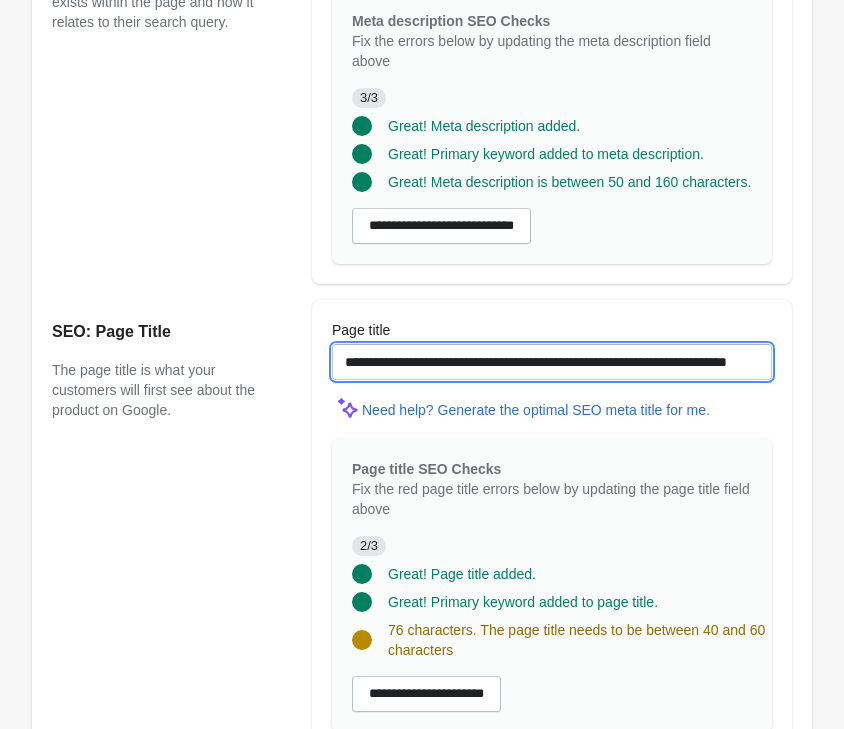 click on "**********" at bounding box center (552, 362) 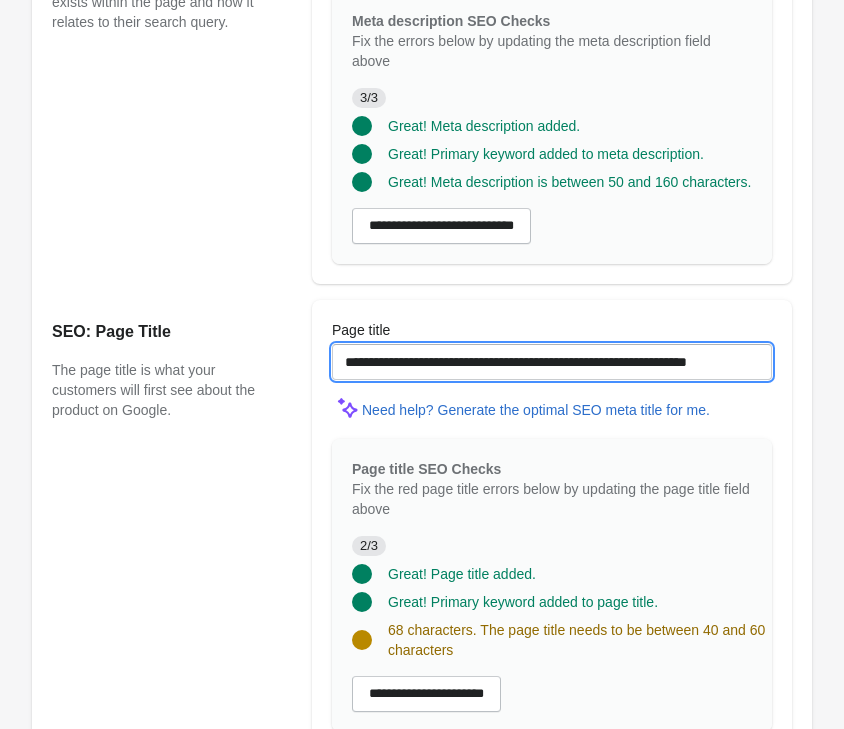 click on "**********" at bounding box center [552, 362] 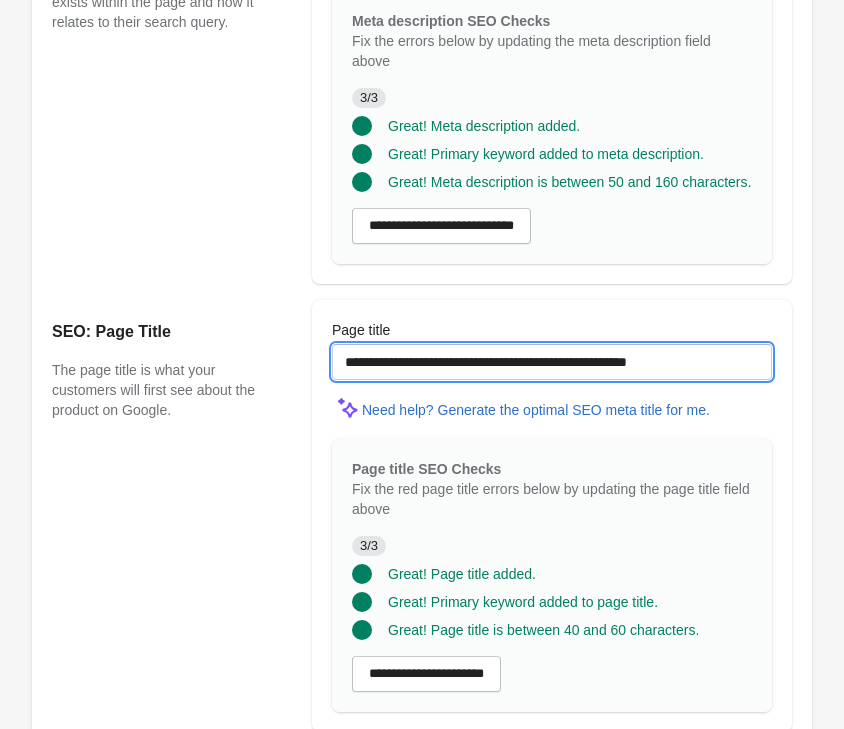 type on "**********" 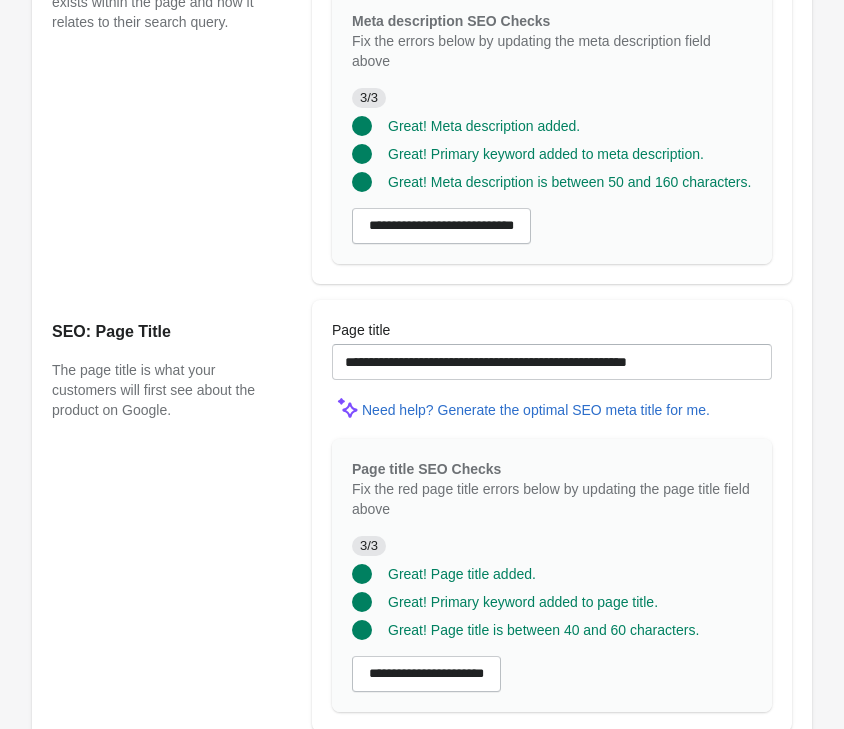 click on "Fix the red page title errors below by updating the page title field above" at bounding box center [552, 499] 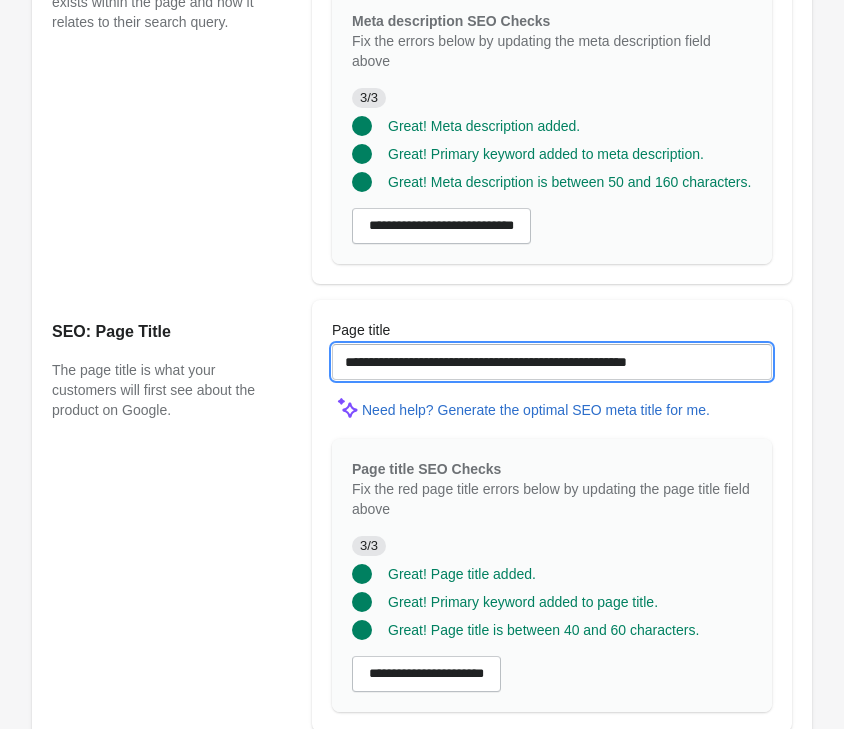 click on "**********" at bounding box center (552, 362) 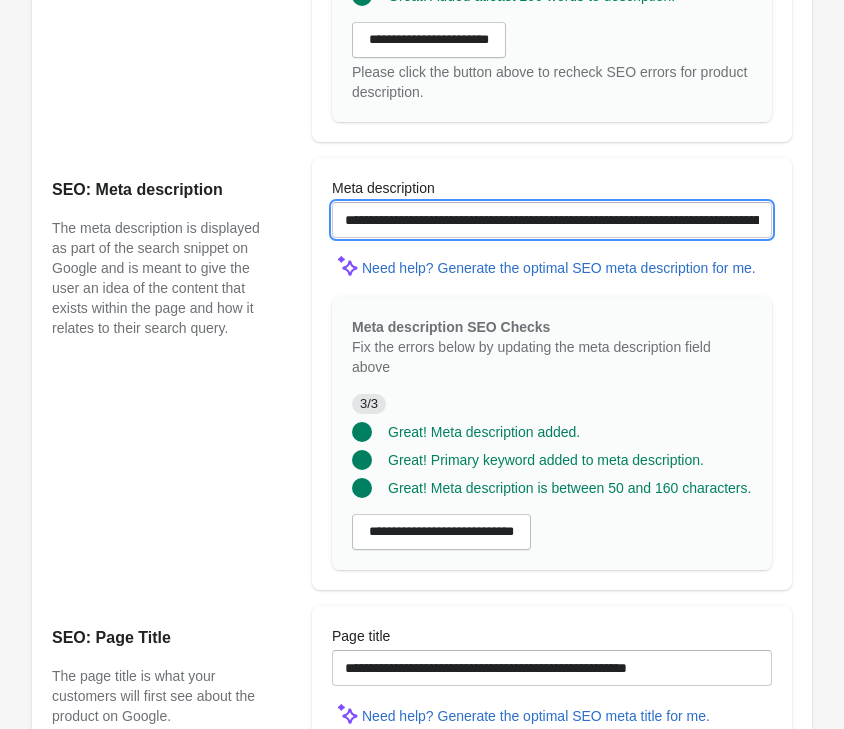 click on "**********" at bounding box center (552, 220) 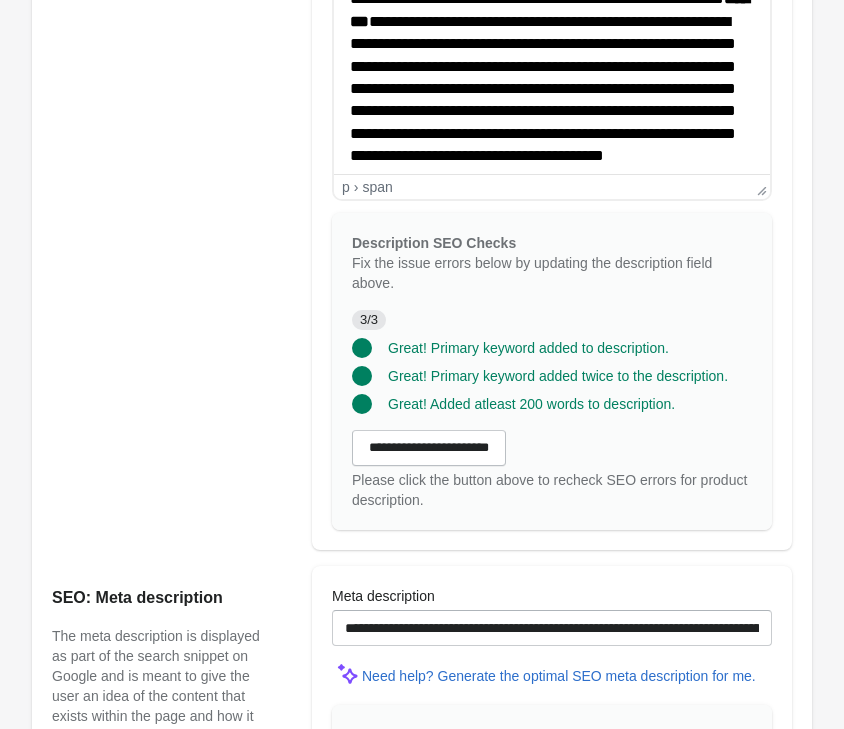 click on "**********" at bounding box center [549, 66] 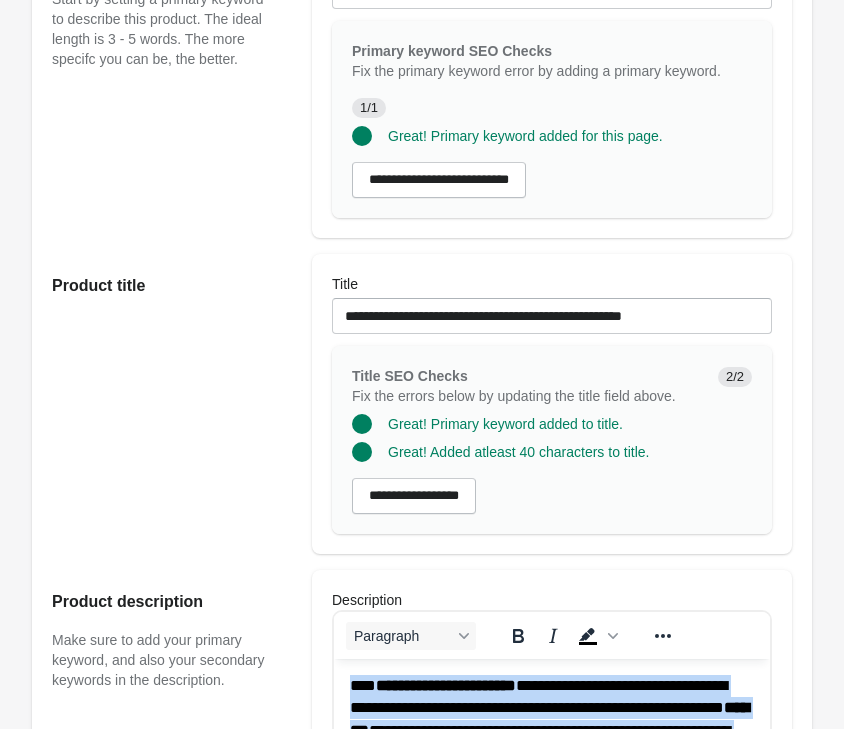 scroll, scrollTop: 494, scrollLeft: 0, axis: vertical 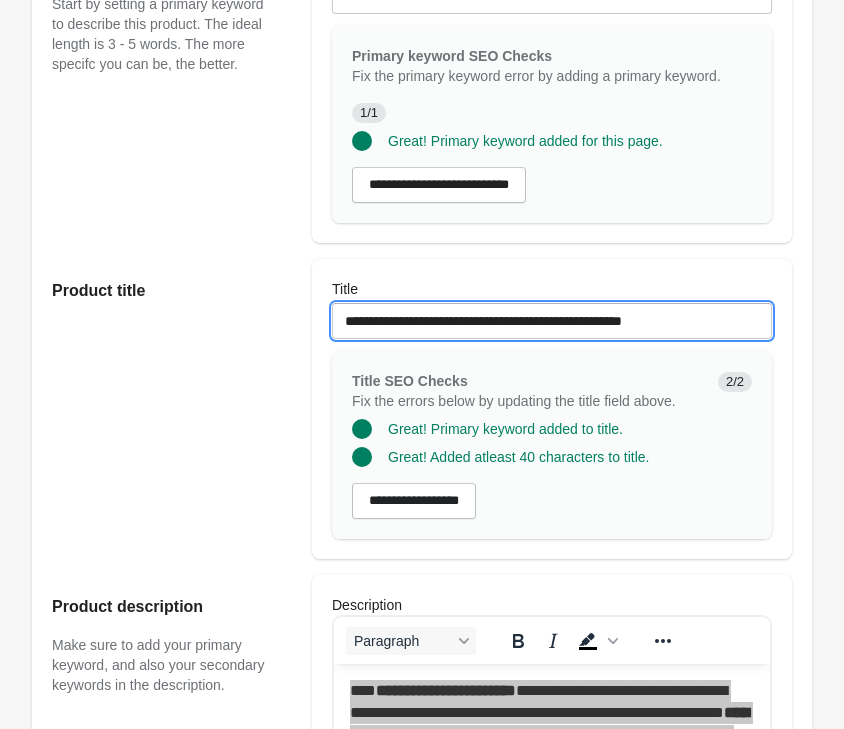 click on "**********" at bounding box center [552, 321] 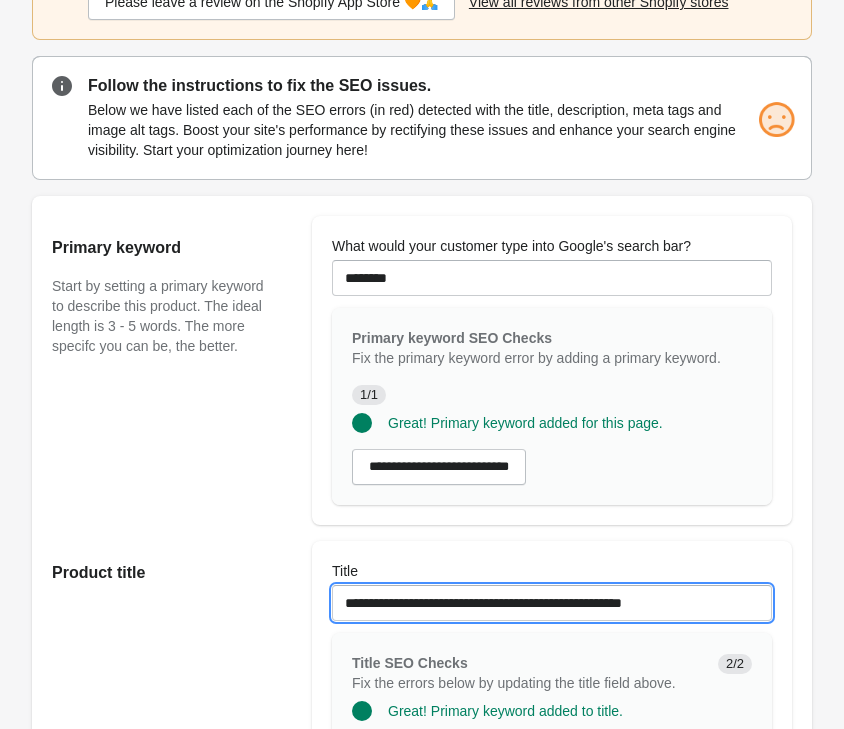 scroll, scrollTop: 188, scrollLeft: 0, axis: vertical 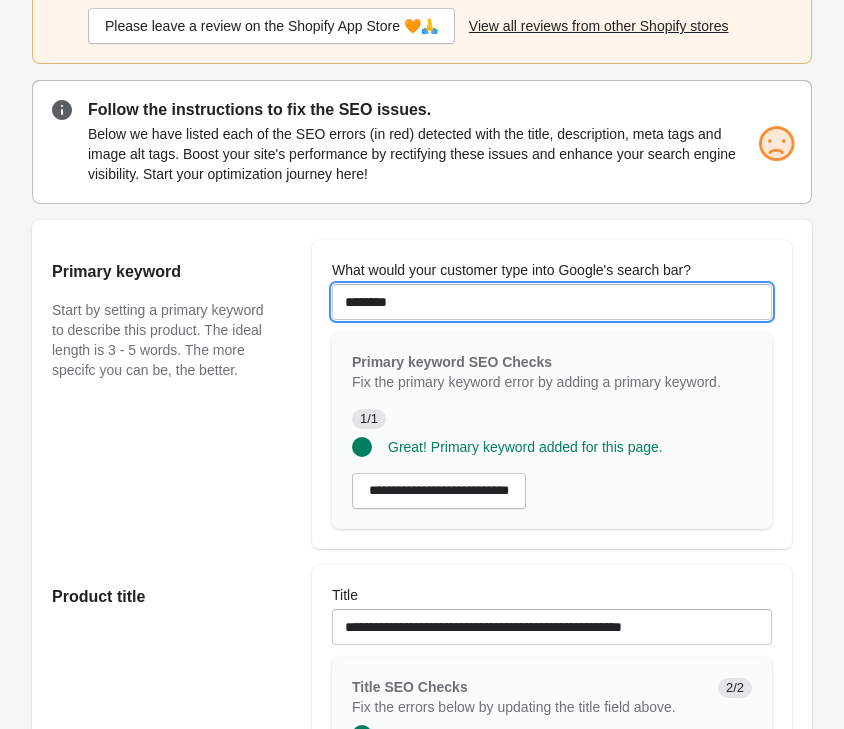 drag, startPoint x: 421, startPoint y: 305, endPoint x: 43, endPoint y: 258, distance: 380.91074 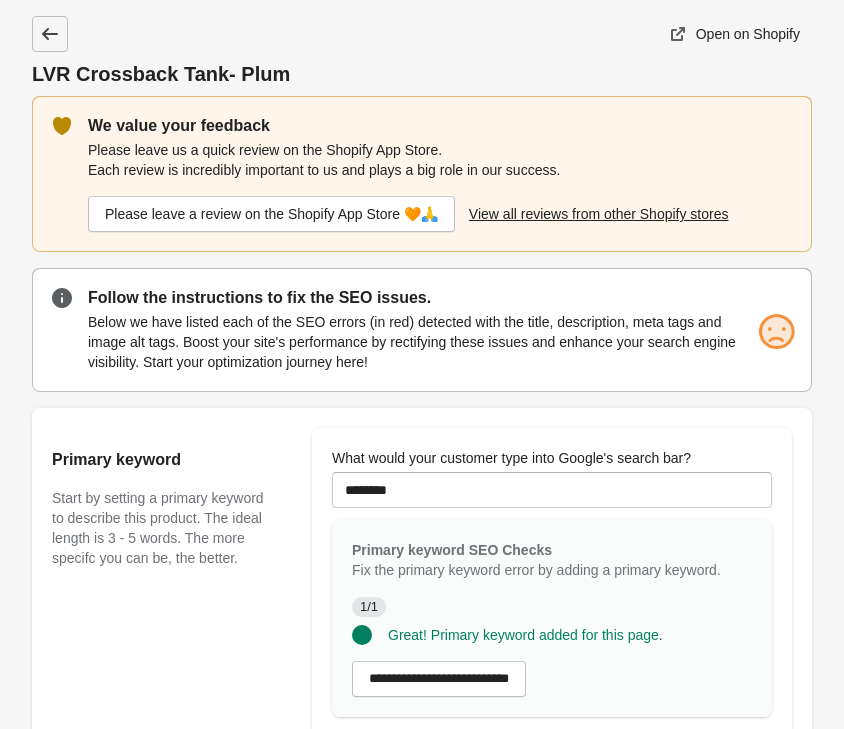 click 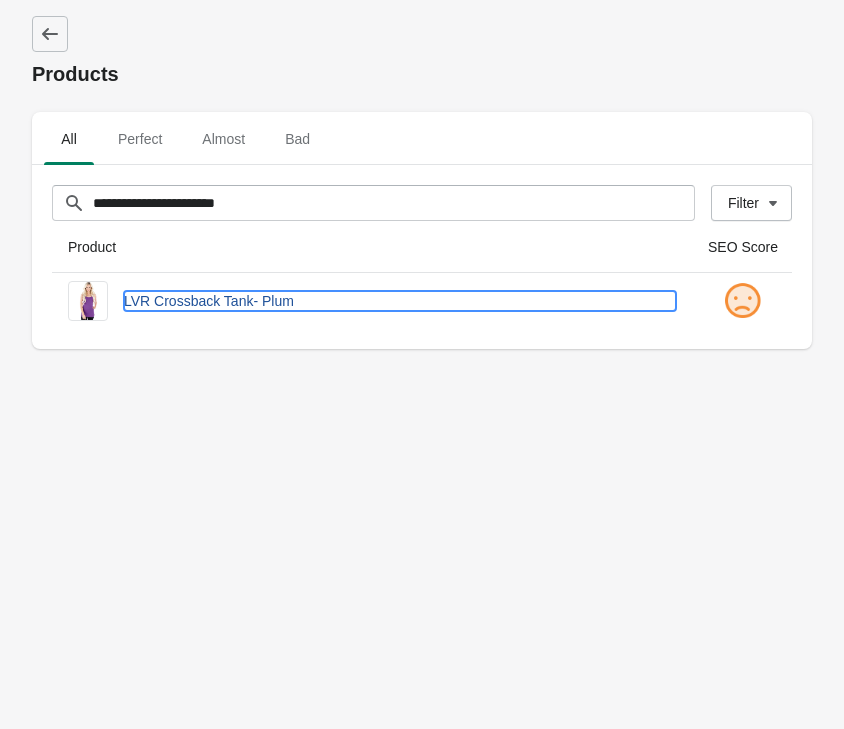 click on "LVR Crossback Tank- Plum" at bounding box center (400, 301) 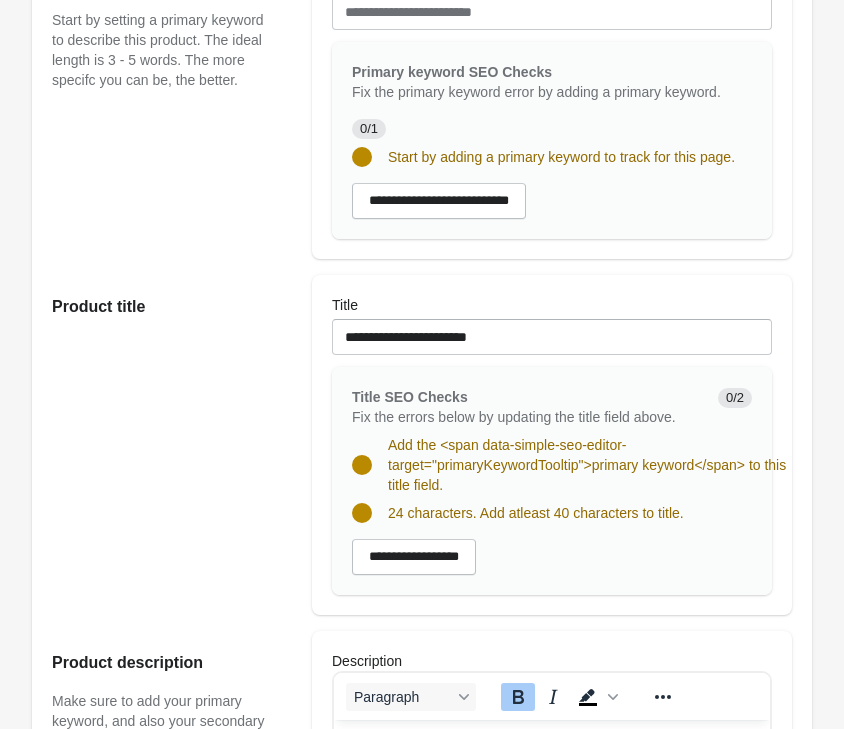 scroll, scrollTop: 0, scrollLeft: 0, axis: both 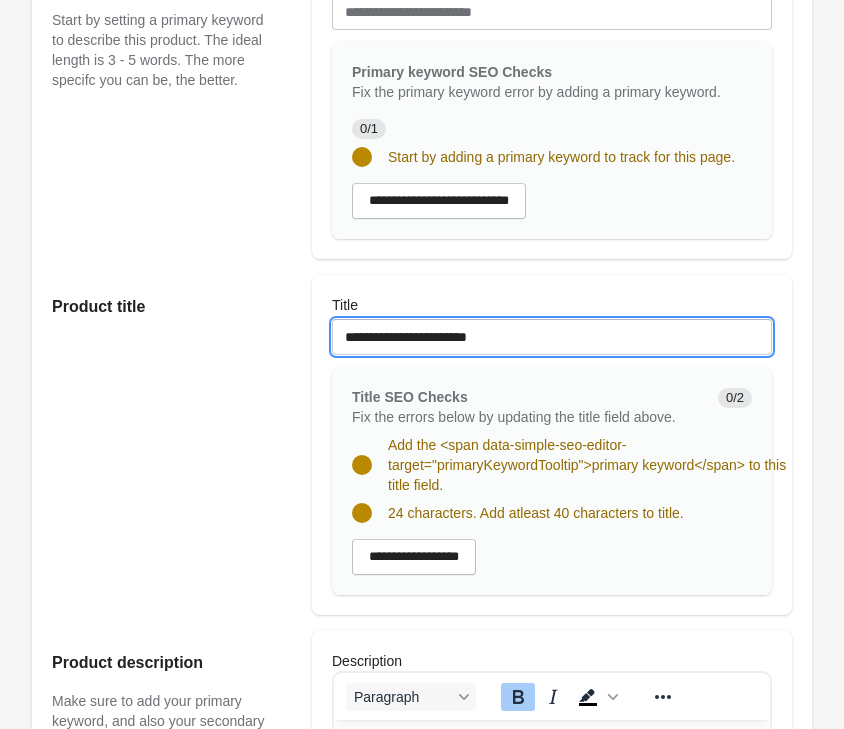 click on "**********" at bounding box center [552, 337] 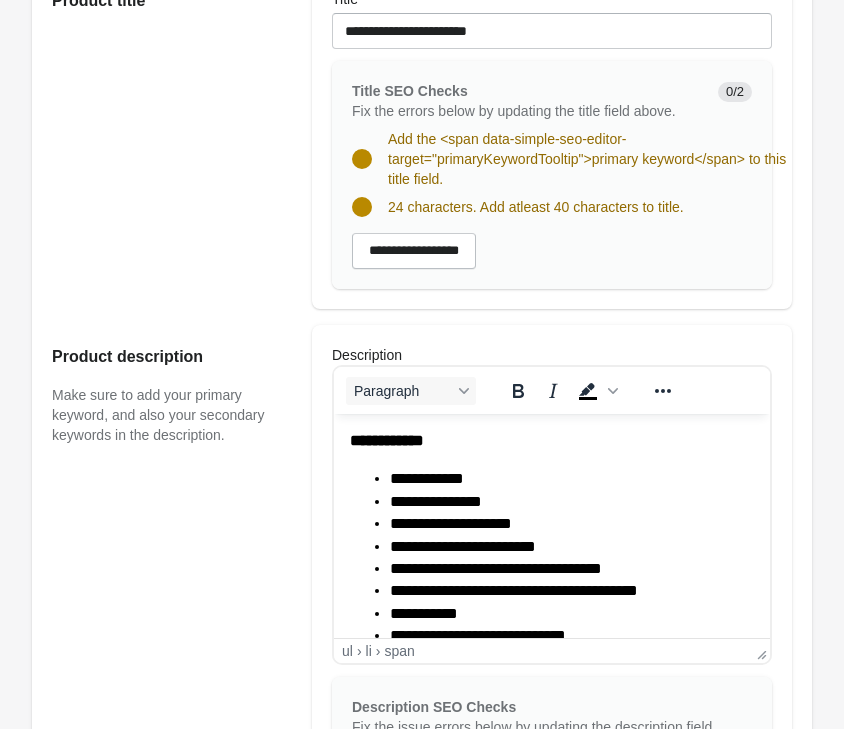 click on "**********" at bounding box center [572, 502] 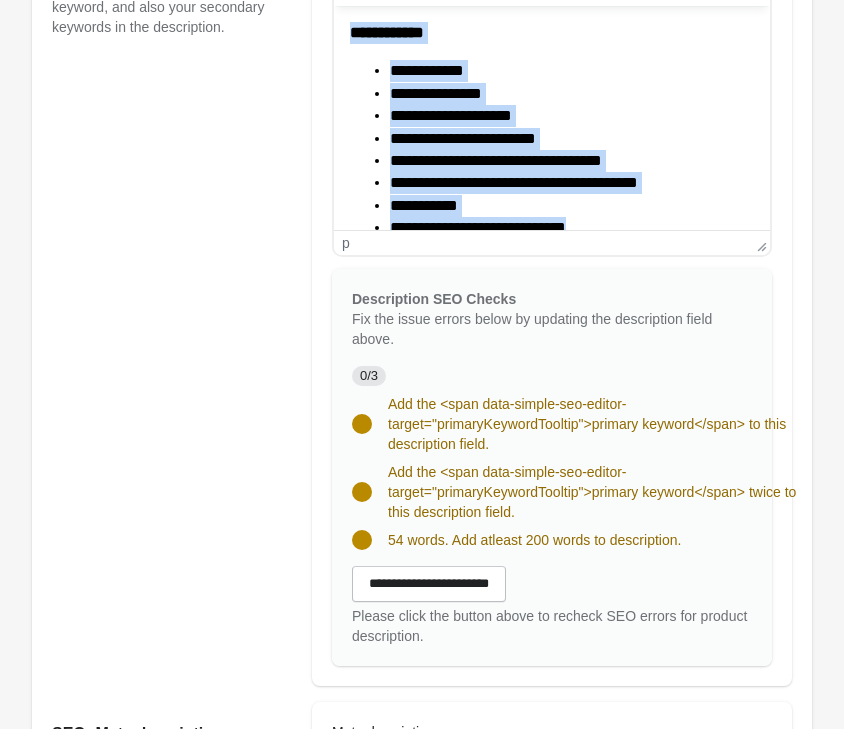 scroll, scrollTop: 1326, scrollLeft: 0, axis: vertical 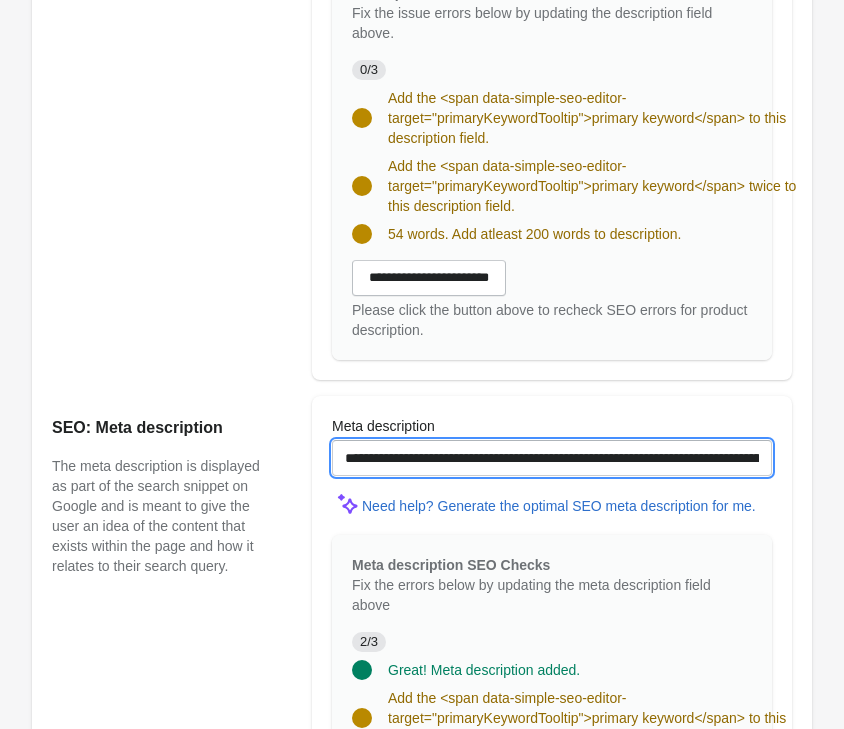 click on "**********" at bounding box center (552, 458) 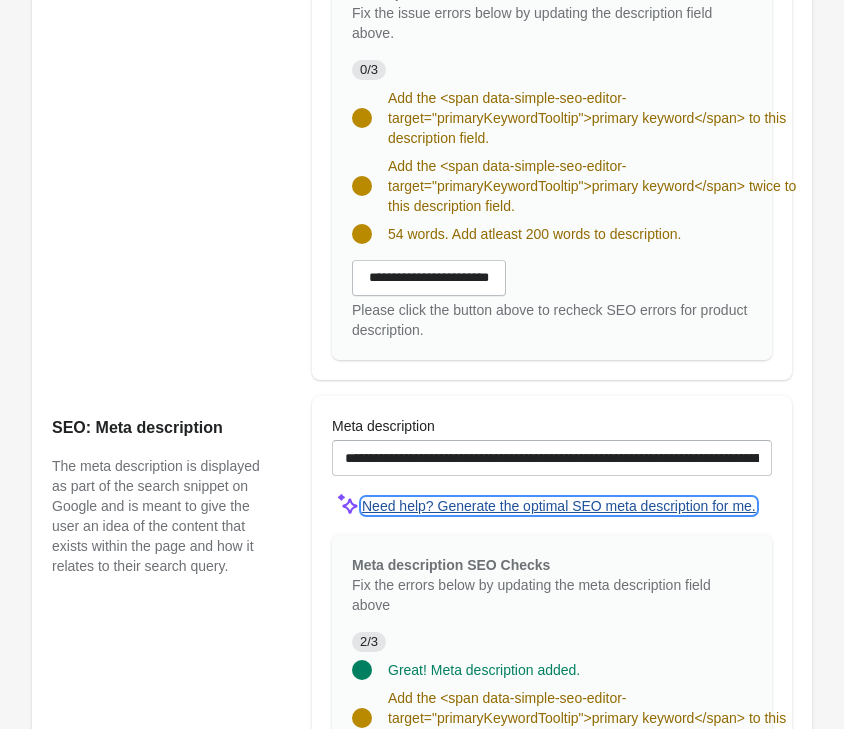 click on "Need help? Generate the optimal SEO meta description for me." at bounding box center (559, 506) 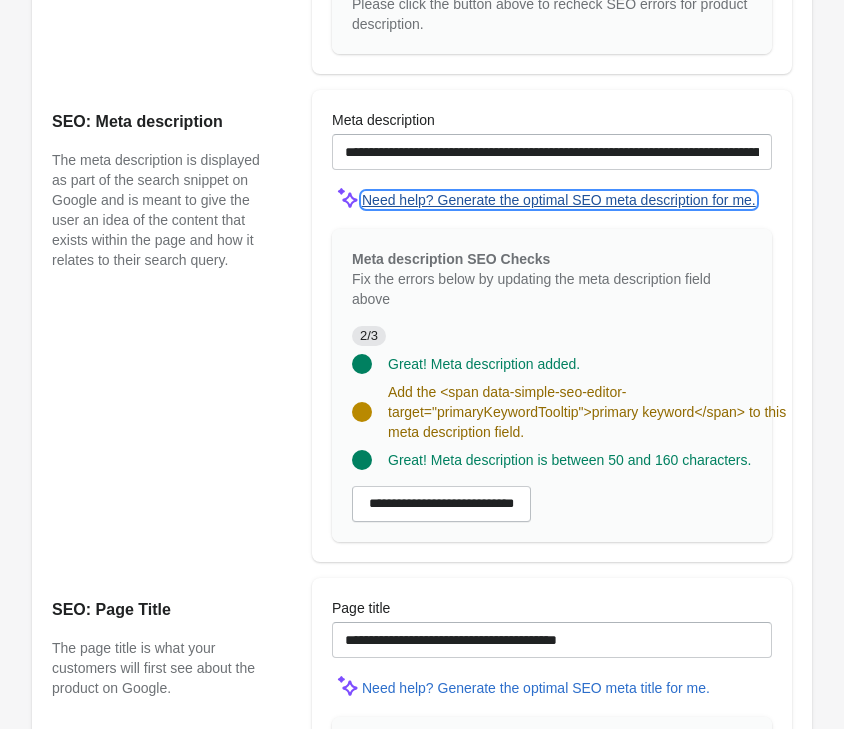 scroll, scrollTop: 1938, scrollLeft: 0, axis: vertical 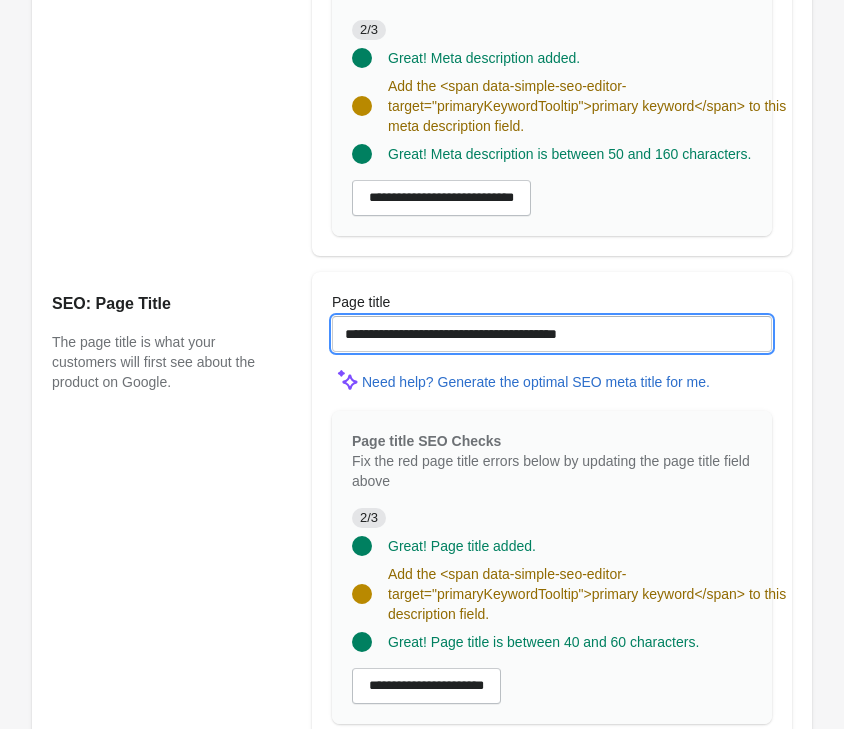click on "**********" at bounding box center (552, 334) 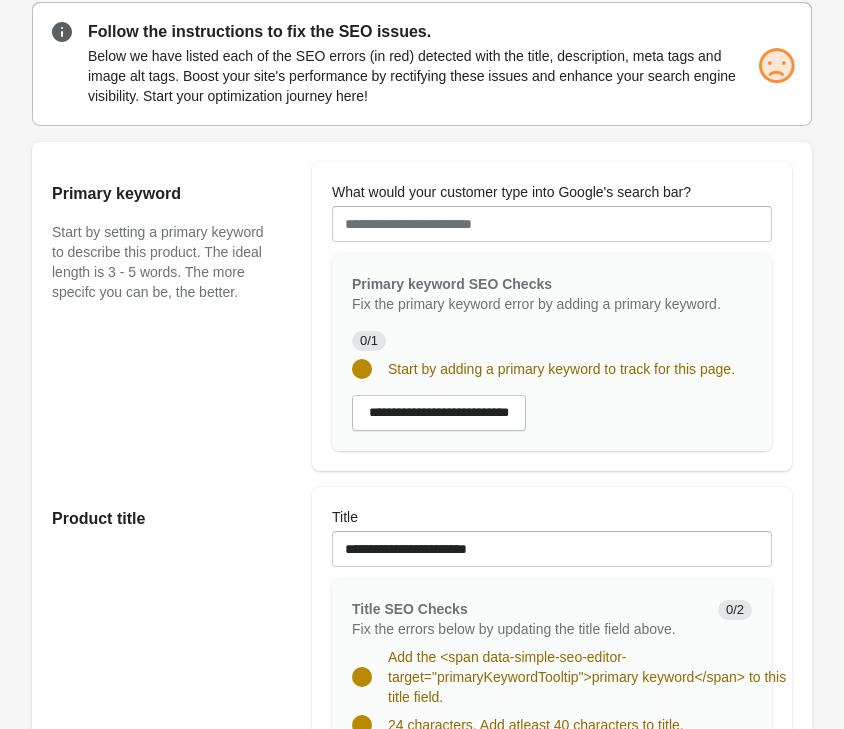scroll, scrollTop: 0, scrollLeft: 0, axis: both 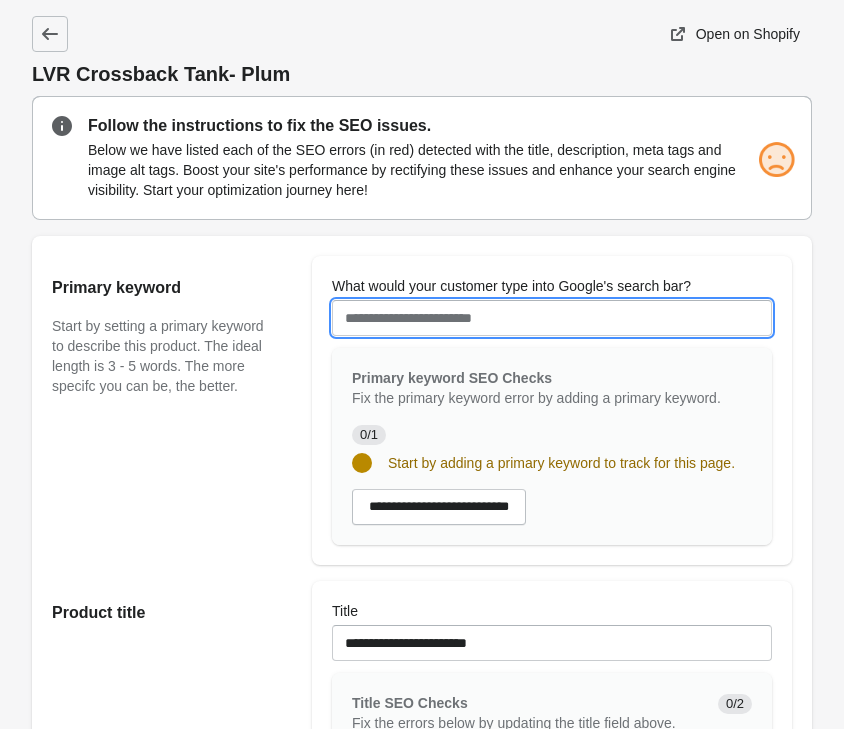 click on "What would your customer type into Google's search bar?" at bounding box center (552, 318) 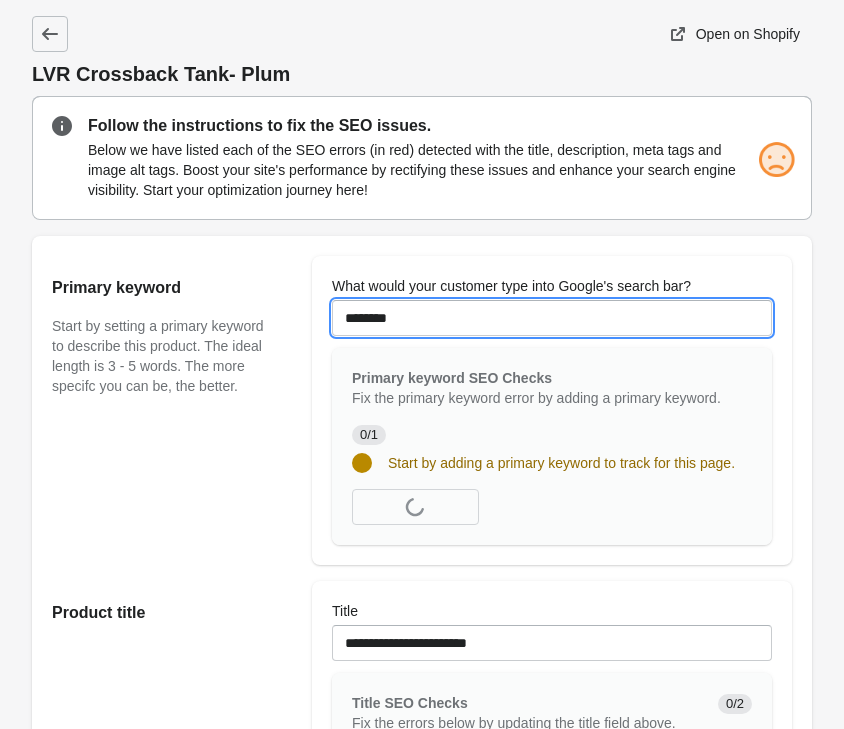 type on "********" 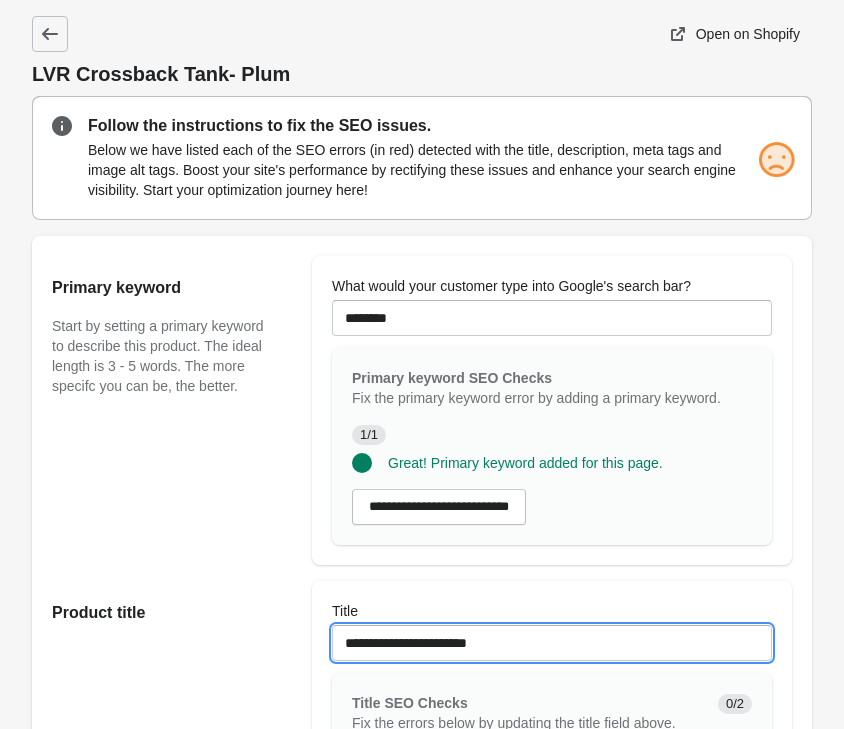 drag, startPoint x: 558, startPoint y: 641, endPoint x: 168, endPoint y: 613, distance: 391.00385 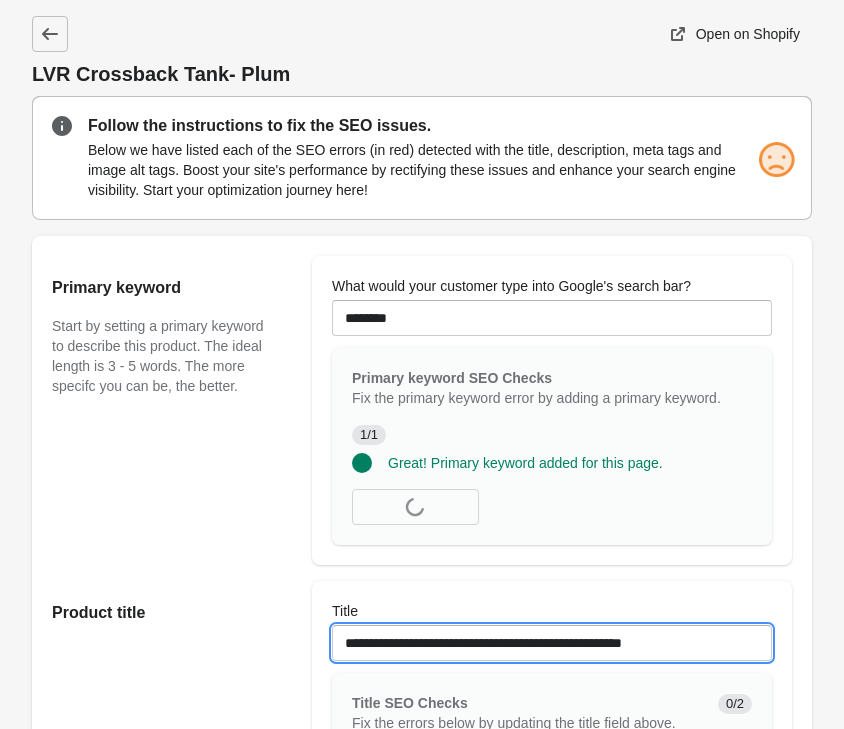 type on "**********" 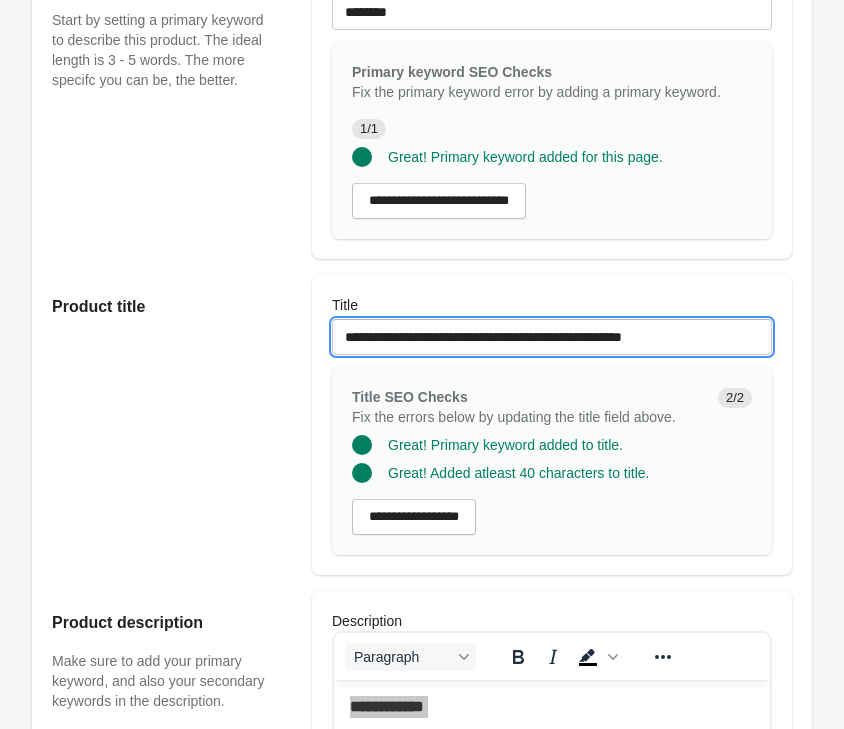 scroll, scrollTop: 612, scrollLeft: 0, axis: vertical 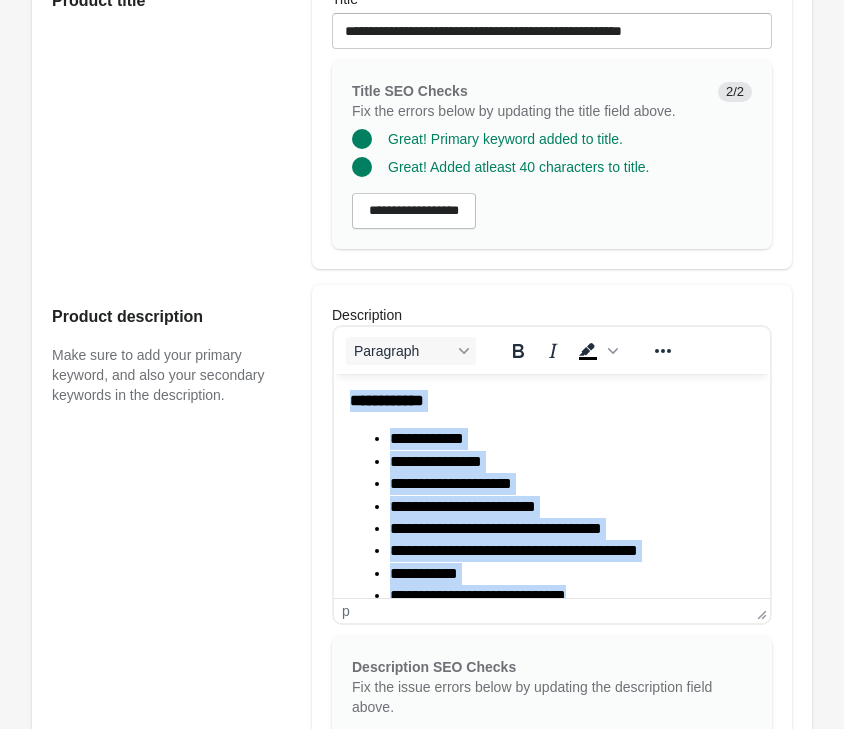 click on "**********" at bounding box center (427, 438) 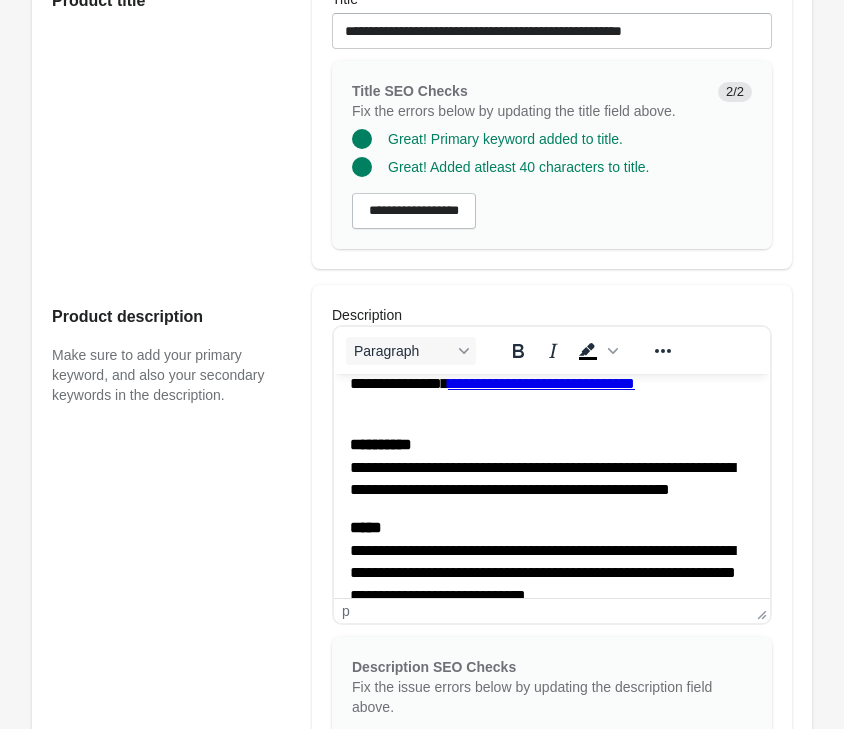 scroll, scrollTop: 525, scrollLeft: 0, axis: vertical 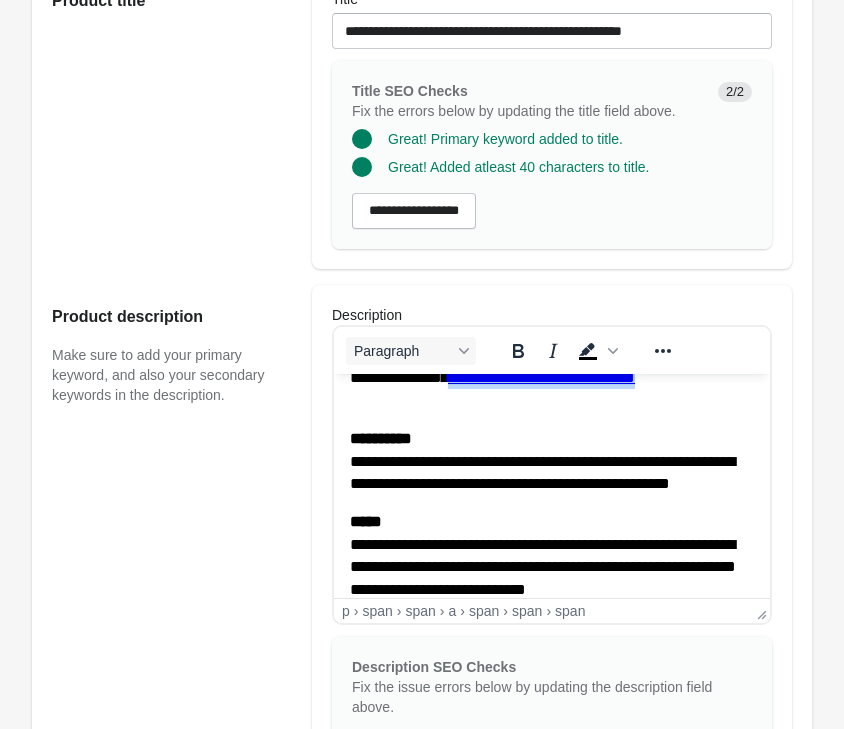 drag, startPoint x: 604, startPoint y: 425, endPoint x: 478, endPoint y: 792, distance: 388.02707 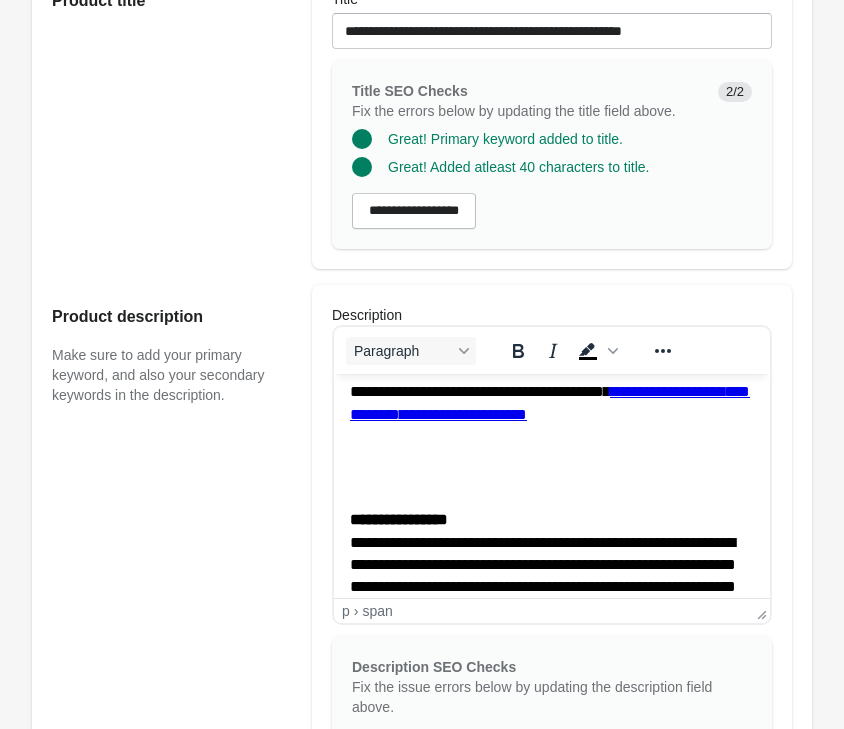 scroll, scrollTop: 117, scrollLeft: 0, axis: vertical 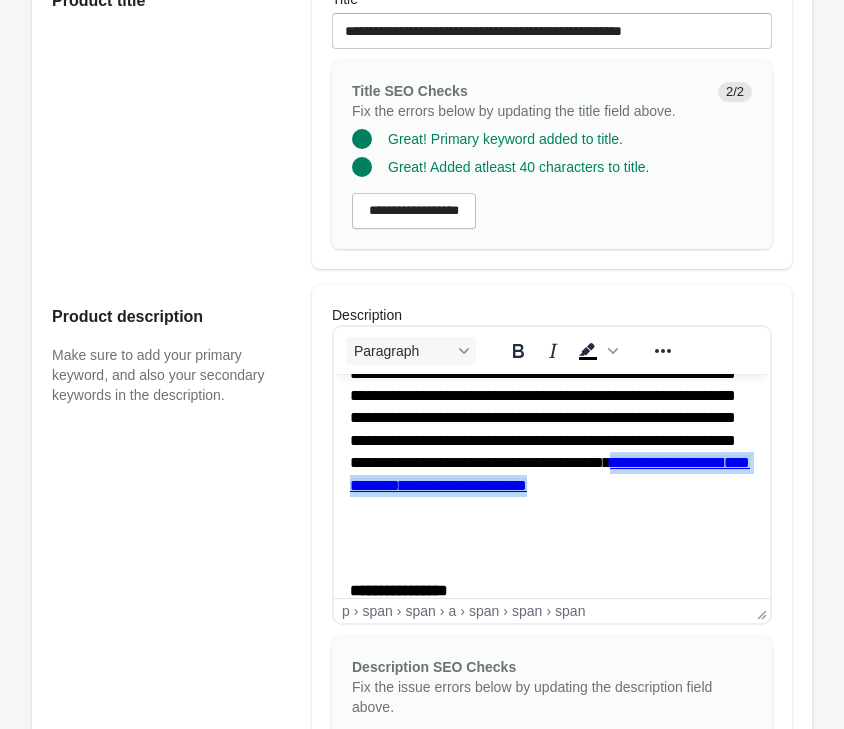 drag, startPoint x: 410, startPoint y: 560, endPoint x: 335, endPoint y: 533, distance: 79.71198 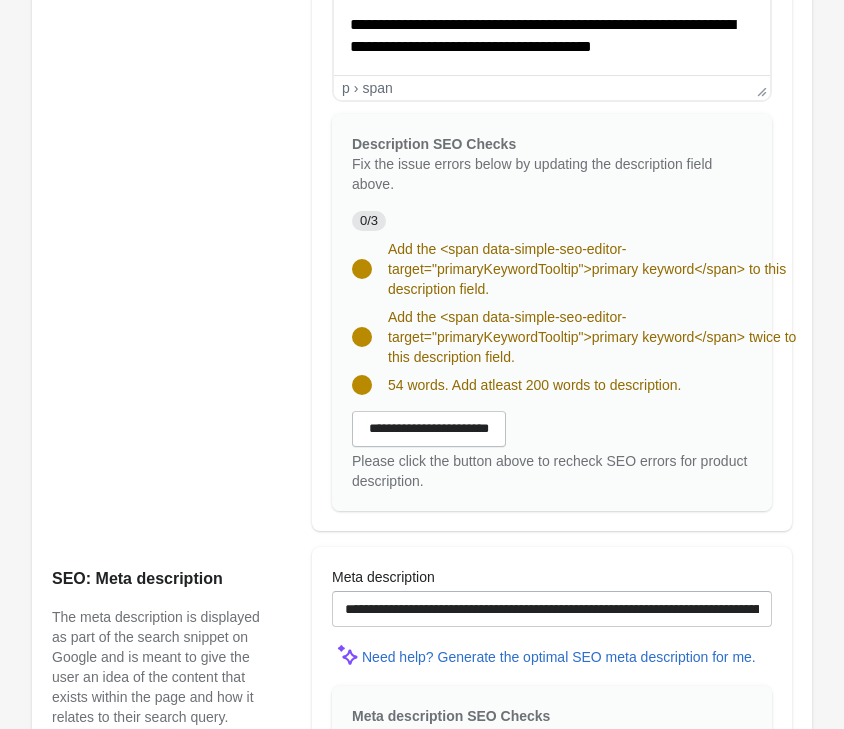scroll, scrollTop: 1326, scrollLeft: 0, axis: vertical 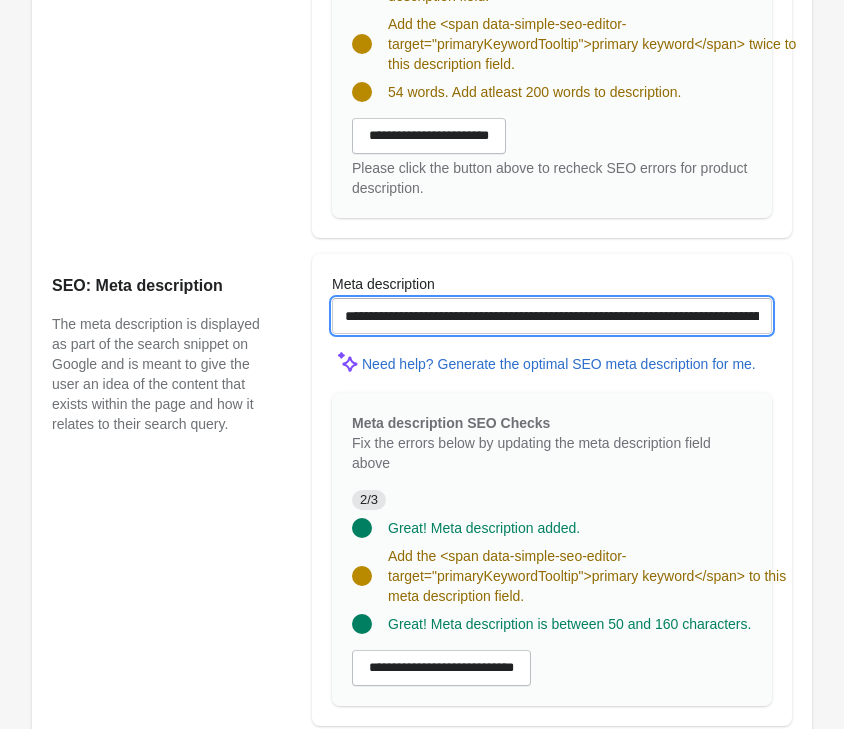 click on "**********" at bounding box center [552, 316] 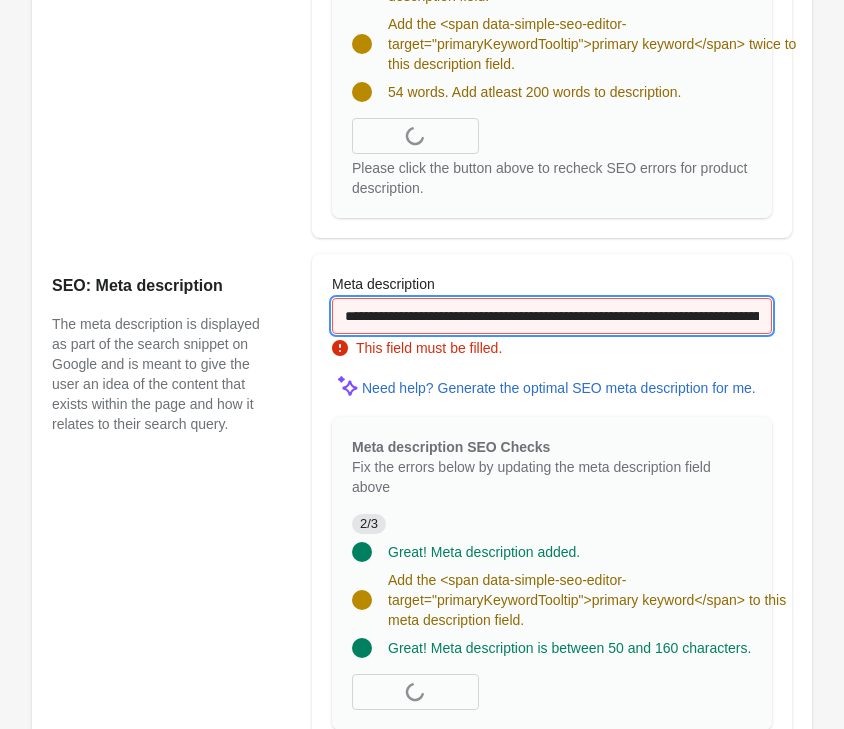 scroll, scrollTop: 0, scrollLeft: 453, axis: horizontal 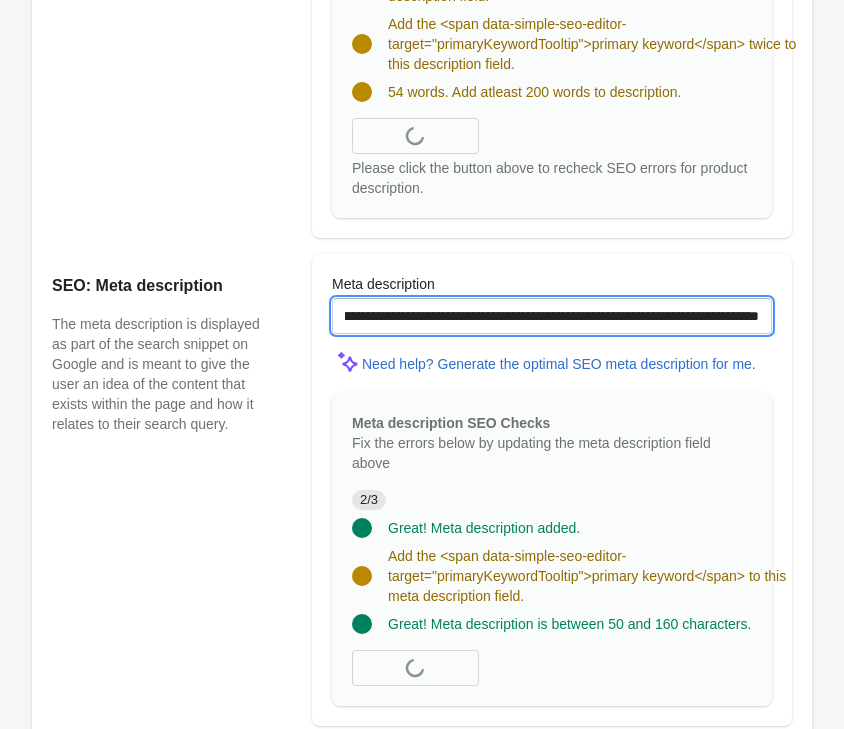 type on "**********" 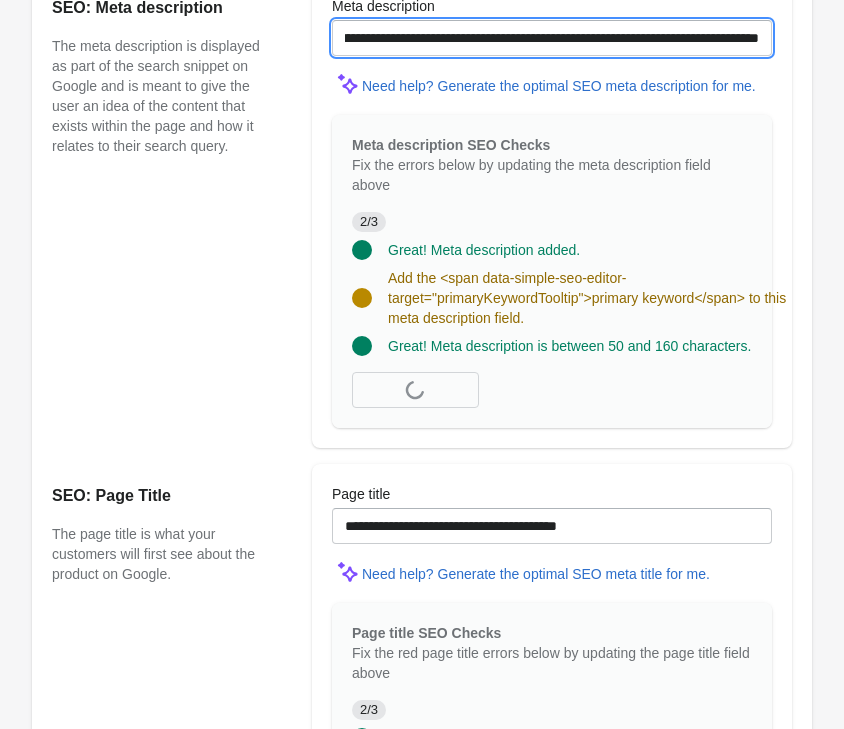 scroll, scrollTop: 1654, scrollLeft: 0, axis: vertical 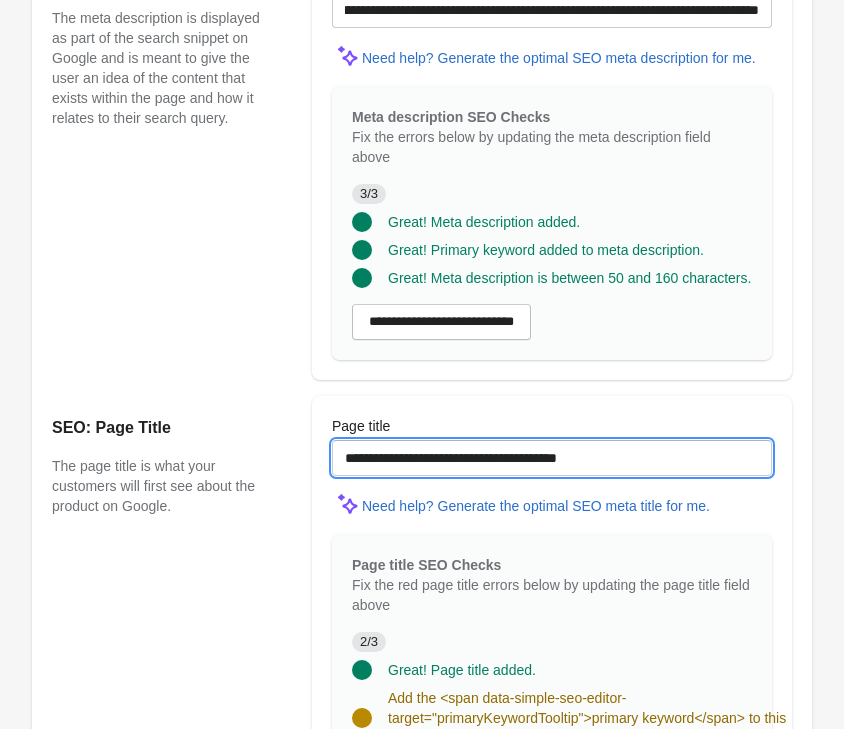 click on "**********" at bounding box center [552, 458] 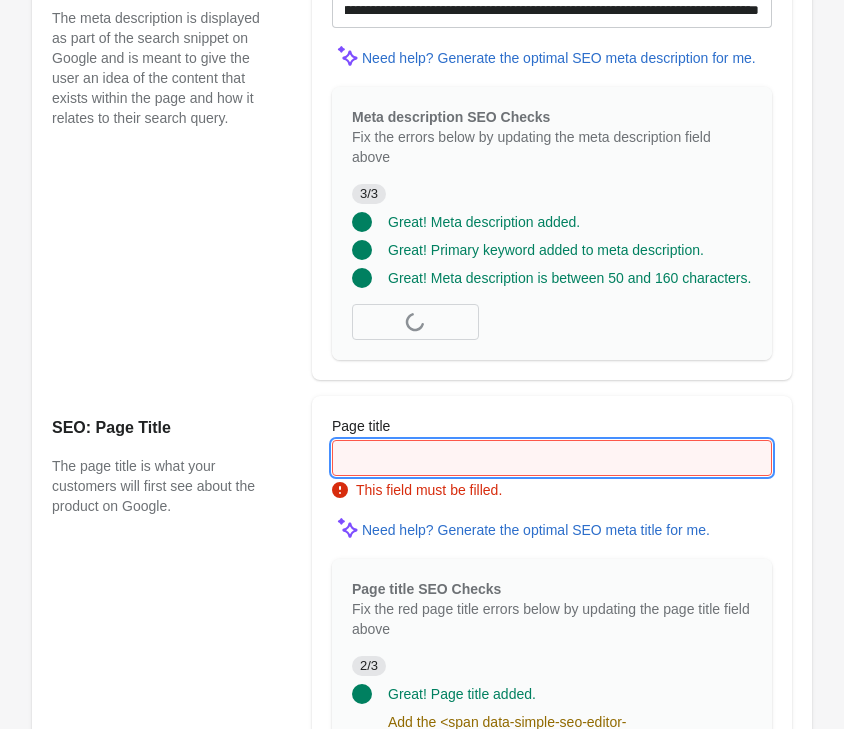 paste on "**********" 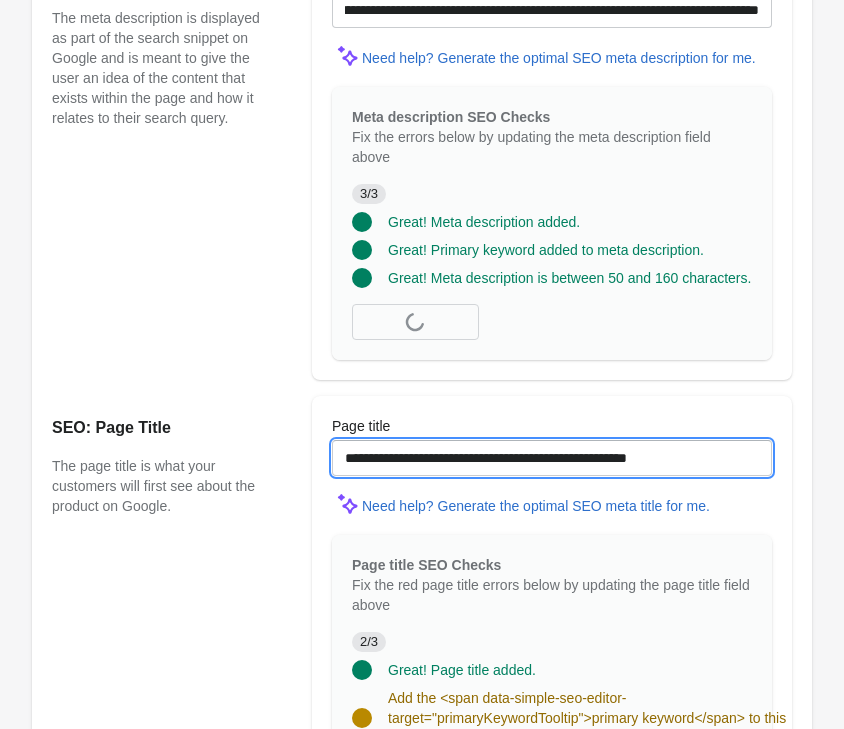 type on "**********" 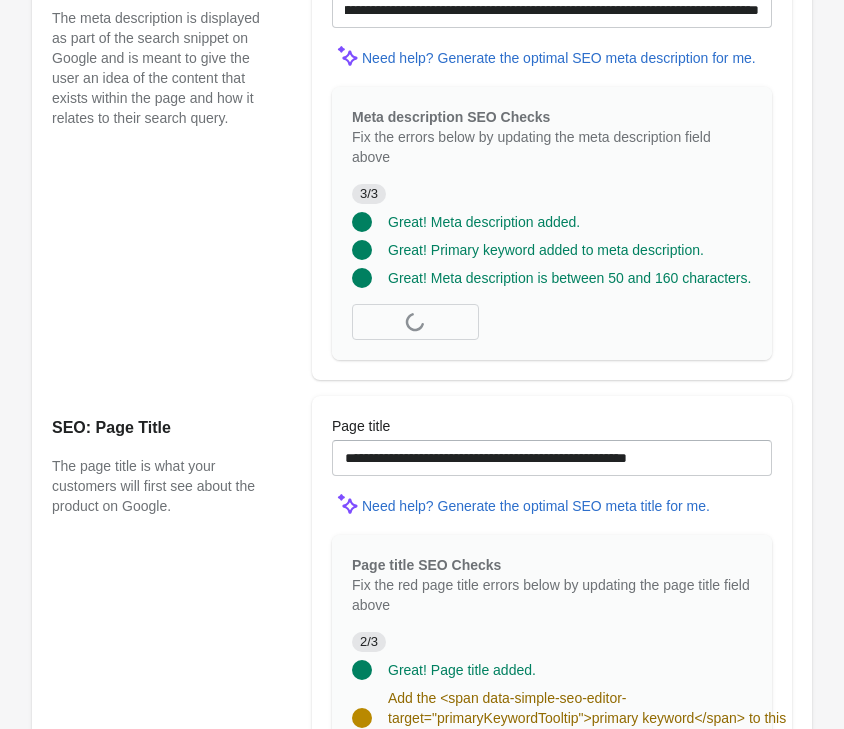 click on "SEO: Meta description
The meta description is displayed as part of the search snippet on Google and is meant to give the user an idea of the content that exists within the page and how it relates to their search query." at bounding box center (172, 164) 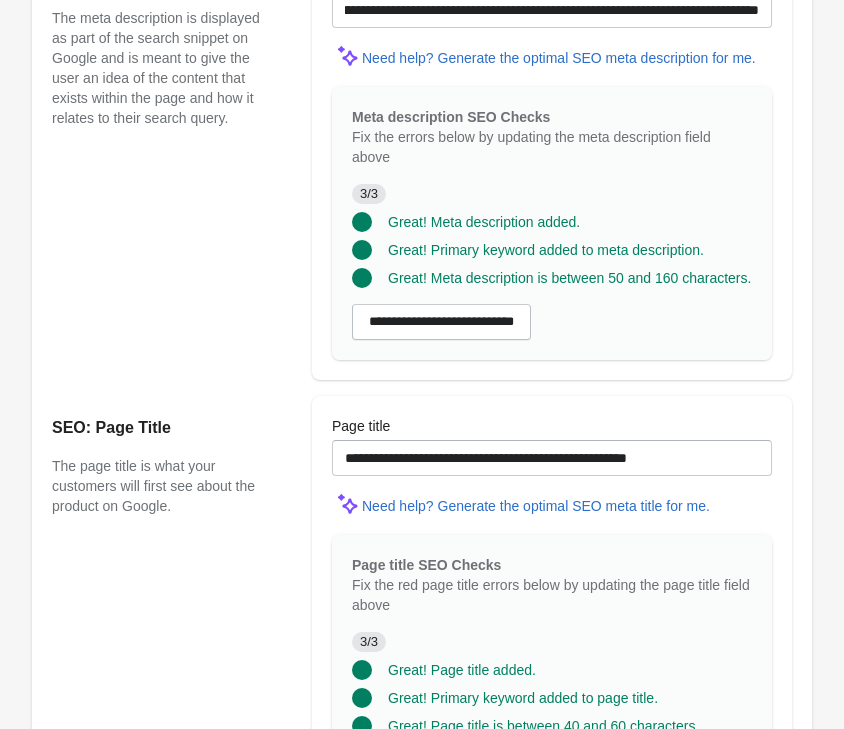 scroll, scrollTop: 1832, scrollLeft: 0, axis: vertical 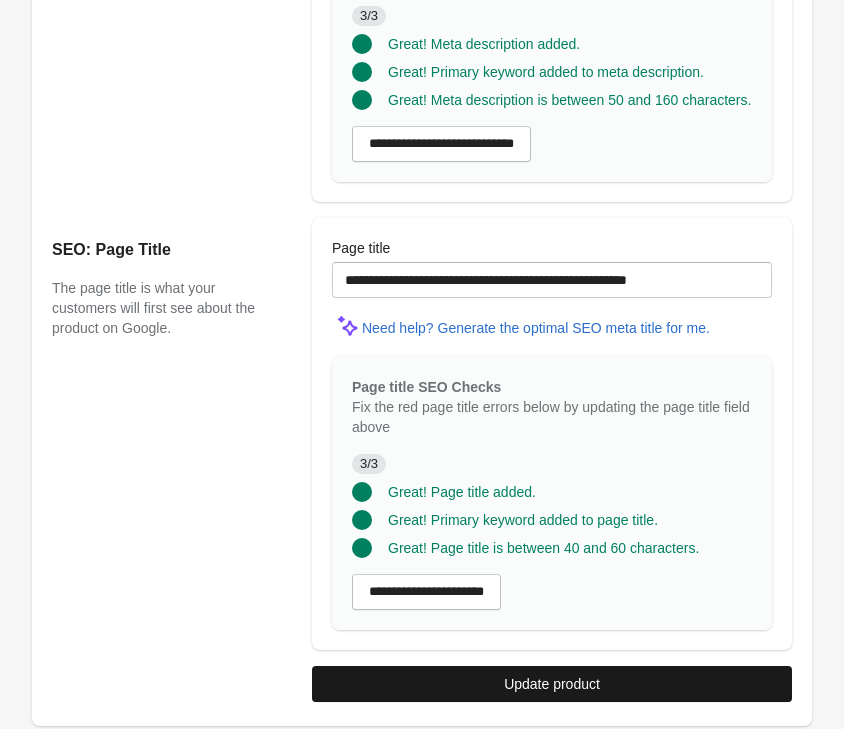 click on "Update product" at bounding box center [552, 684] 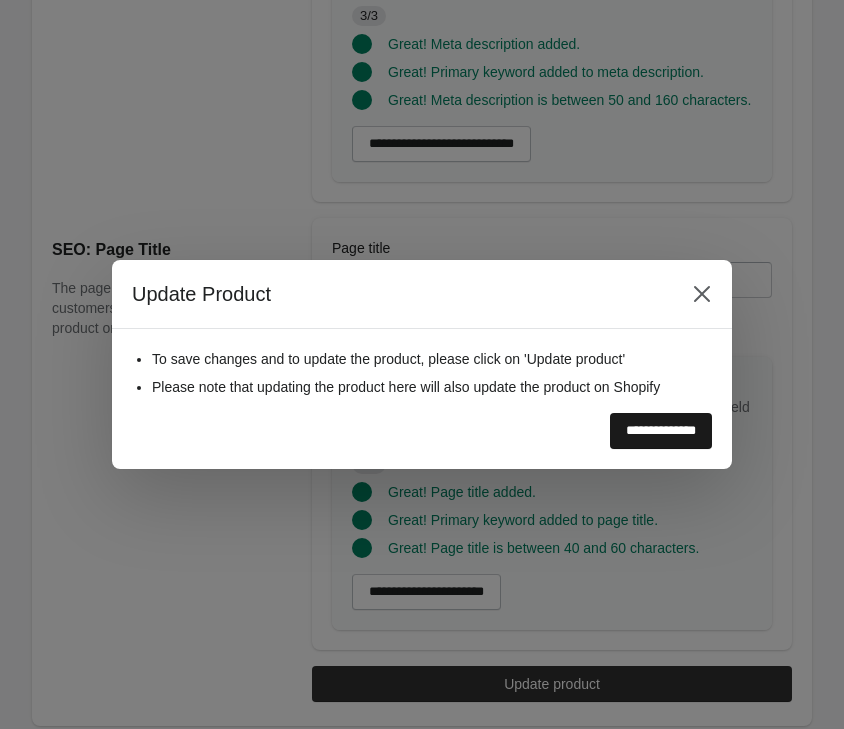 click on "**********" at bounding box center [661, 431] 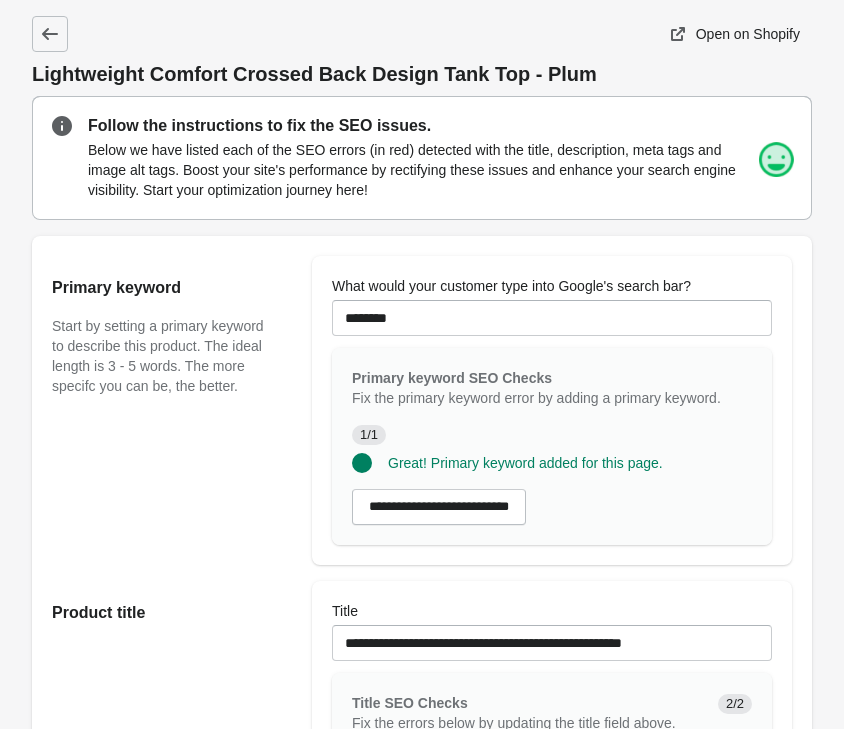 scroll, scrollTop: 0, scrollLeft: 0, axis: both 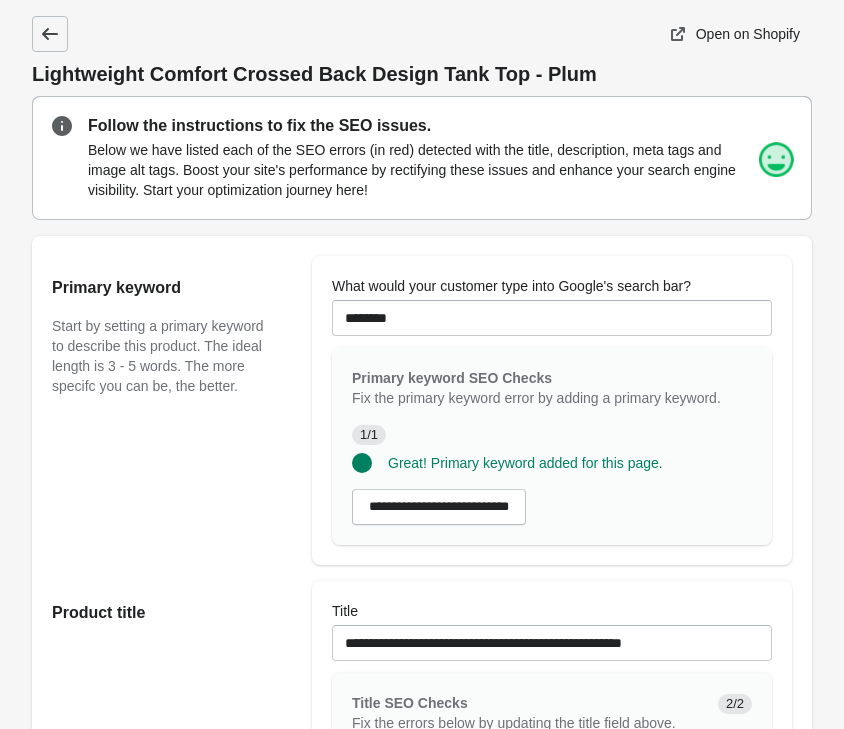click at bounding box center (50, 34) 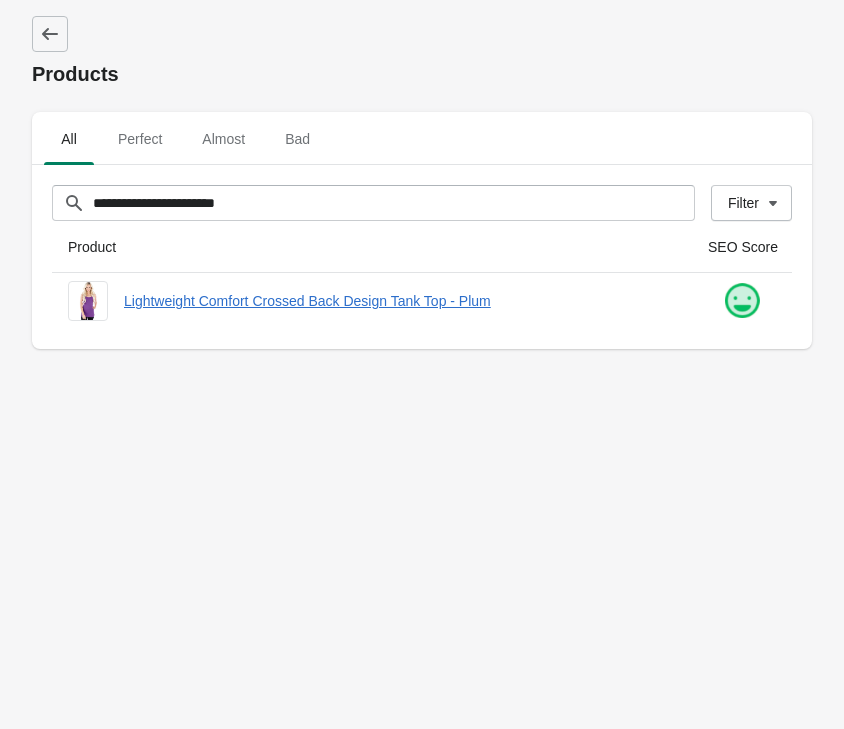 click on "**********" at bounding box center (422, 364) 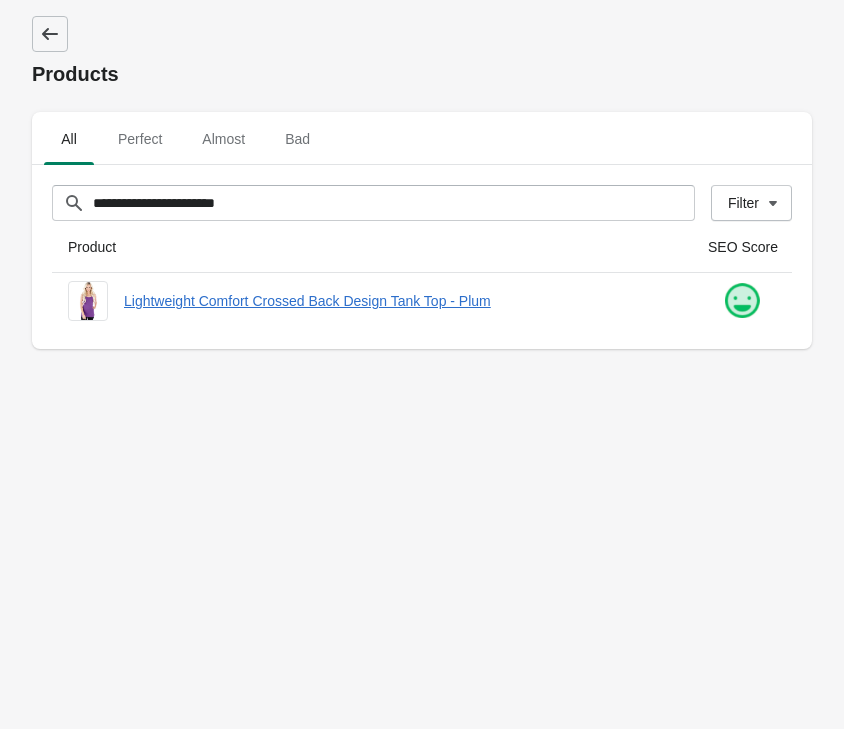 click at bounding box center (50, 34) 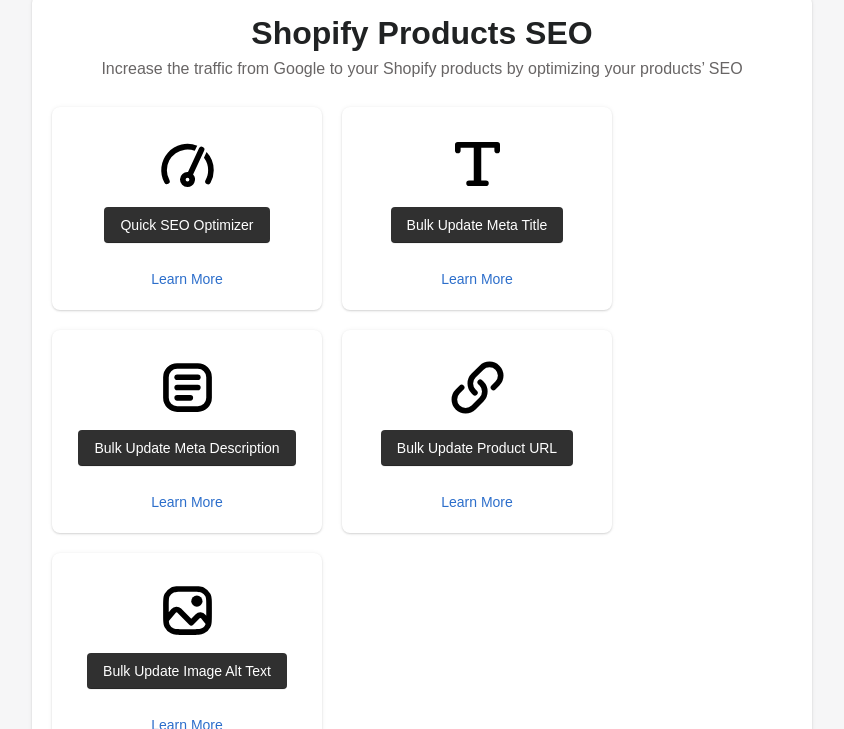 scroll, scrollTop: 204, scrollLeft: 0, axis: vertical 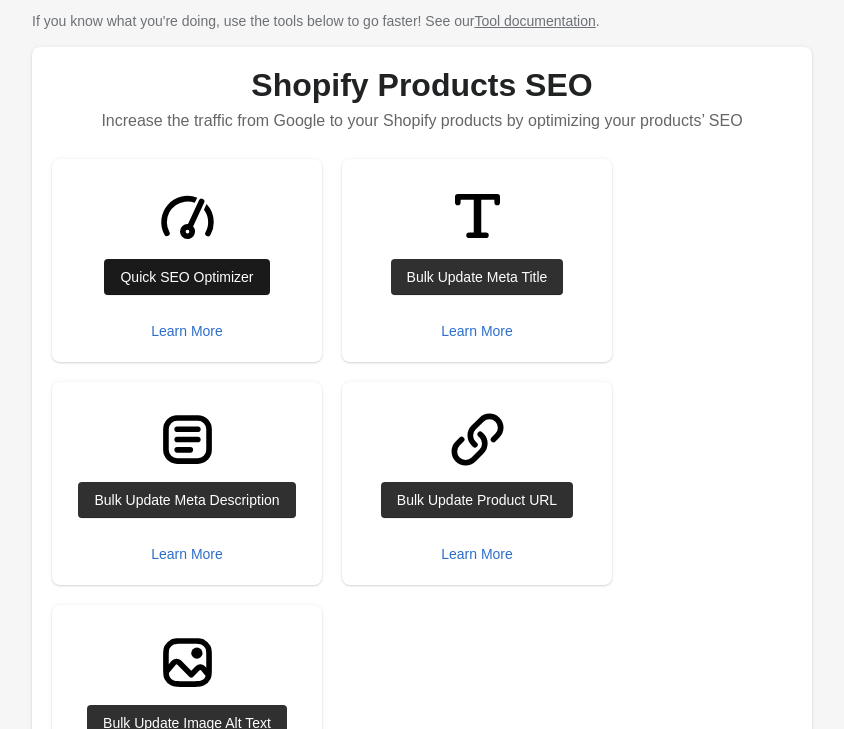 click on "Quick SEO Optimizer" at bounding box center (186, 277) 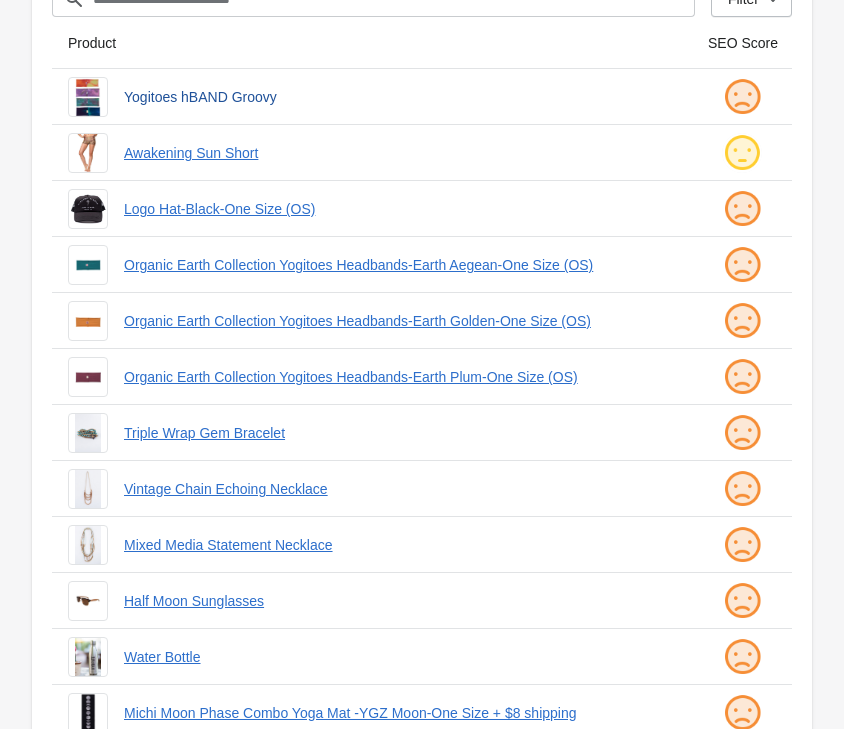 scroll, scrollTop: 0, scrollLeft: 0, axis: both 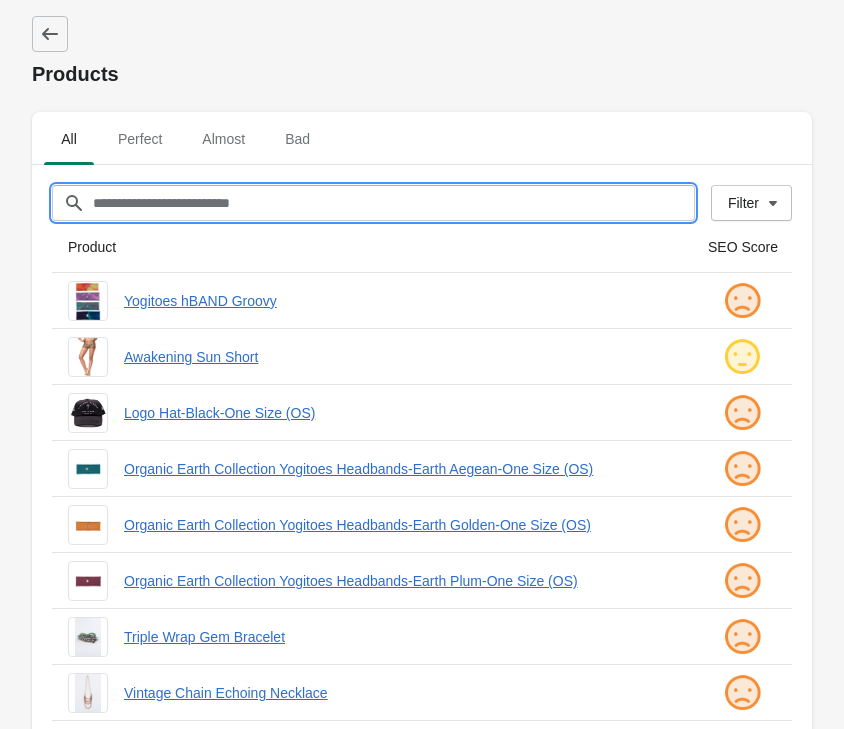 click on "Filter[title]" at bounding box center [393, 203] 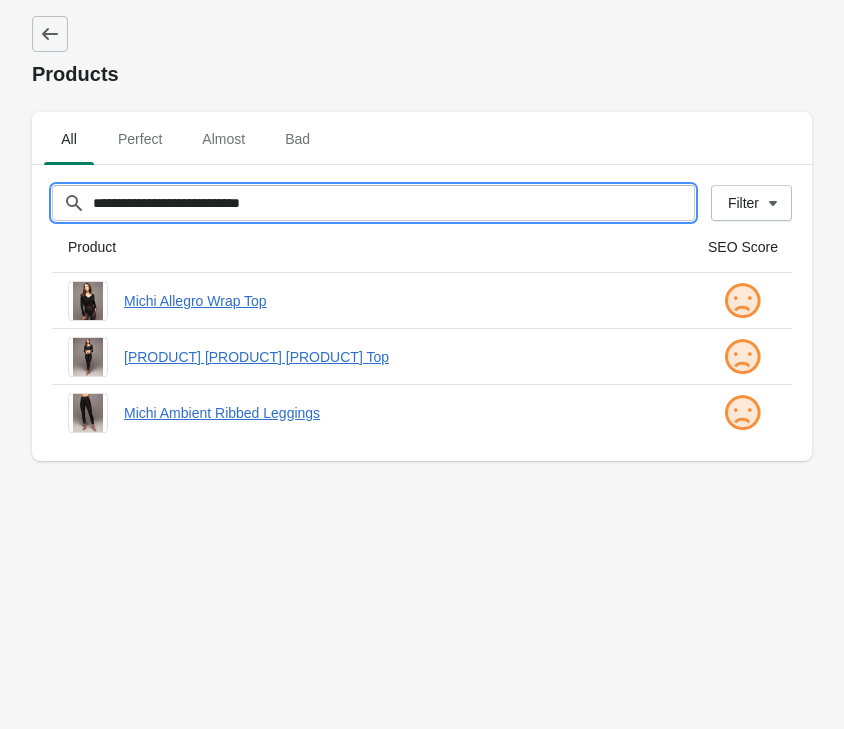 type on "**********" 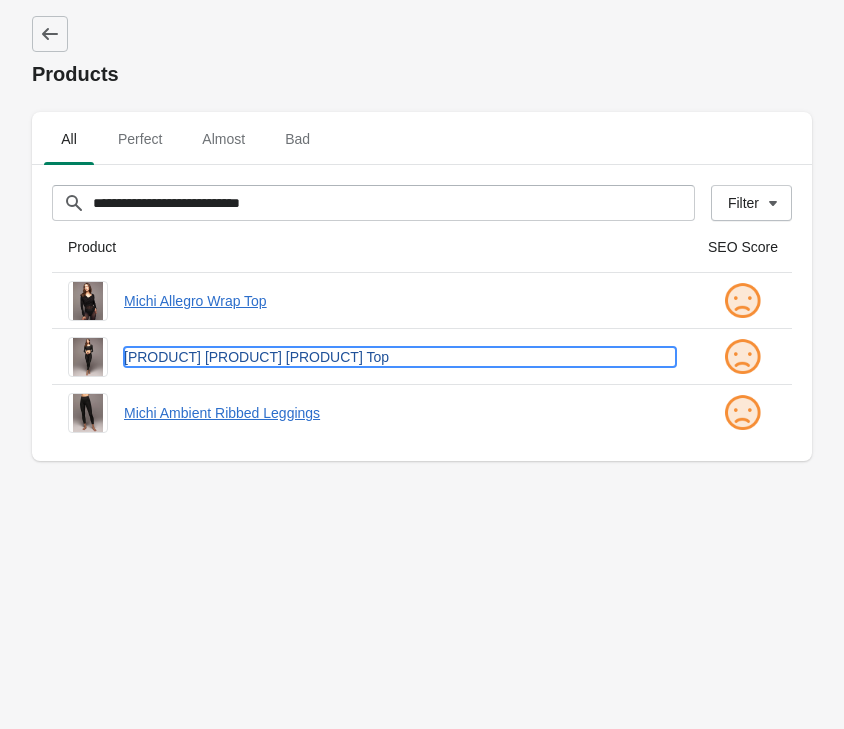 click on "[PRODUCT] [PRODUCT] [PRODUCT] Top" at bounding box center [400, 357] 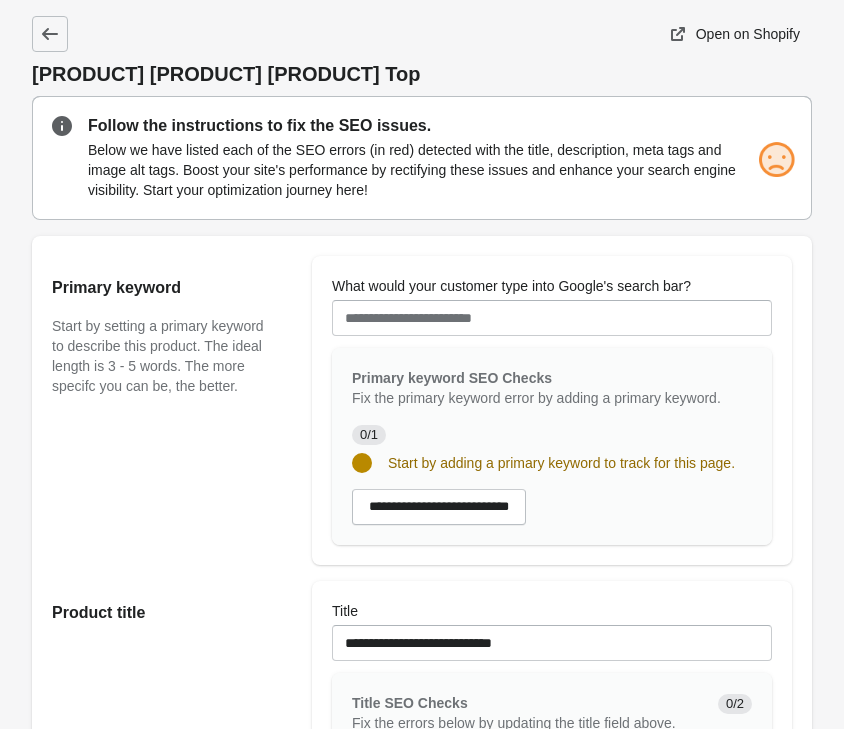 scroll, scrollTop: 0, scrollLeft: 0, axis: both 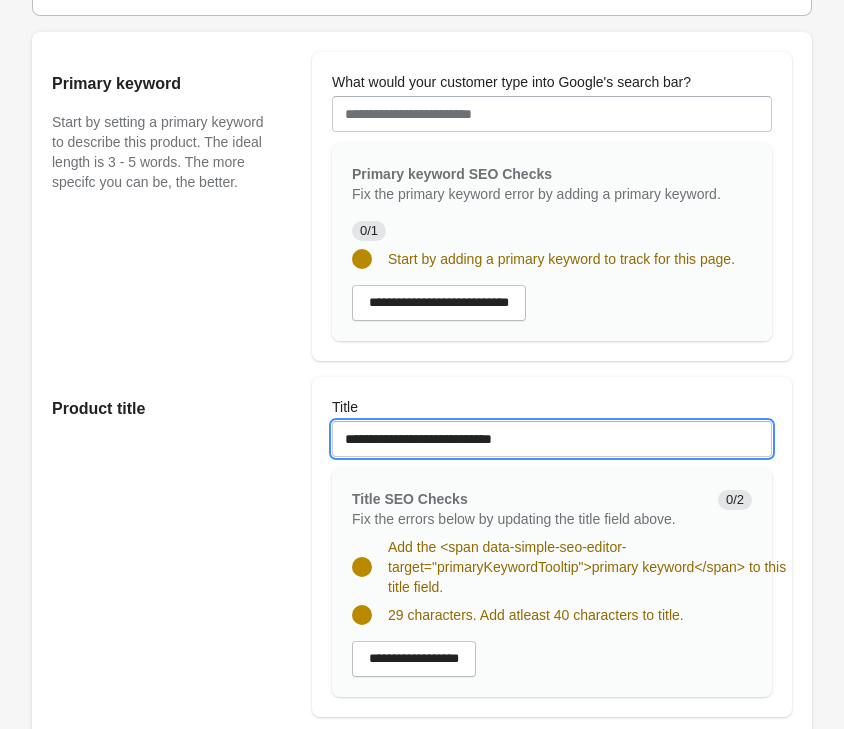 click on "**********" at bounding box center [552, 439] 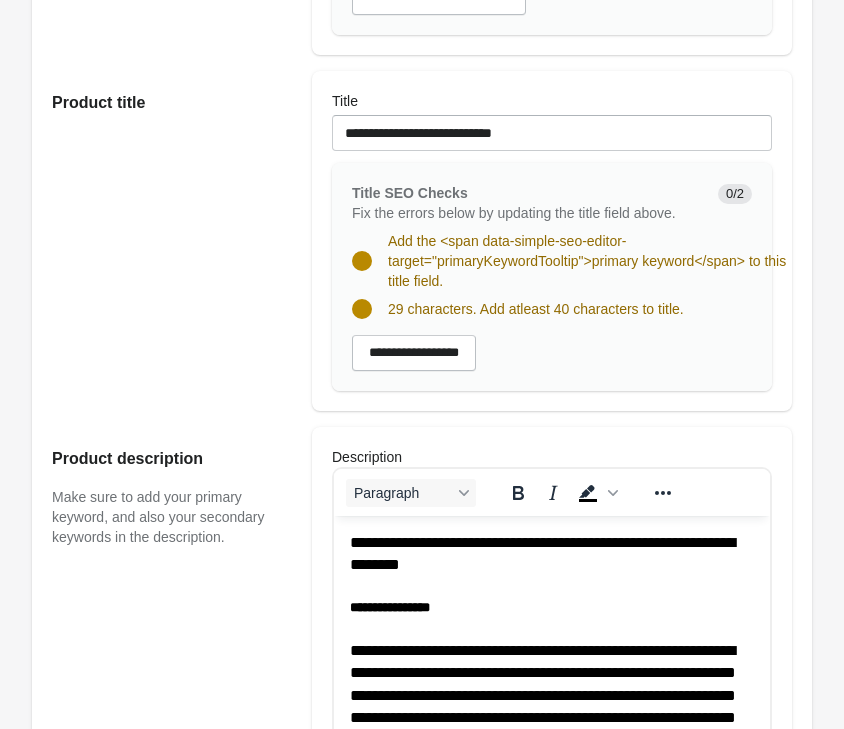 click on "*** [FIRST] *** [LAST] ***" at bounding box center (552, 976) 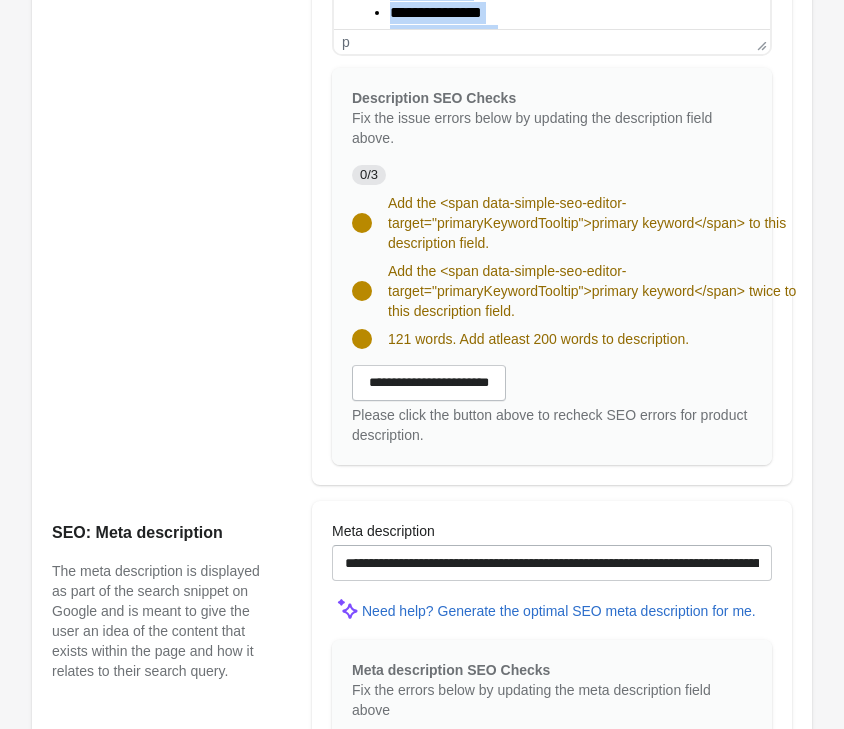scroll, scrollTop: 1224, scrollLeft: 0, axis: vertical 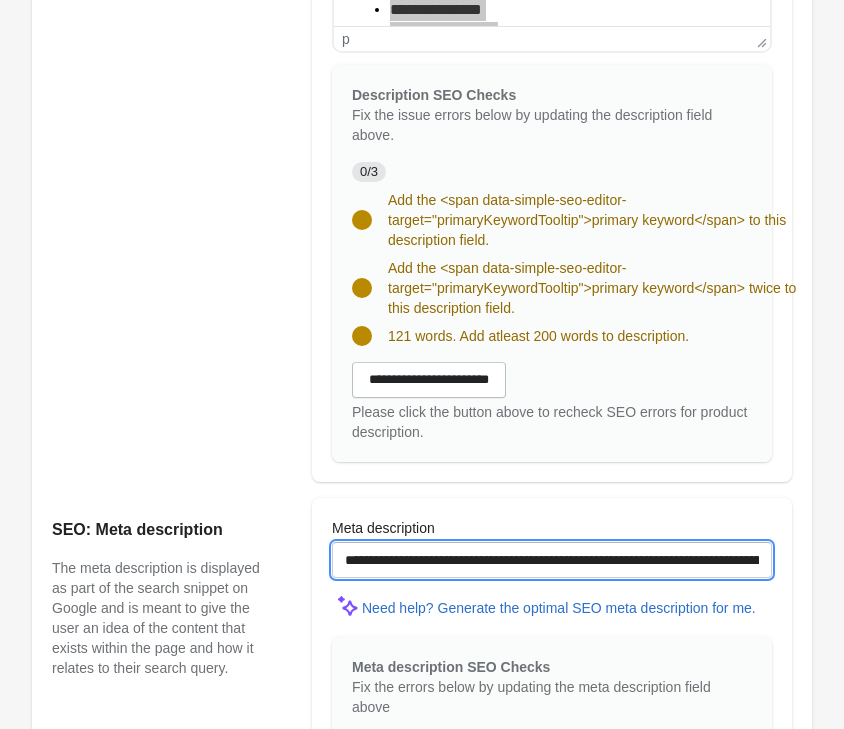 click on "**********" at bounding box center (552, 560) 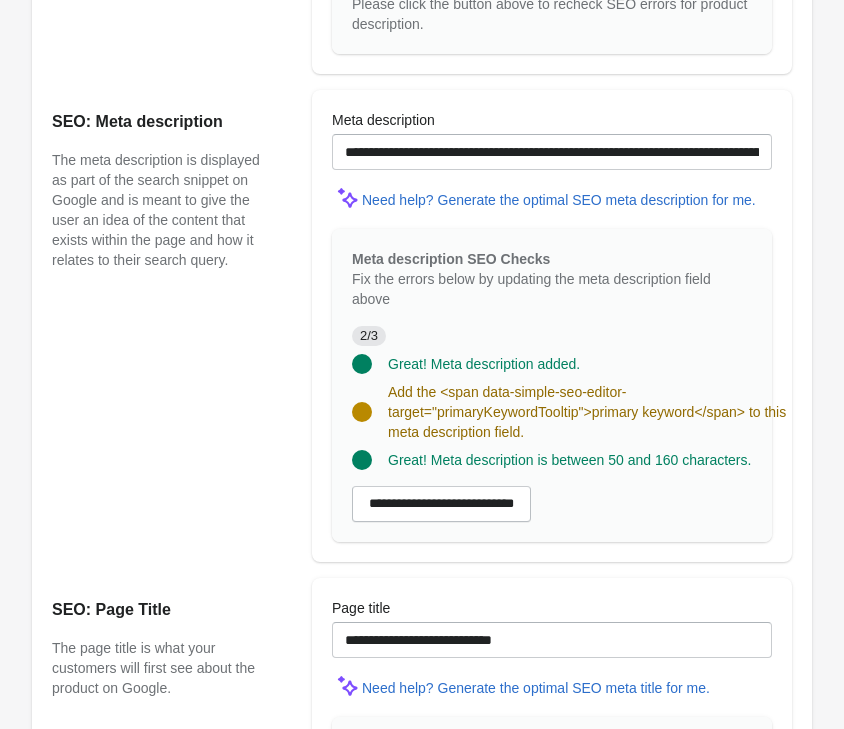 click on "Page title" at bounding box center (552, 608) 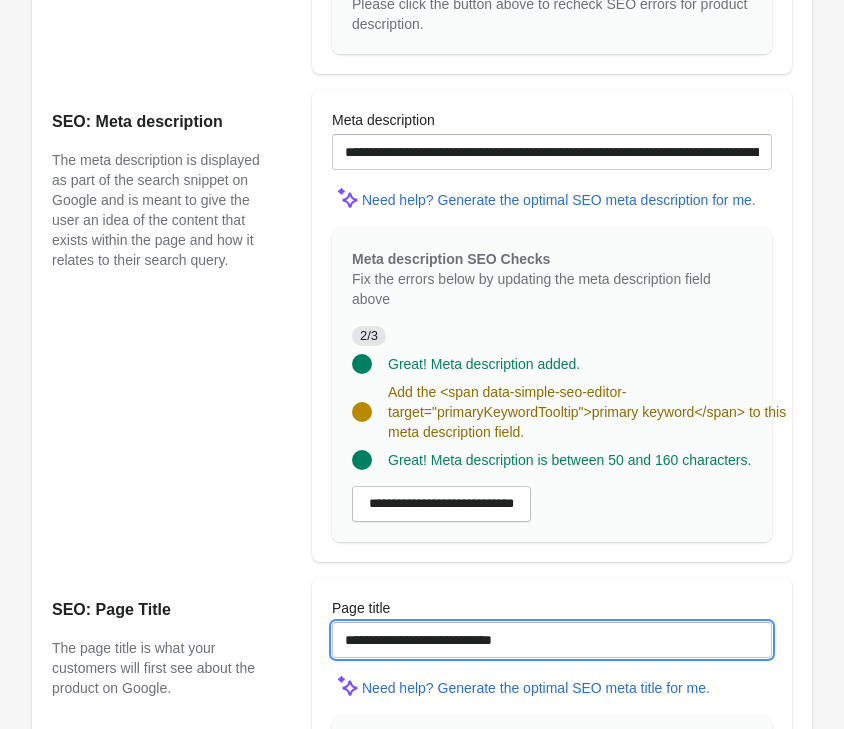 click on "**********" at bounding box center (552, 640) 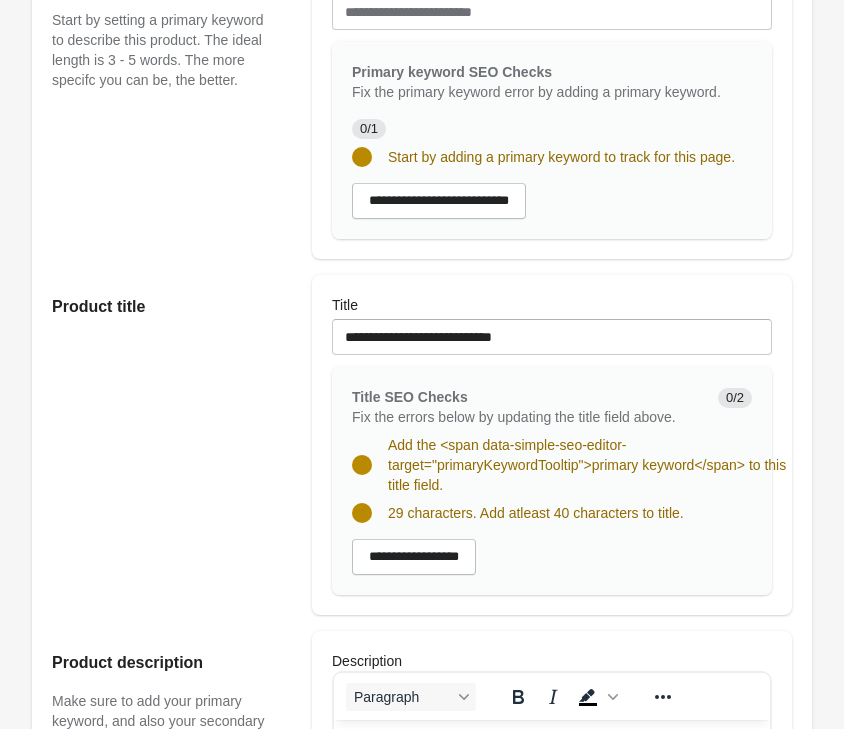 scroll, scrollTop: 0, scrollLeft: 0, axis: both 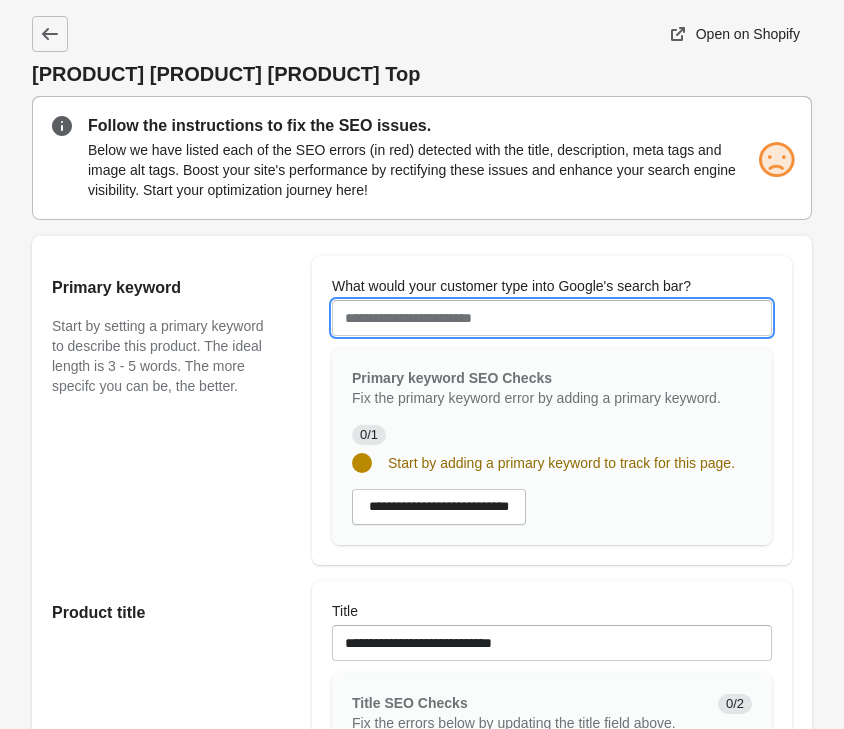 click on "What would your customer type into Google's search bar?" at bounding box center (552, 318) 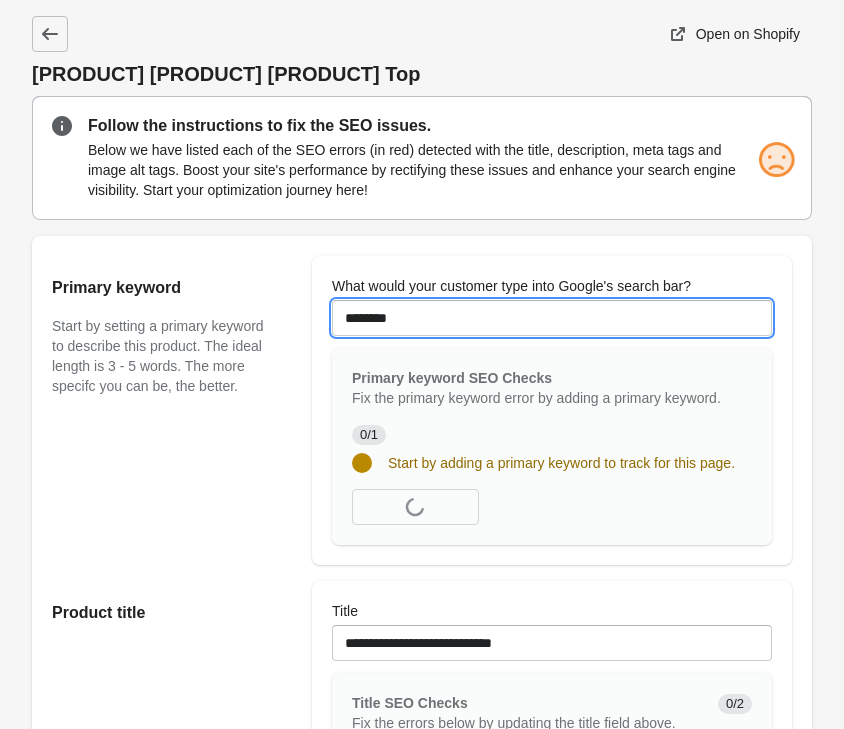 type on "********" 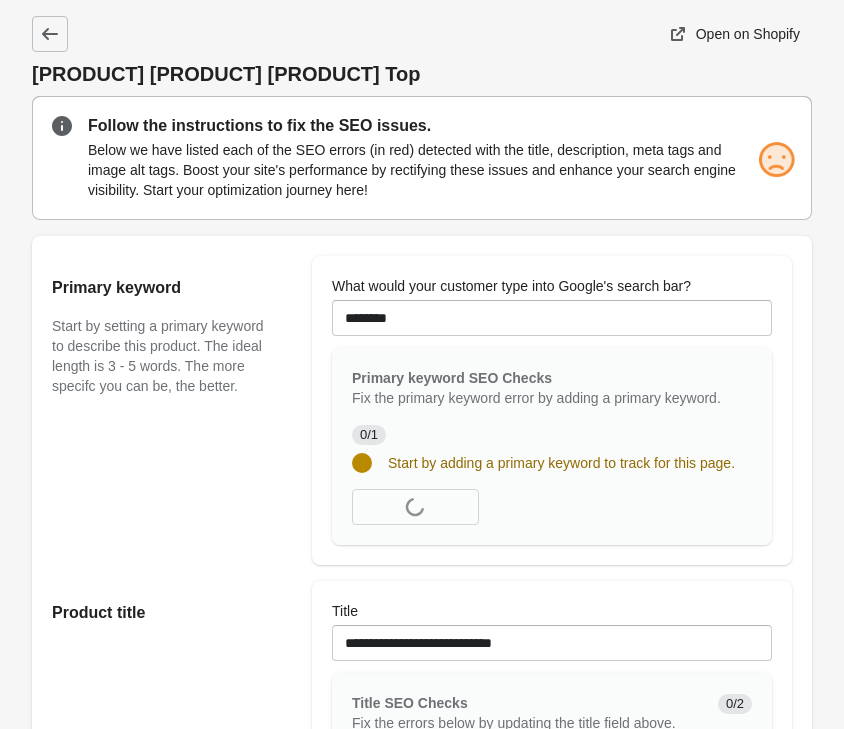 click on "Primary keyword
Start by setting a primary keyword to describe this product. The ideal length is 3 - 5 words. The more specifc you can be, the better." at bounding box center (172, 410) 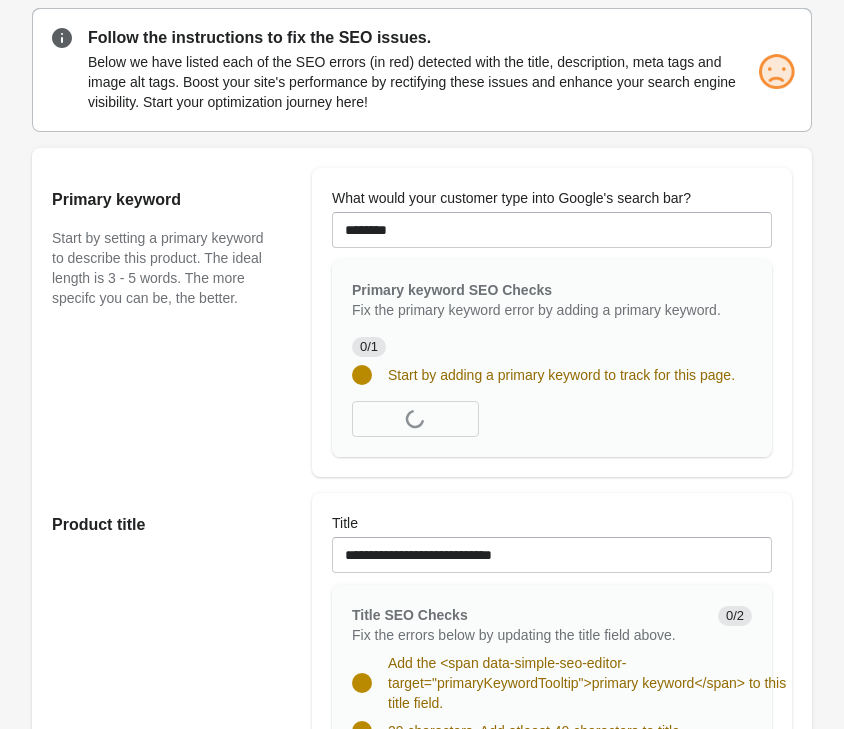 scroll, scrollTop: 306, scrollLeft: 0, axis: vertical 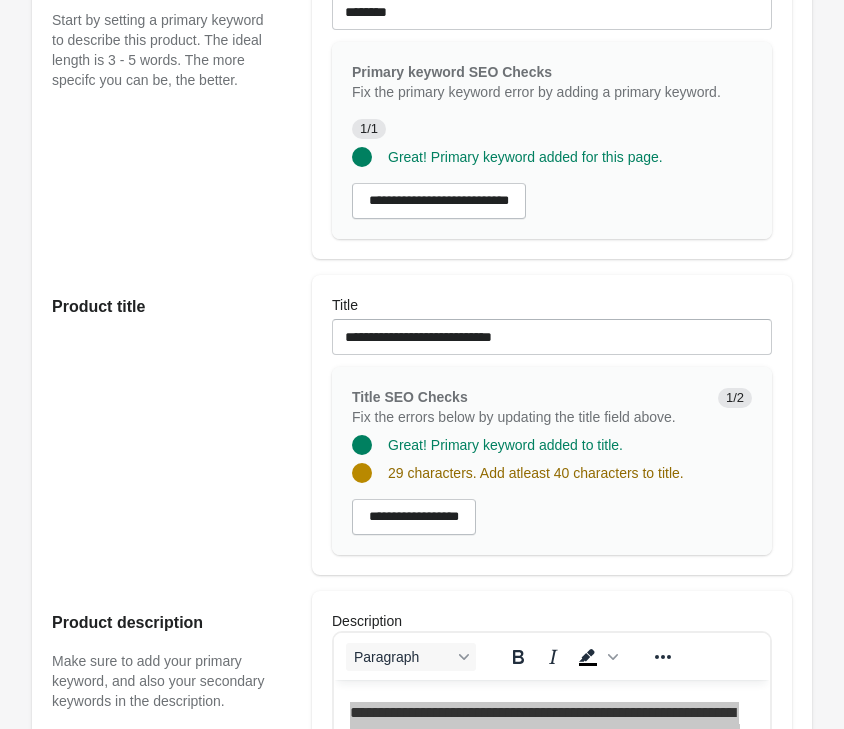 drag, startPoint x: 659, startPoint y: 307, endPoint x: 654, endPoint y: 319, distance: 13 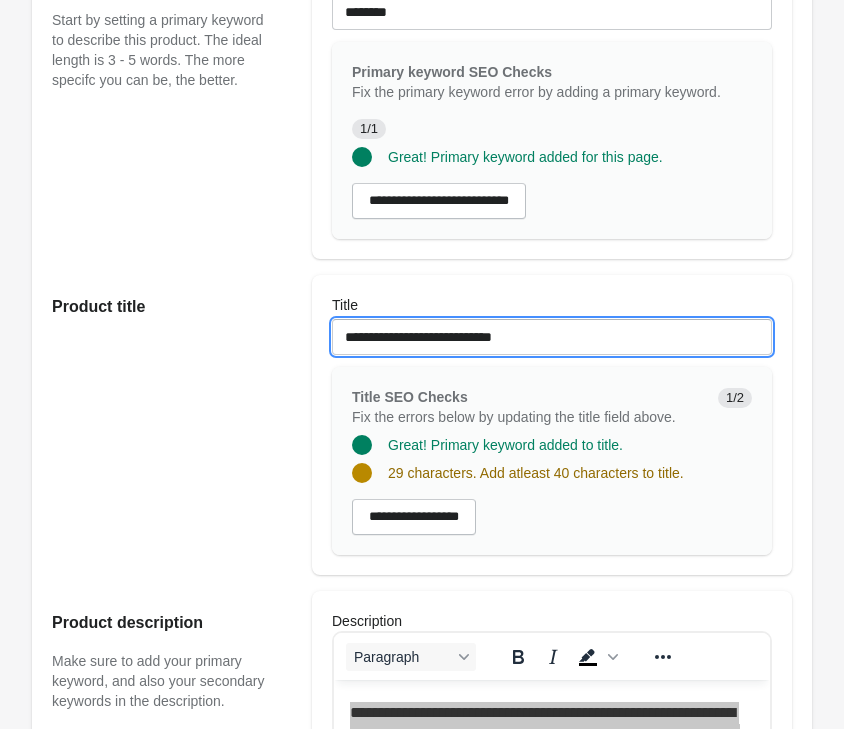 click on "**********" at bounding box center [552, 337] 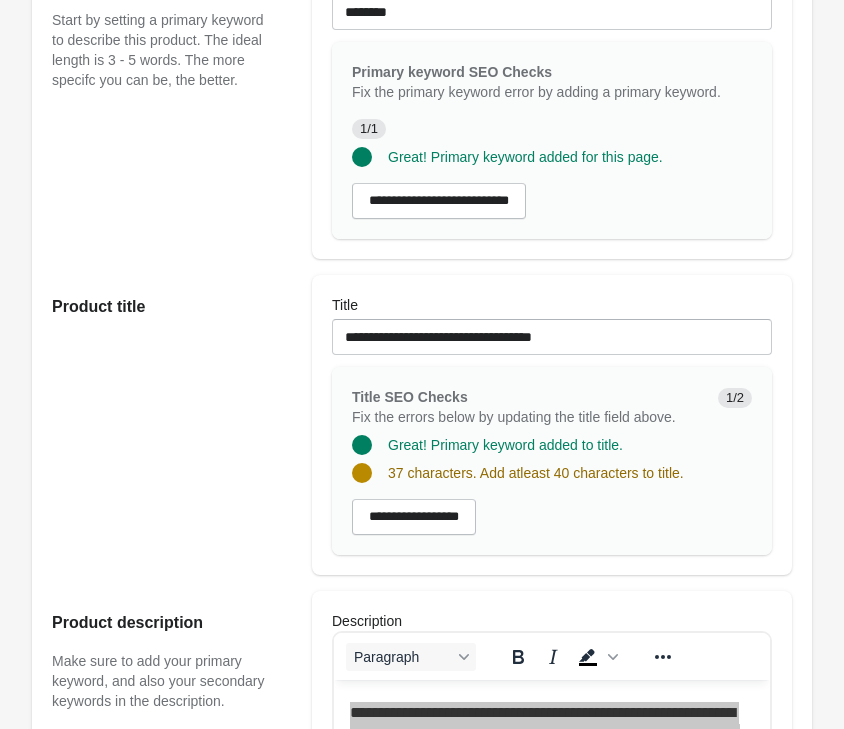 click on "**********" at bounding box center (552, 517) 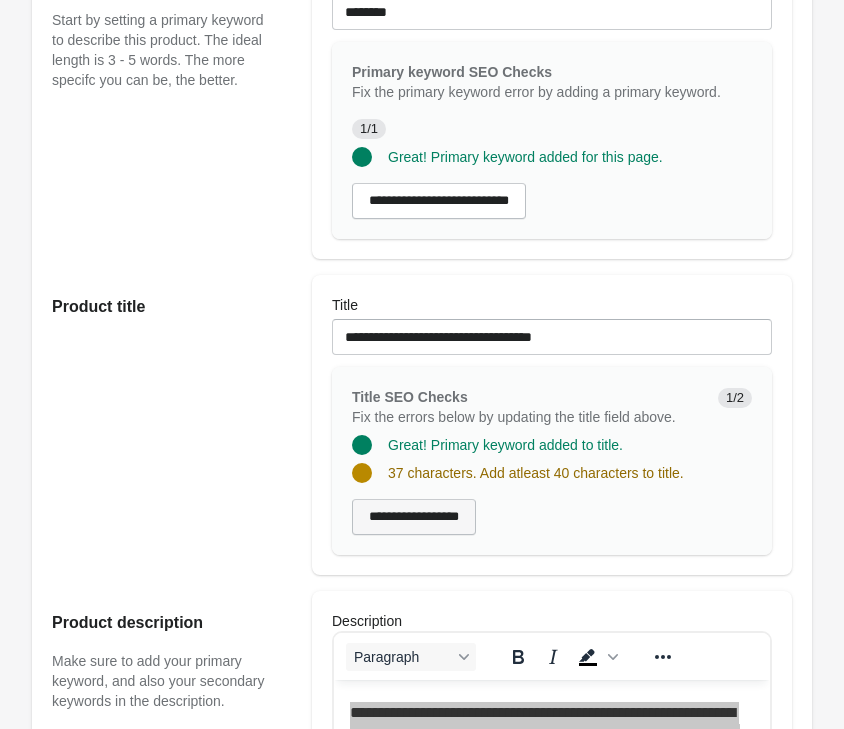 click on "**********" at bounding box center (414, 517) 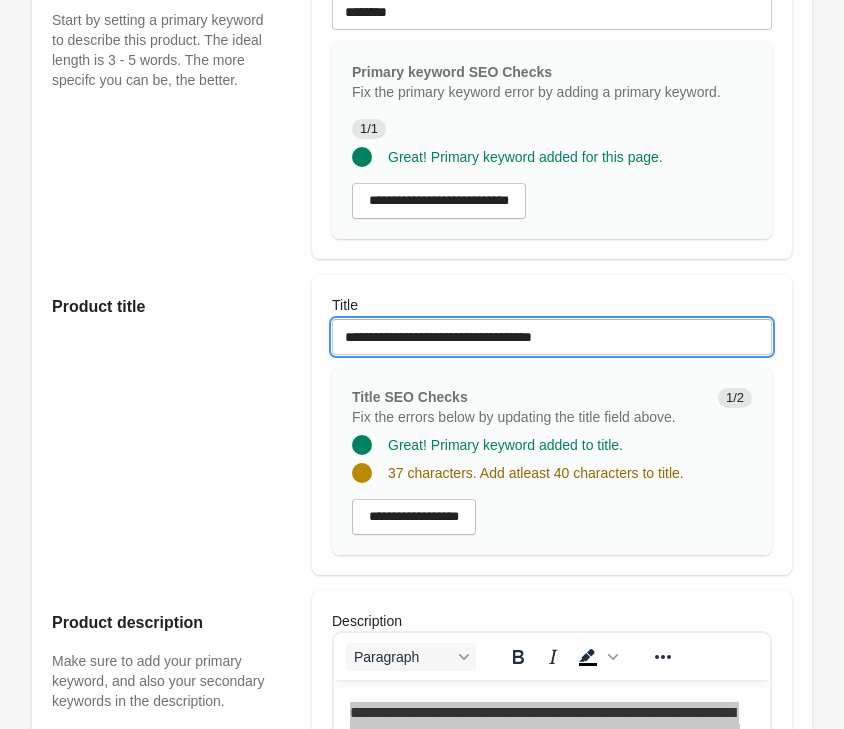 click on "**********" at bounding box center [552, 337] 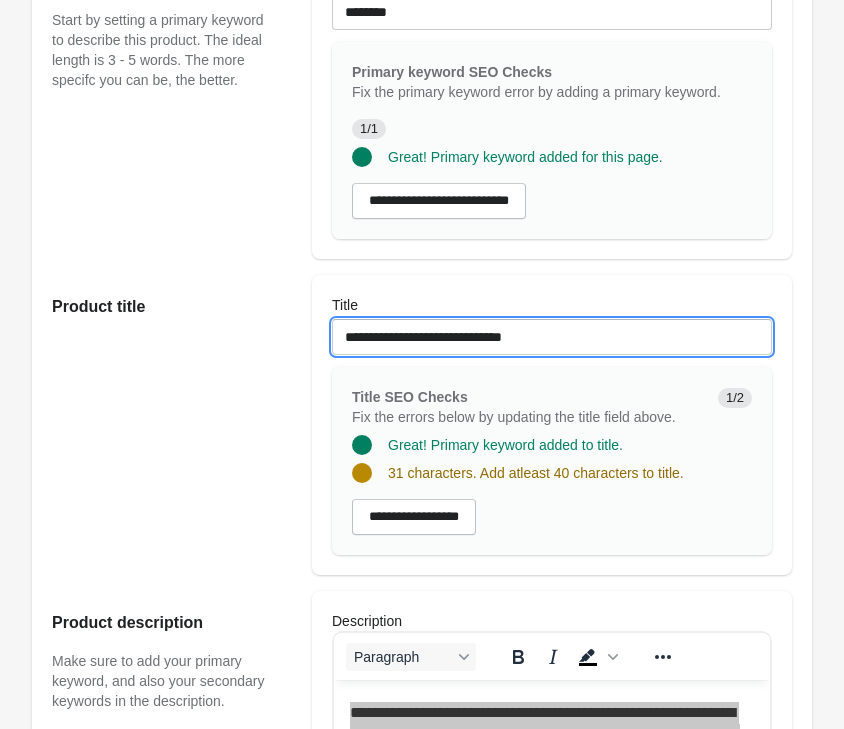 paste on "**********" 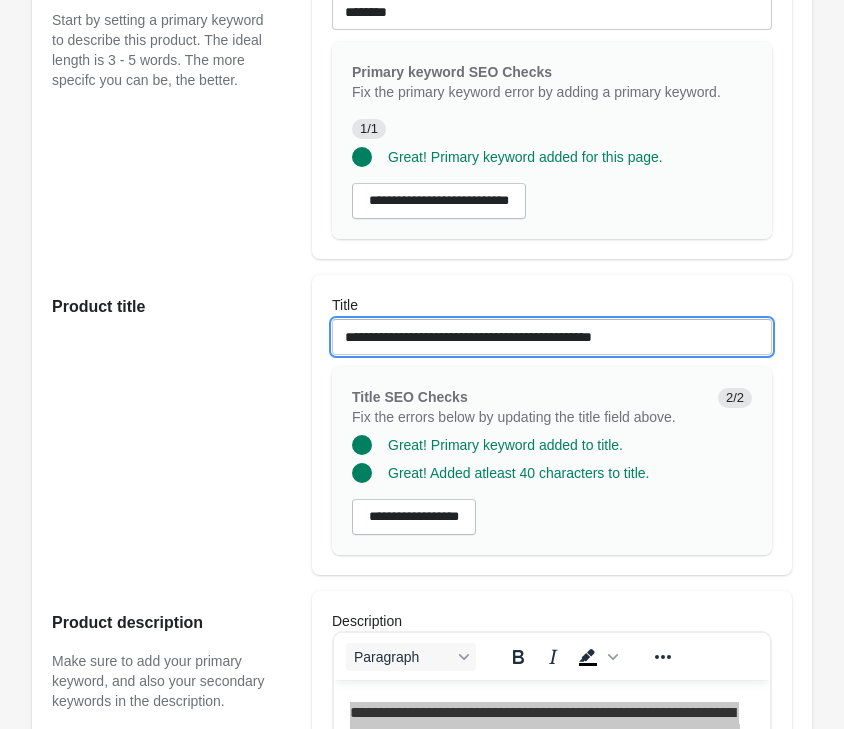 drag, startPoint x: 441, startPoint y: 338, endPoint x: 396, endPoint y: 324, distance: 47.127487 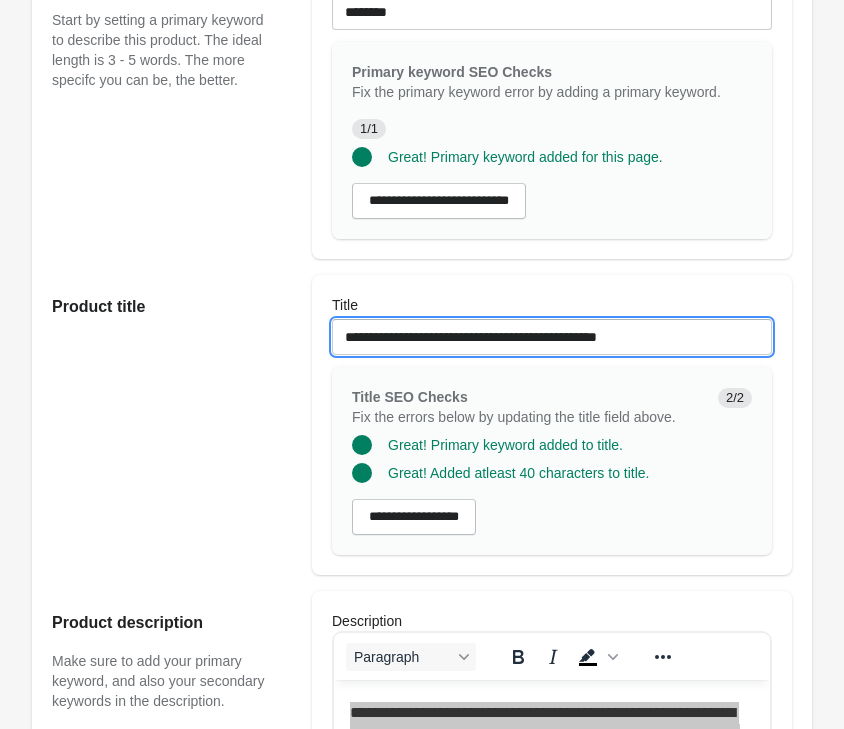 click on "**********" at bounding box center [552, 337] 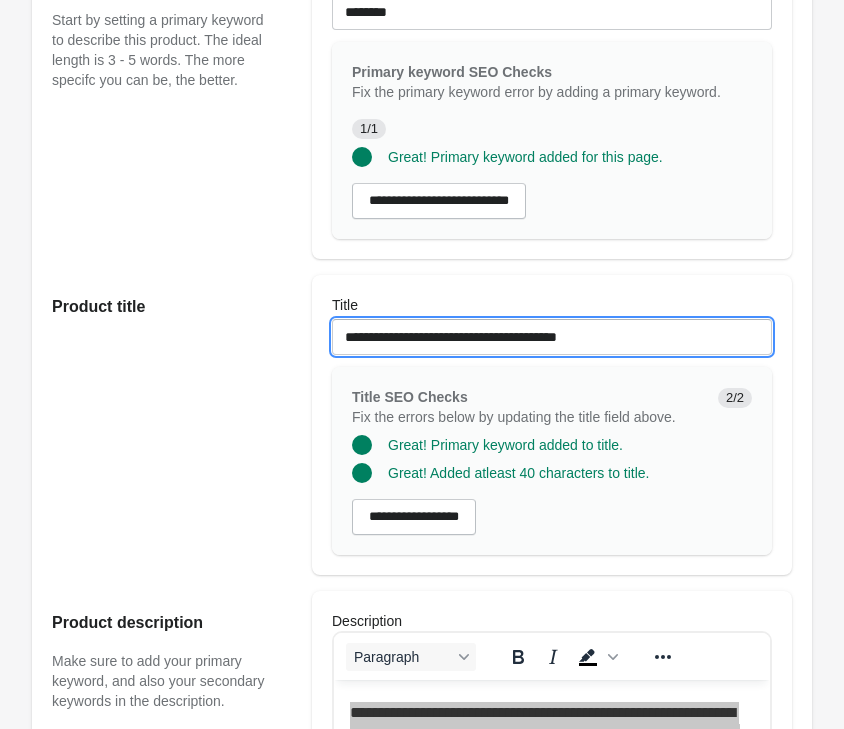 type on "**********" 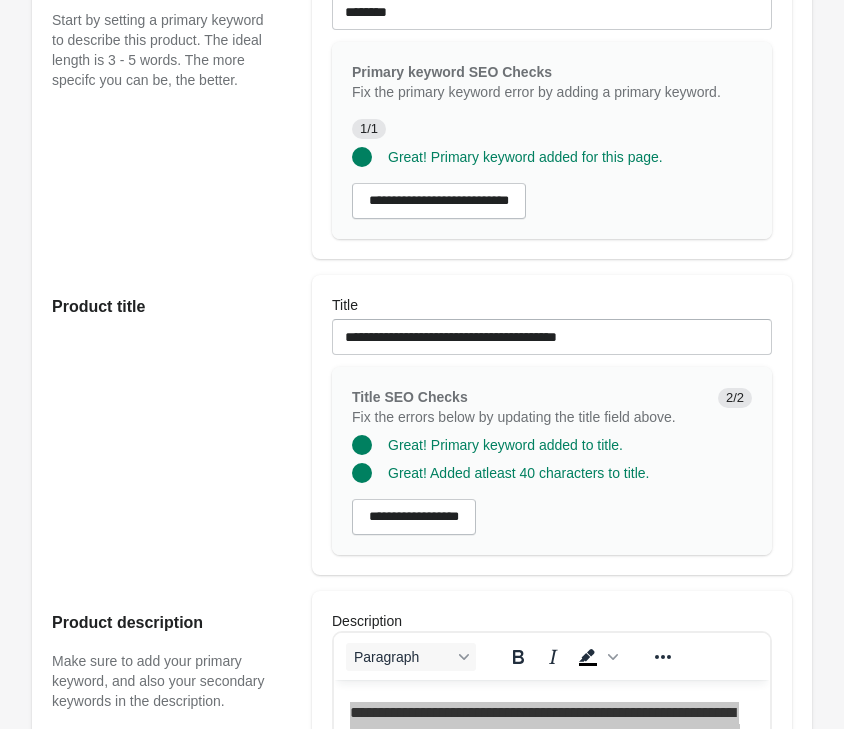 click on "Title SEO Checks
Fix the errors below by updating the title field above.
2/2" at bounding box center (544, 399) 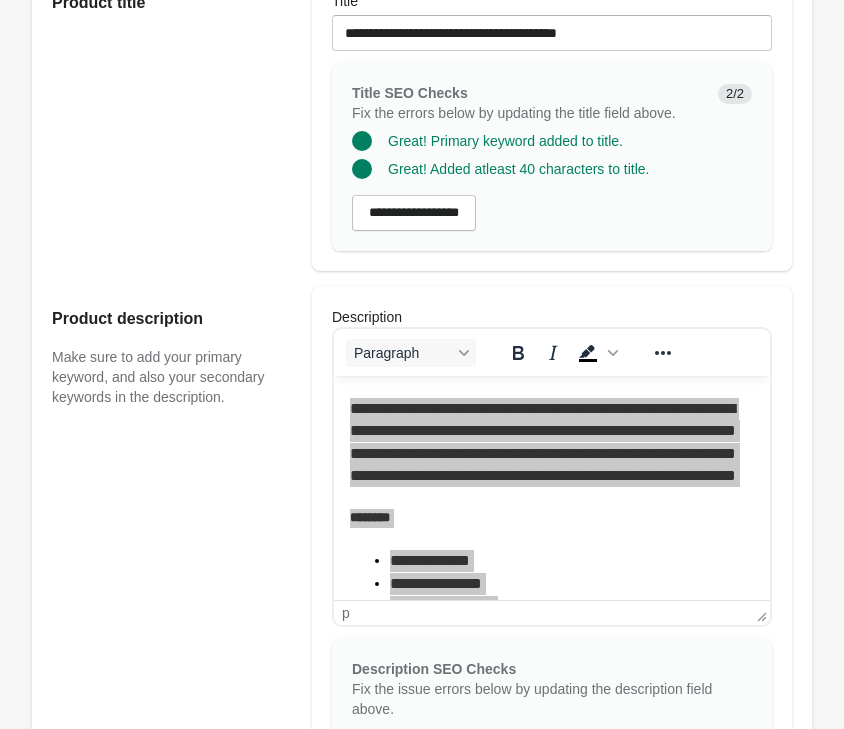 scroll, scrollTop: 612, scrollLeft: 0, axis: vertical 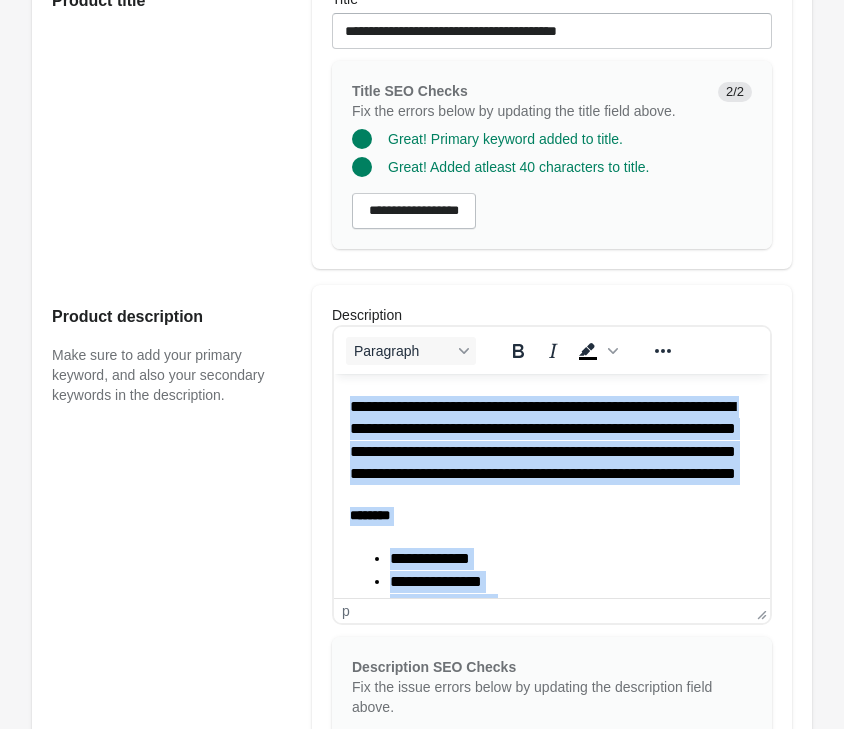 click on "*** [FIRST] *** [LAST] ***" at bounding box center (552, 732) 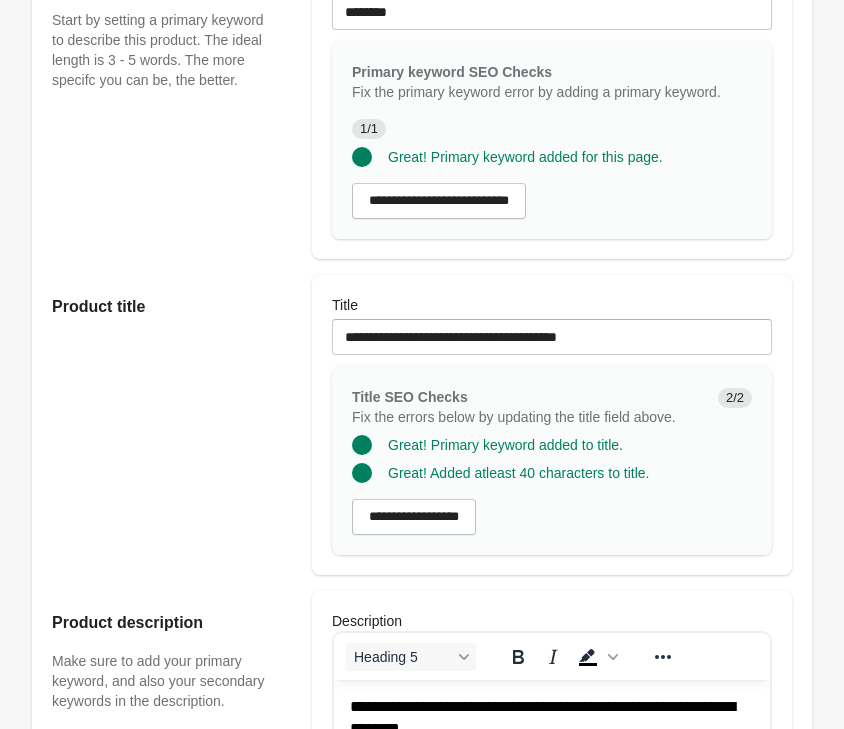 scroll, scrollTop: 0, scrollLeft: 0, axis: both 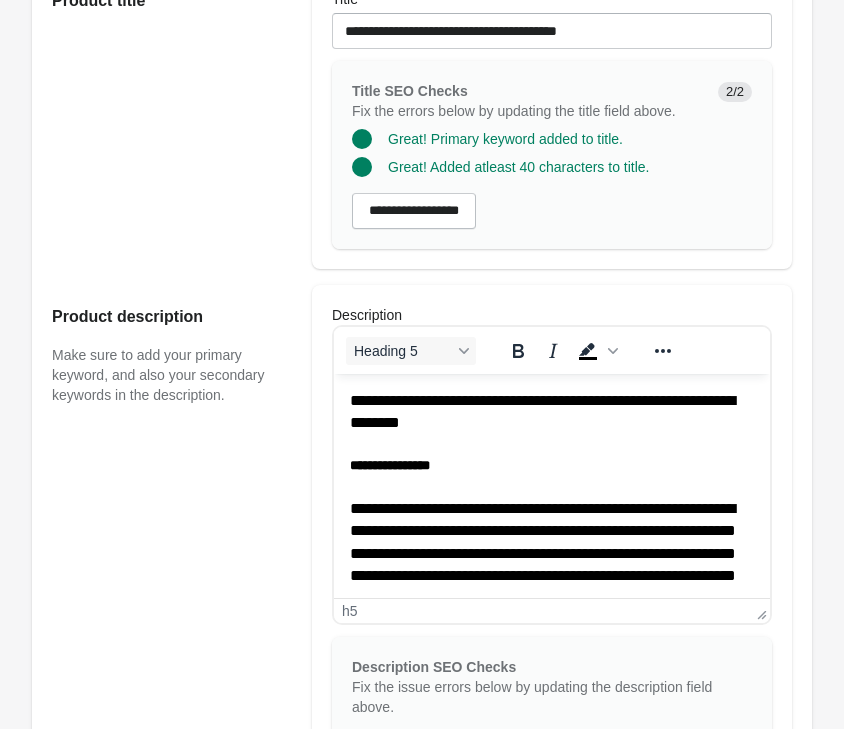 click on "*** [FIRST] *** [LAST] ***" at bounding box center [552, 834] 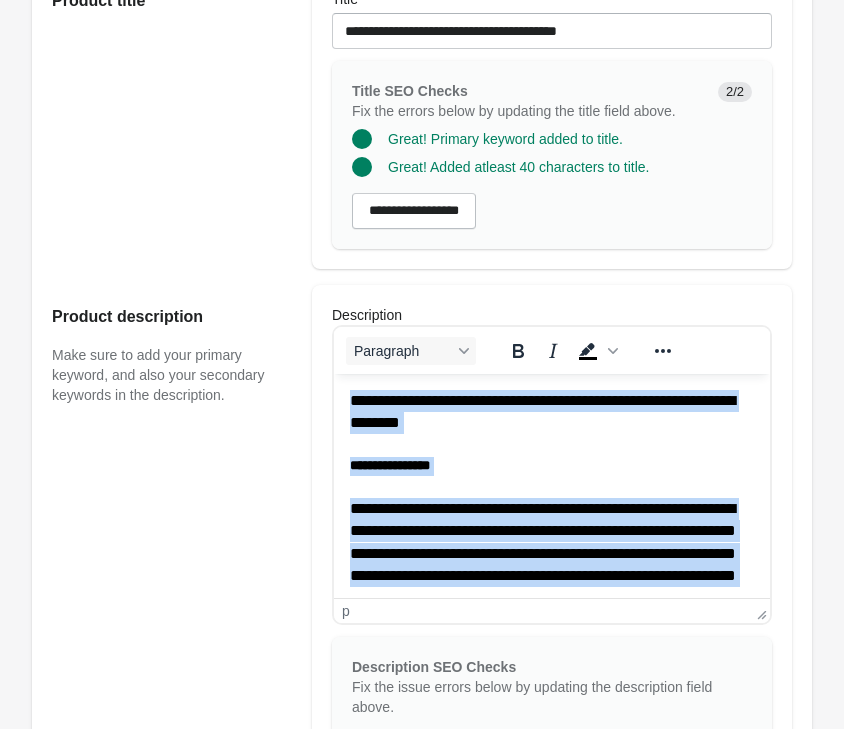 click on "**********" at bounding box center [552, 466] 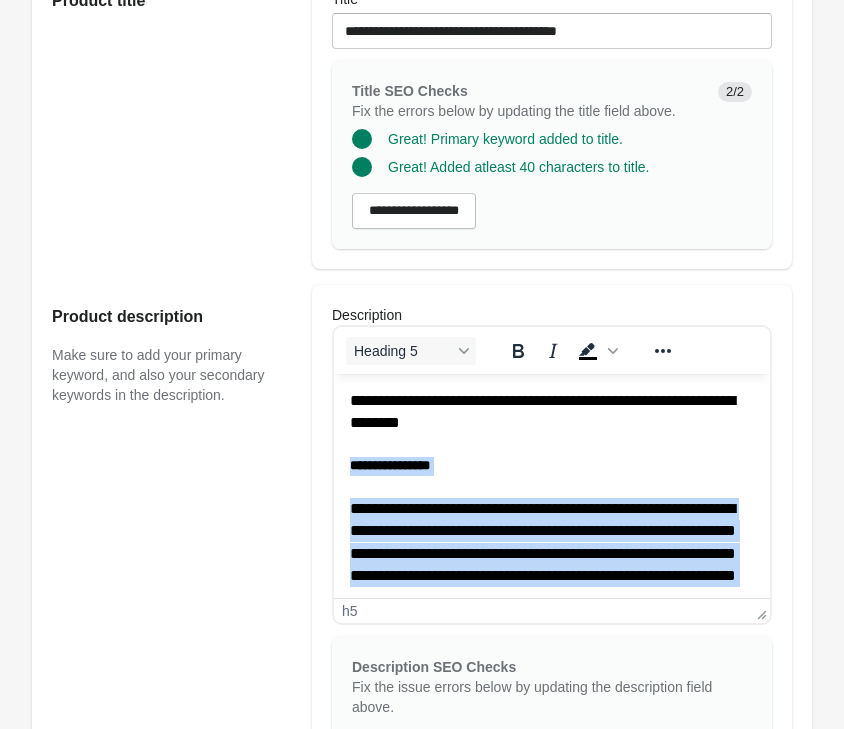 scroll, scrollTop: 918, scrollLeft: 0, axis: vertical 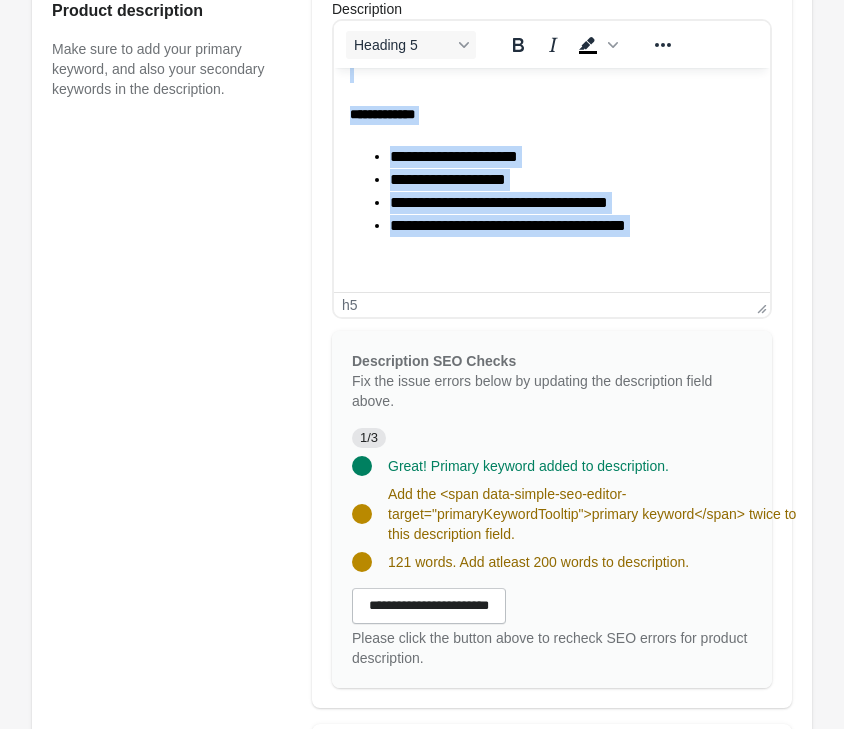 drag, startPoint x: 351, startPoint y: 149, endPoint x: 525, endPoint y: 646, distance: 526.57855 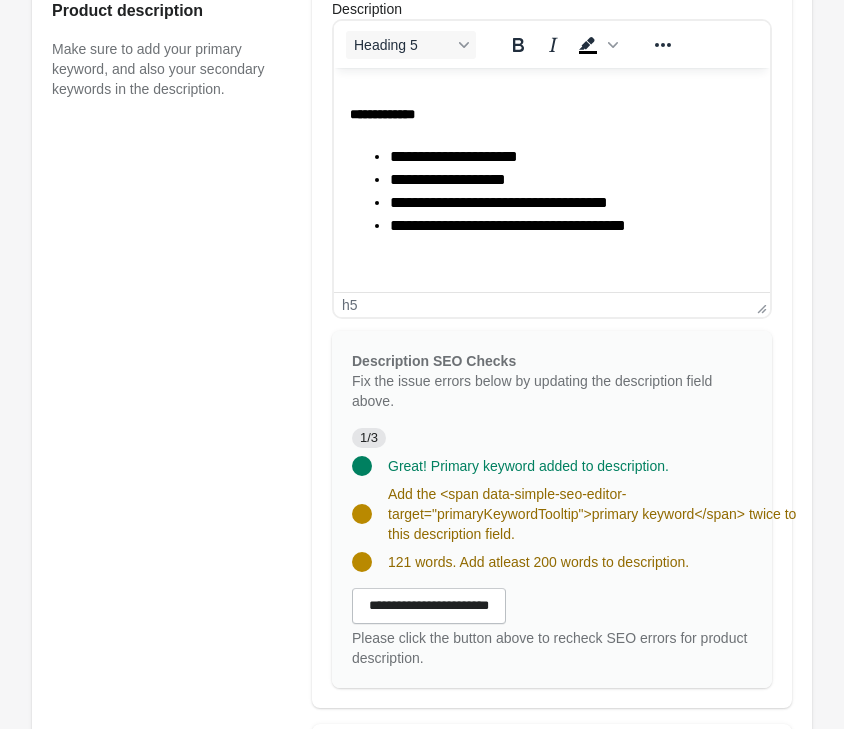 scroll, scrollTop: 620, scrollLeft: 0, axis: vertical 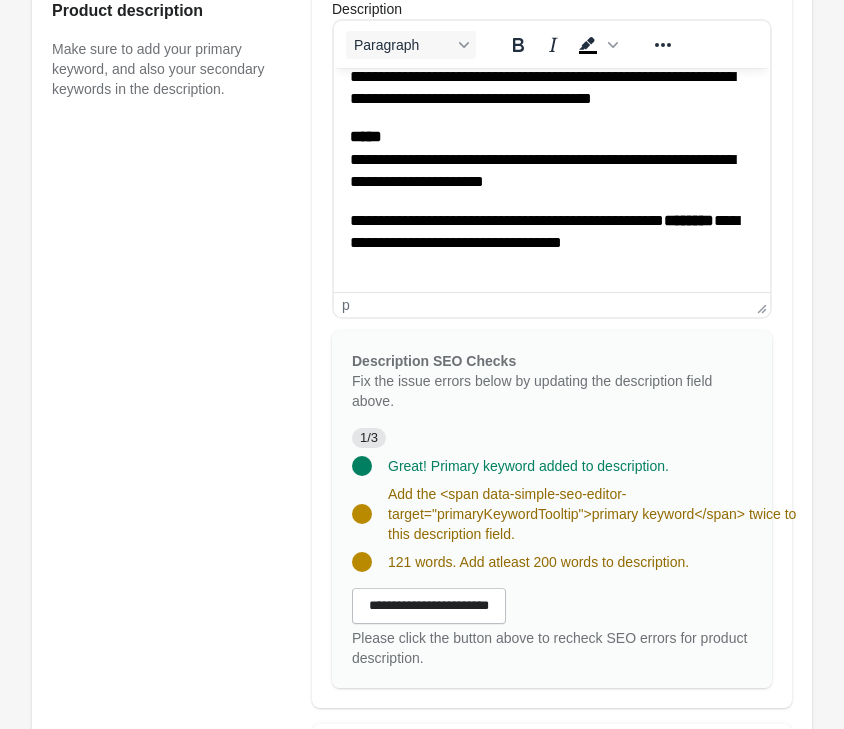 drag, startPoint x: 469, startPoint y: 610, endPoint x: 562, endPoint y: 581, distance: 97.41663 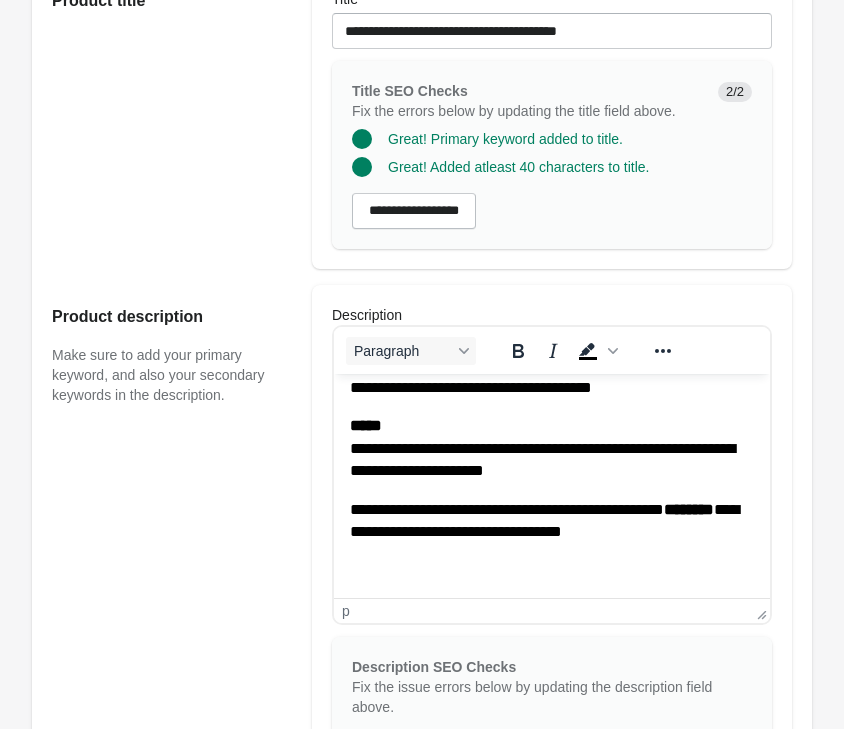 scroll, scrollTop: 204, scrollLeft: 0, axis: vertical 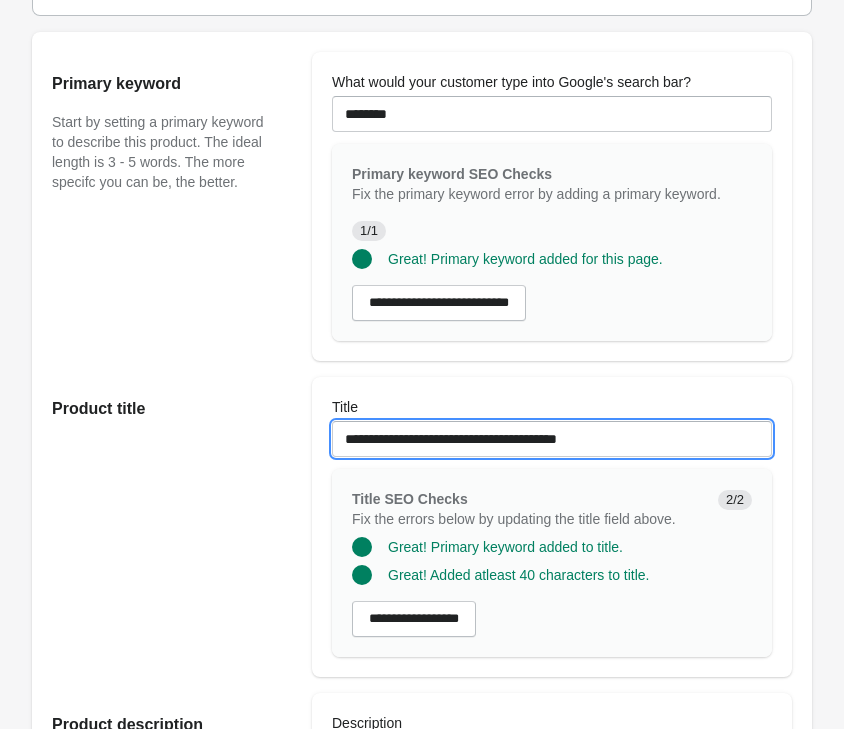drag, startPoint x: 665, startPoint y: 454, endPoint x: 119, endPoint y: 425, distance: 546.7696 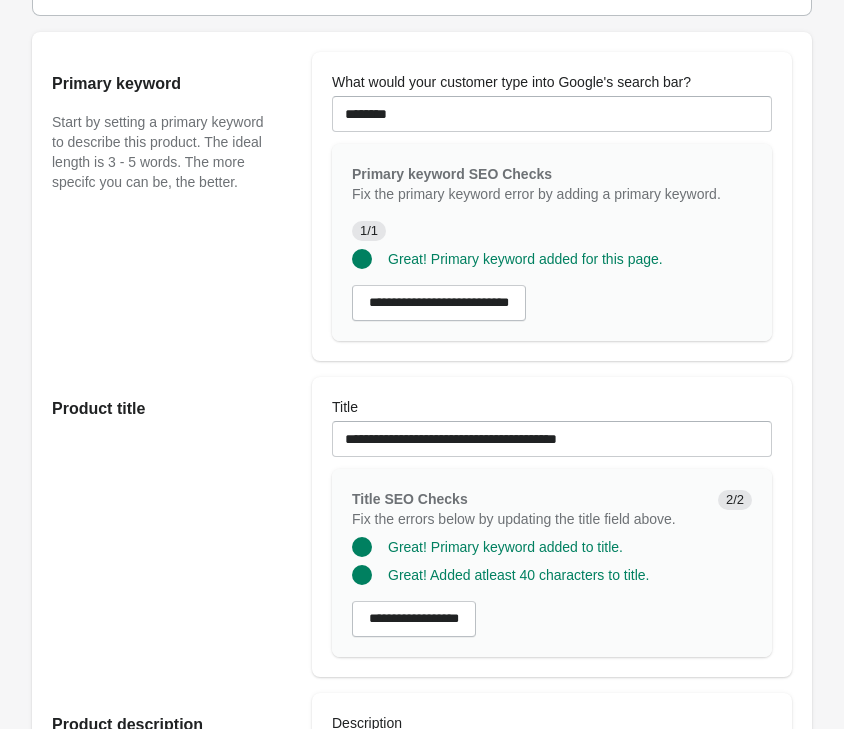 click on "Product title" at bounding box center (172, 527) 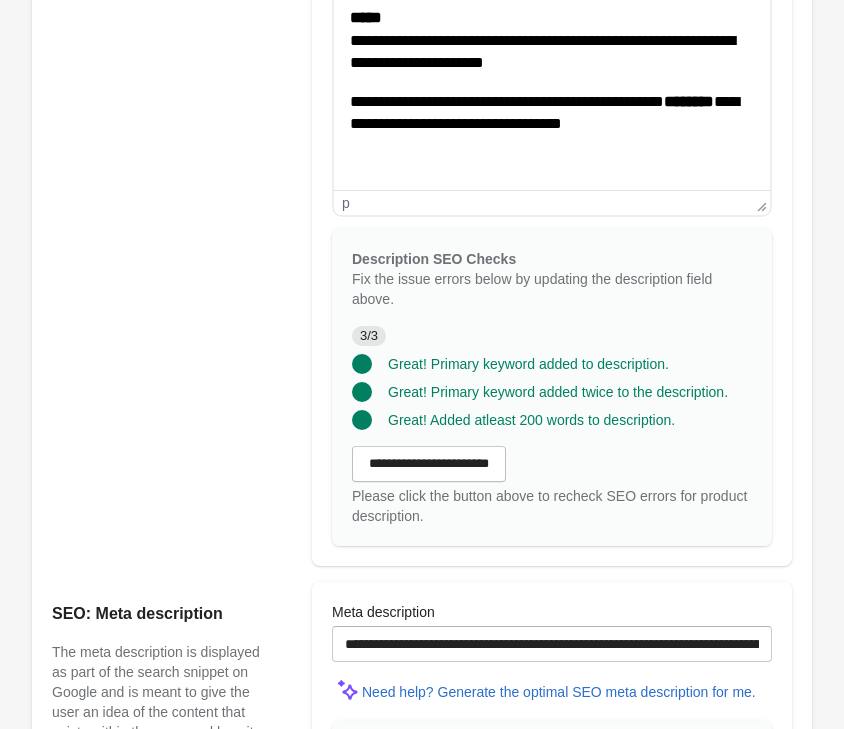 scroll, scrollTop: 1326, scrollLeft: 0, axis: vertical 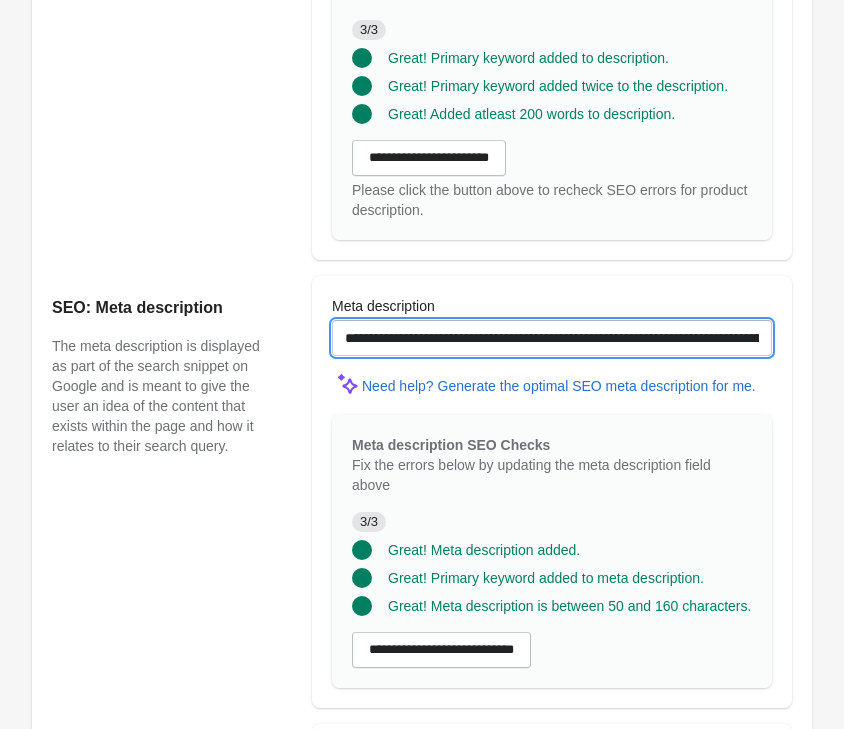 click on "**********" at bounding box center (552, 338) 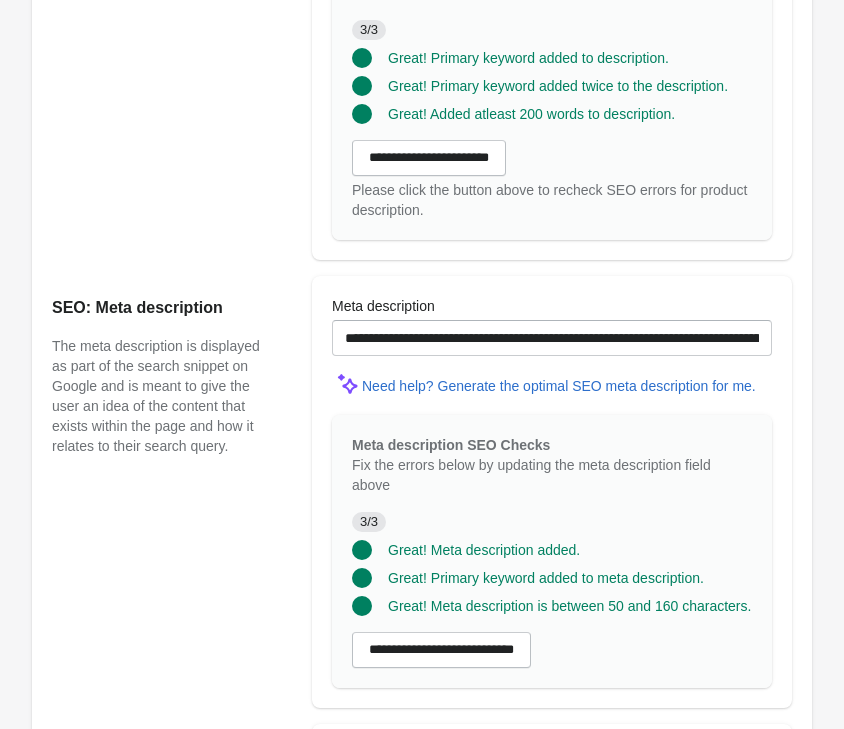 click on "Great! Meta description added." at bounding box center (544, 542) 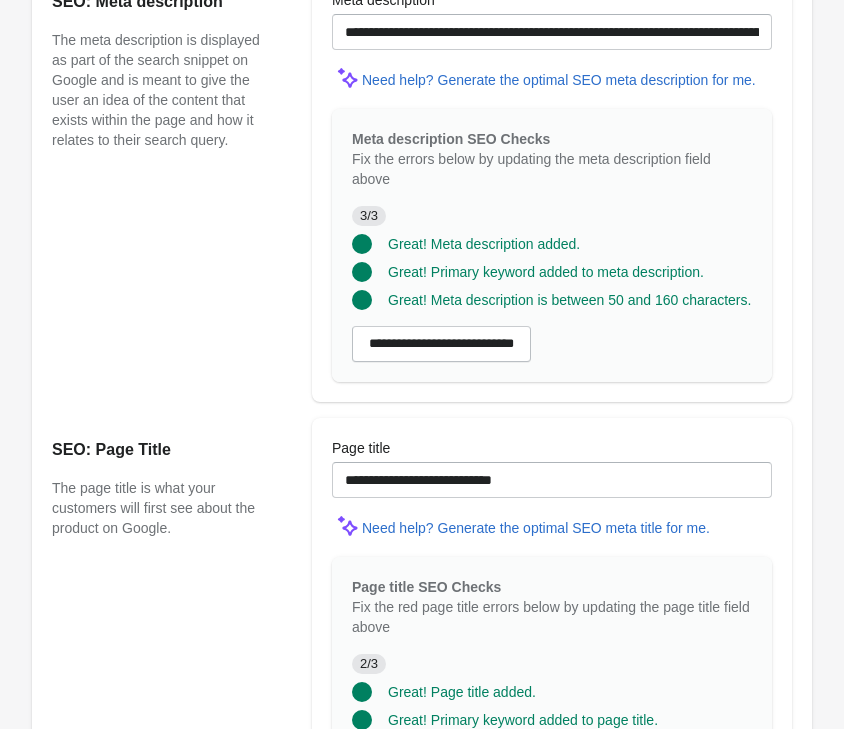 scroll, scrollTop: 1734, scrollLeft: 0, axis: vertical 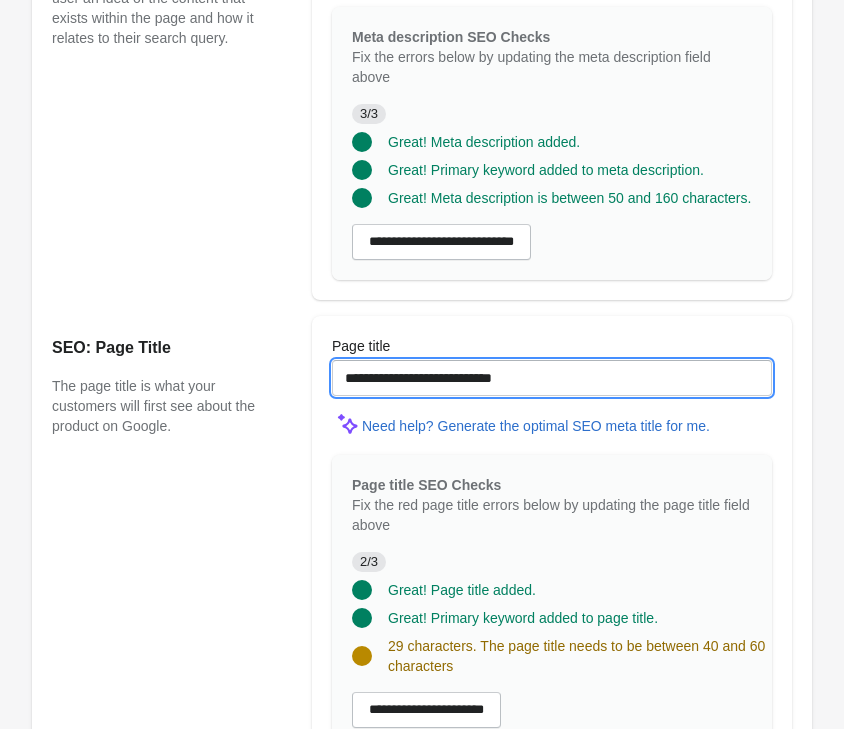 drag, startPoint x: 568, startPoint y: 373, endPoint x: 70, endPoint y: 362, distance: 498.12146 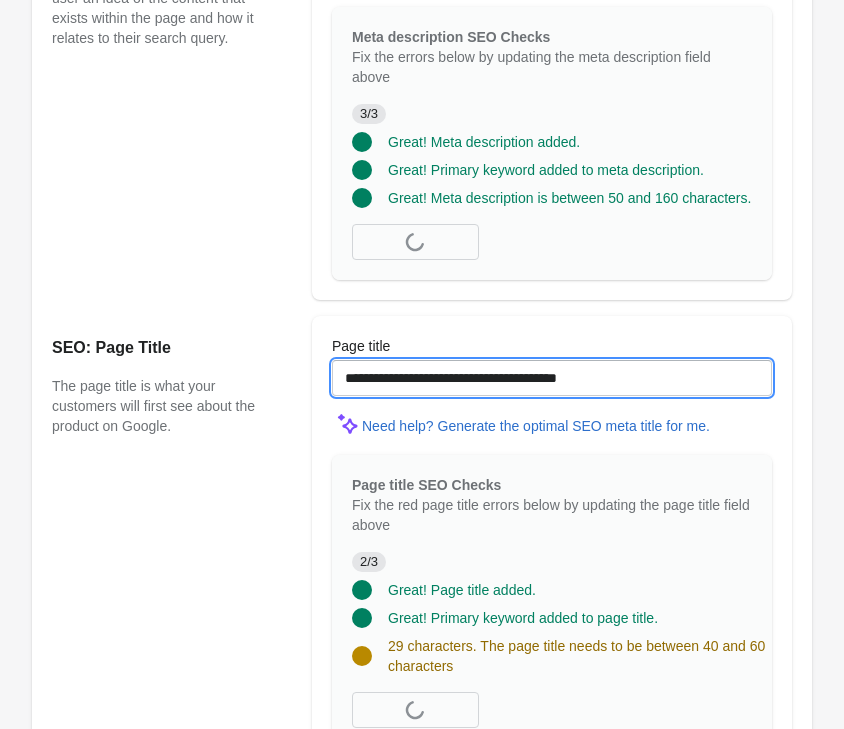 click on "**********" at bounding box center (552, 378) 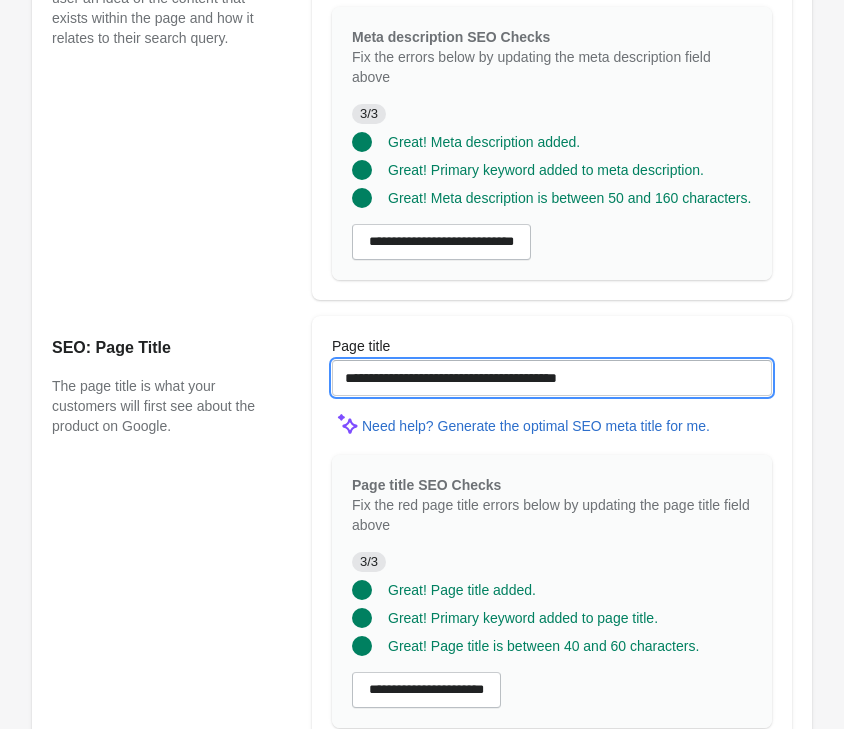 click on "**********" at bounding box center [552, 378] 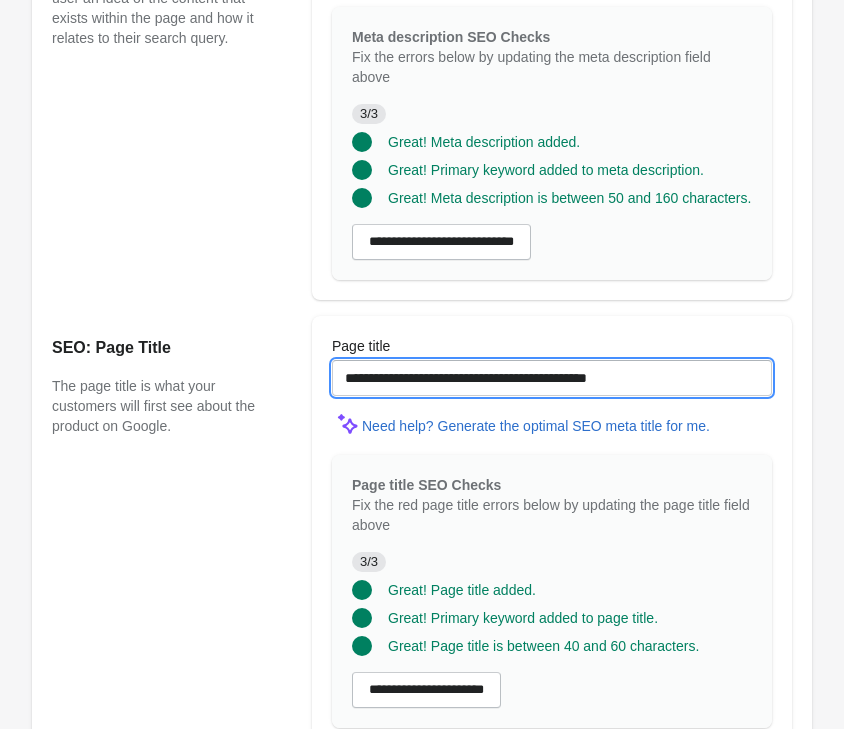 click on "**********" at bounding box center [552, 378] 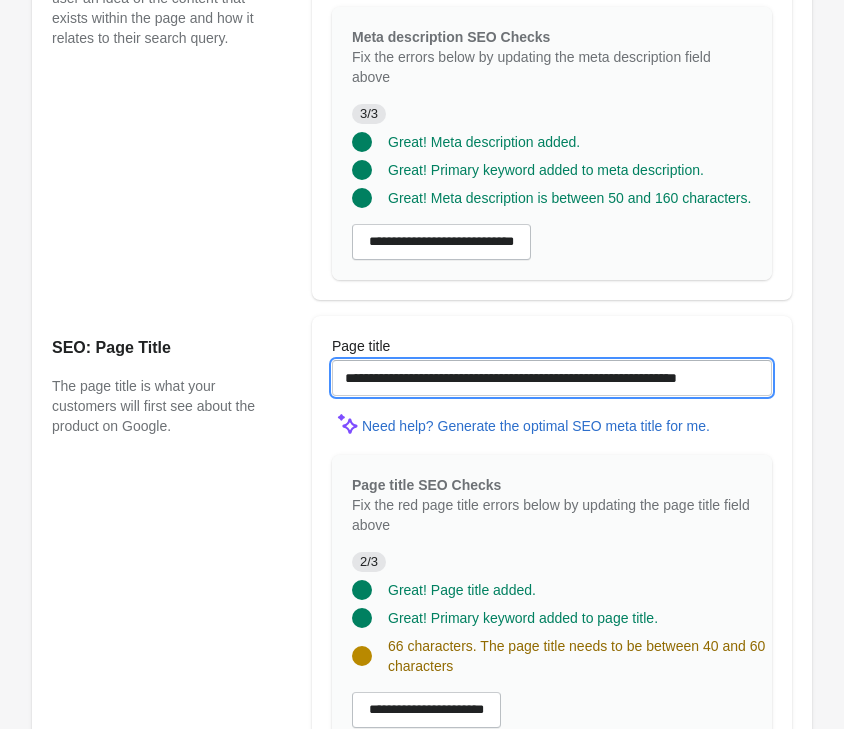 click on "**********" at bounding box center [552, 378] 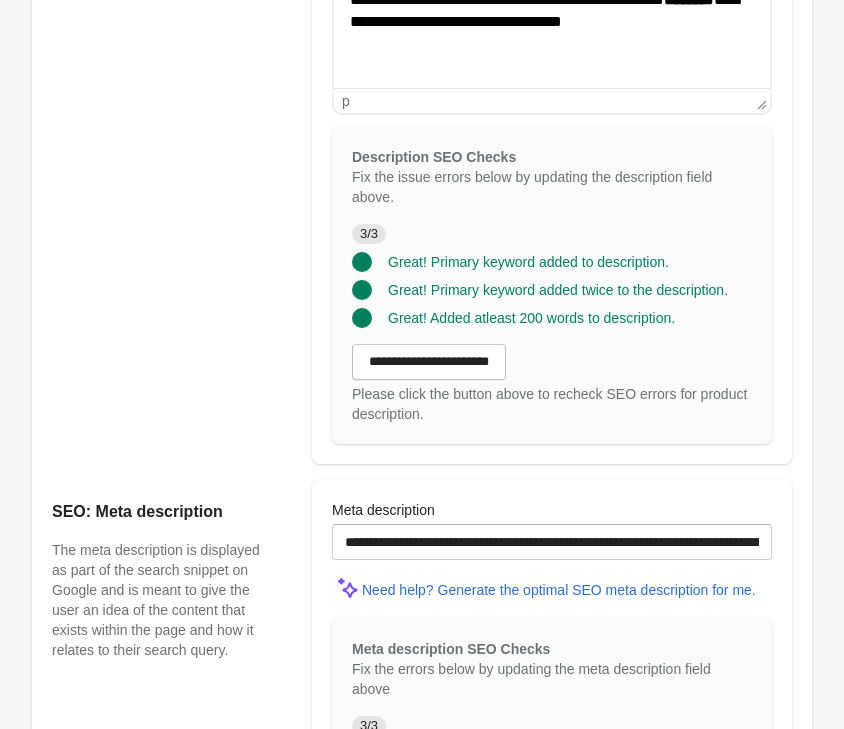 scroll, scrollTop: 1632, scrollLeft: 0, axis: vertical 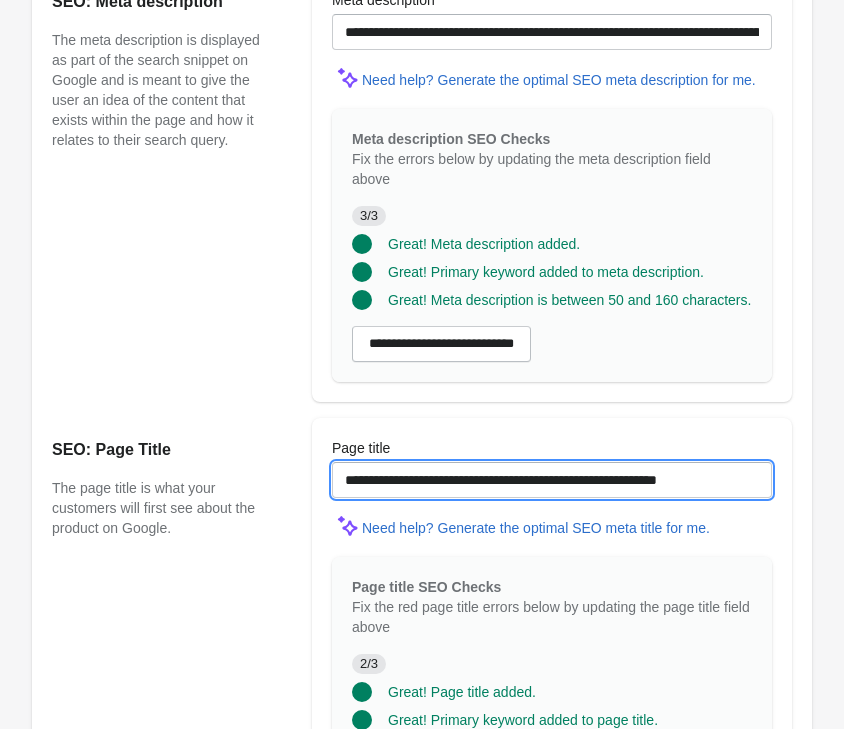 drag, startPoint x: 426, startPoint y: 479, endPoint x: 650, endPoint y: 548, distance: 234.38643 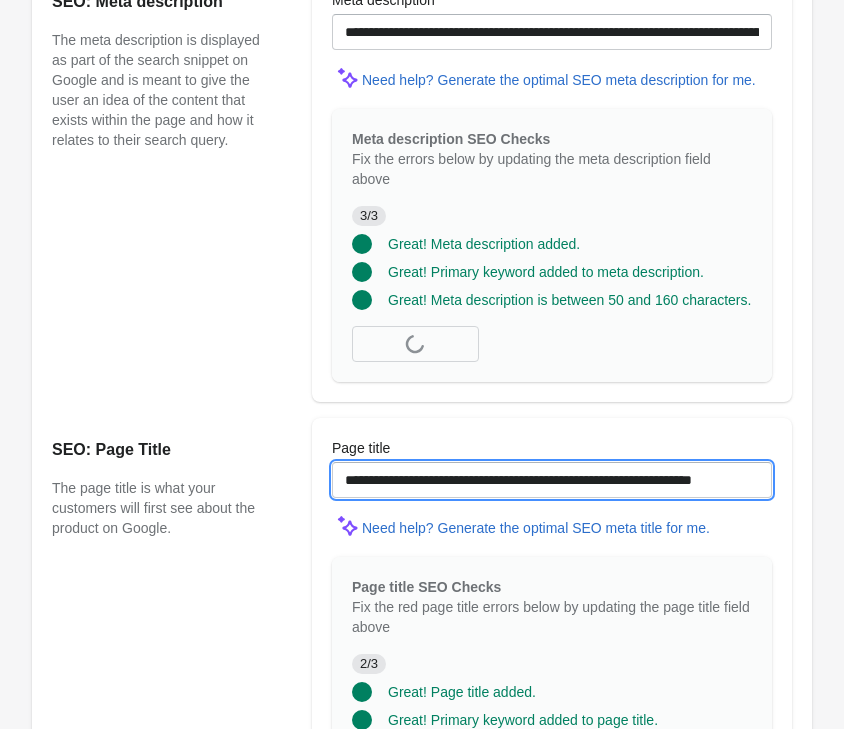 click on "**********" at bounding box center [552, 480] 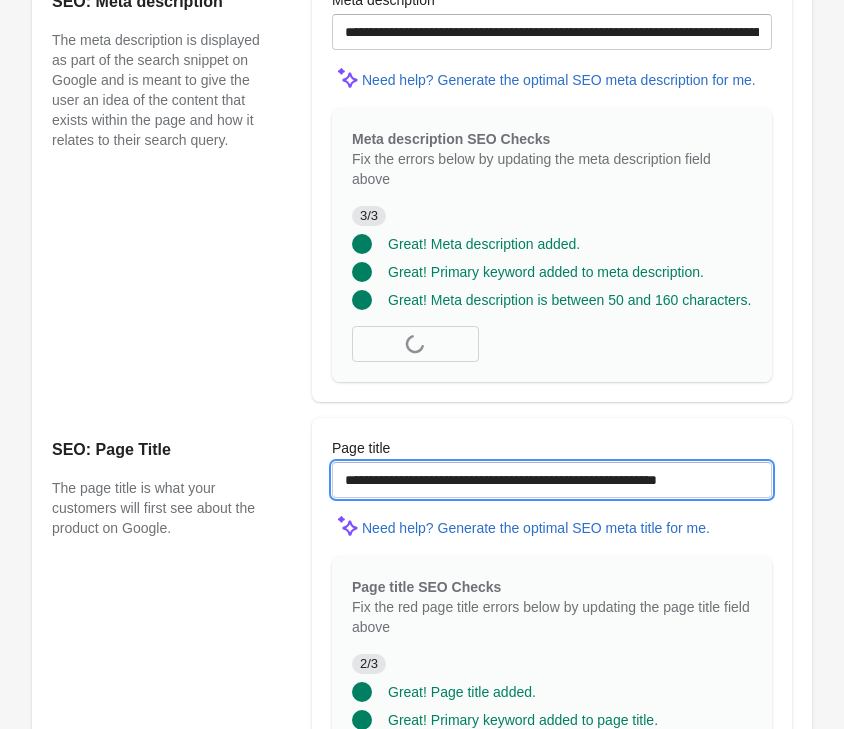 scroll, scrollTop: 1326, scrollLeft: 0, axis: vertical 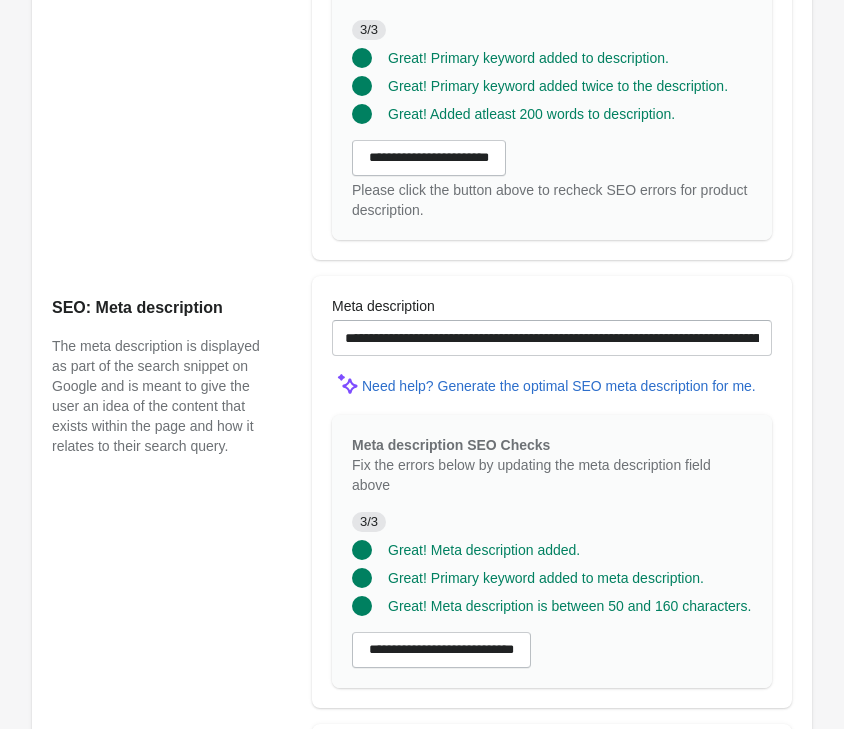 type on "**********" 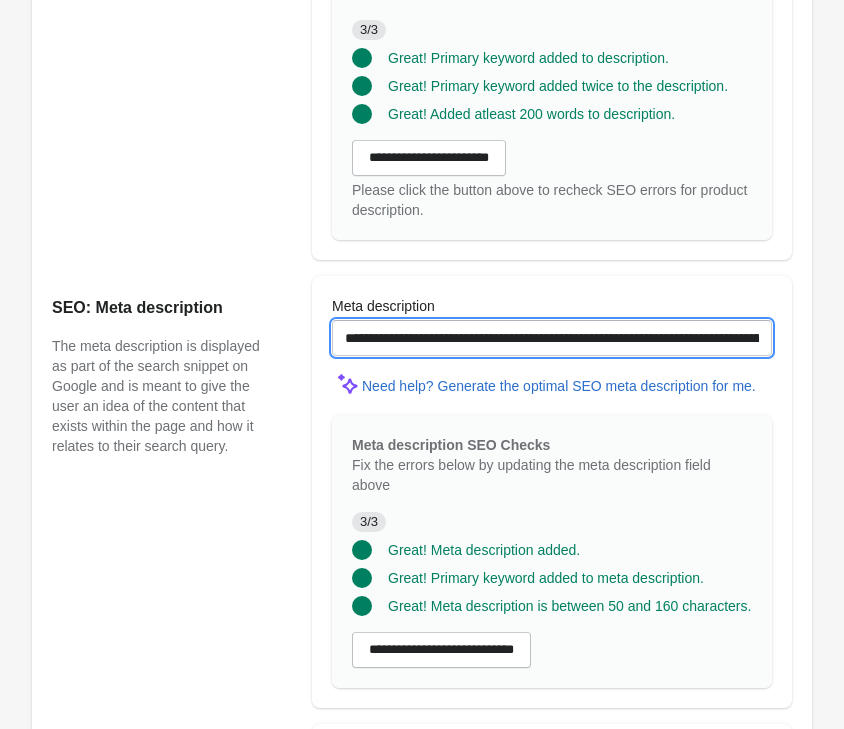 click on "**********" at bounding box center [552, 338] 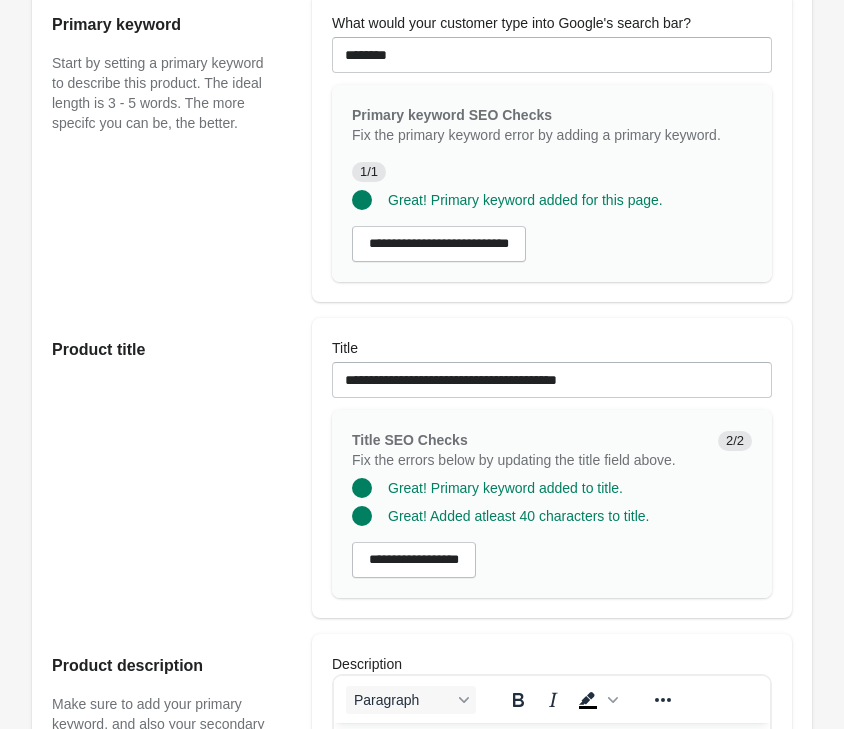 scroll, scrollTop: 306, scrollLeft: 0, axis: vertical 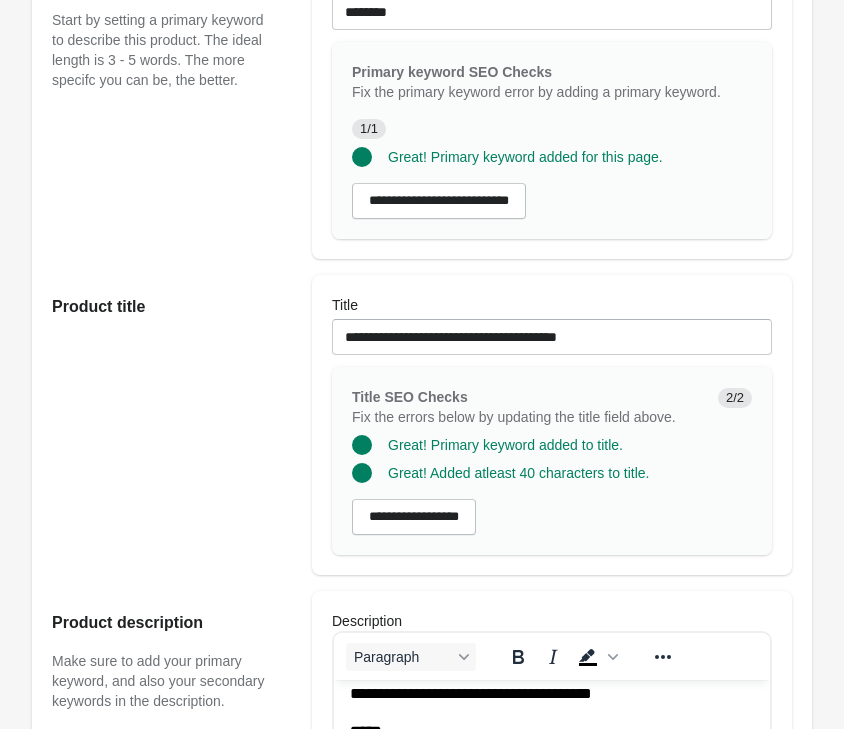 type on "**********" 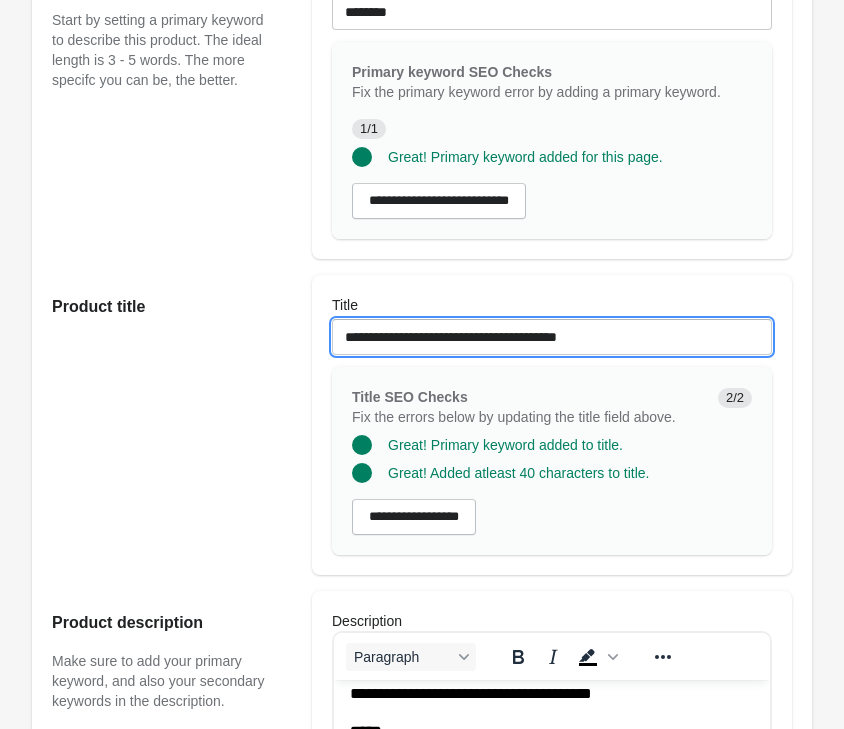 click on "**********" at bounding box center [552, 337] 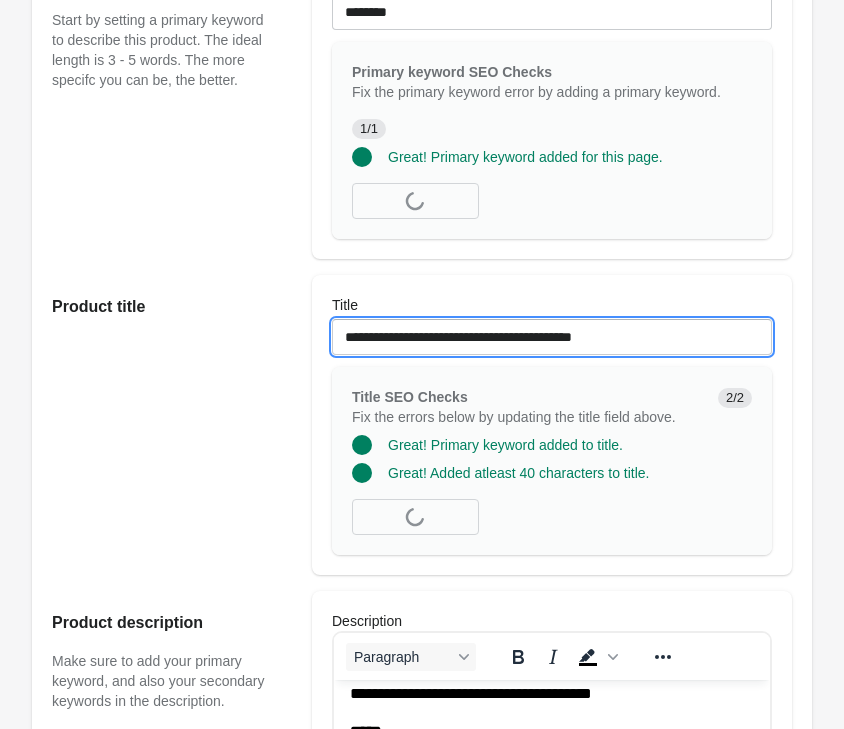click on "**********" at bounding box center [552, 337] 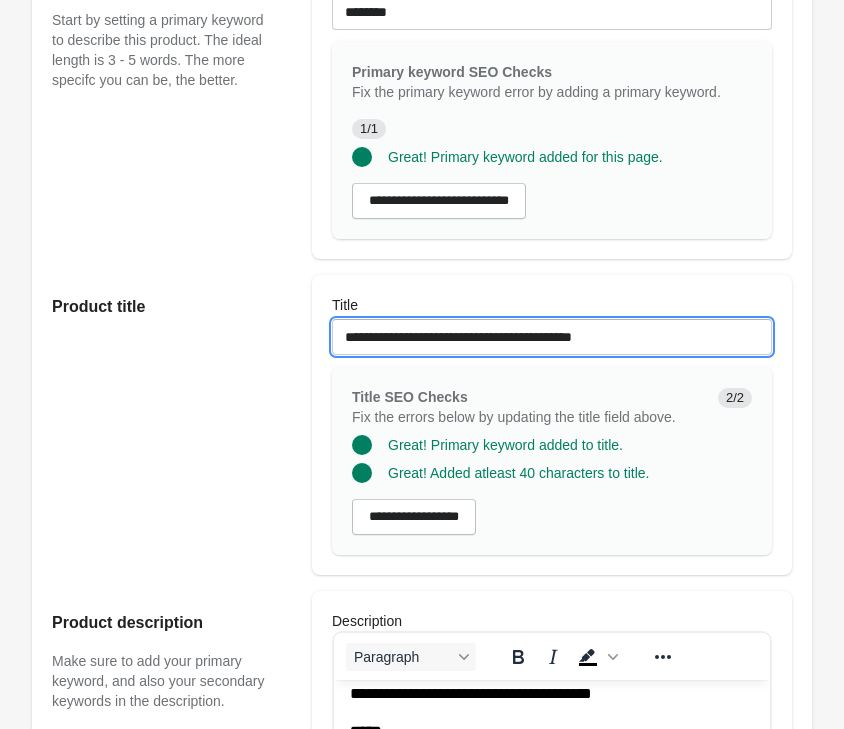 click on "**********" at bounding box center [552, 337] 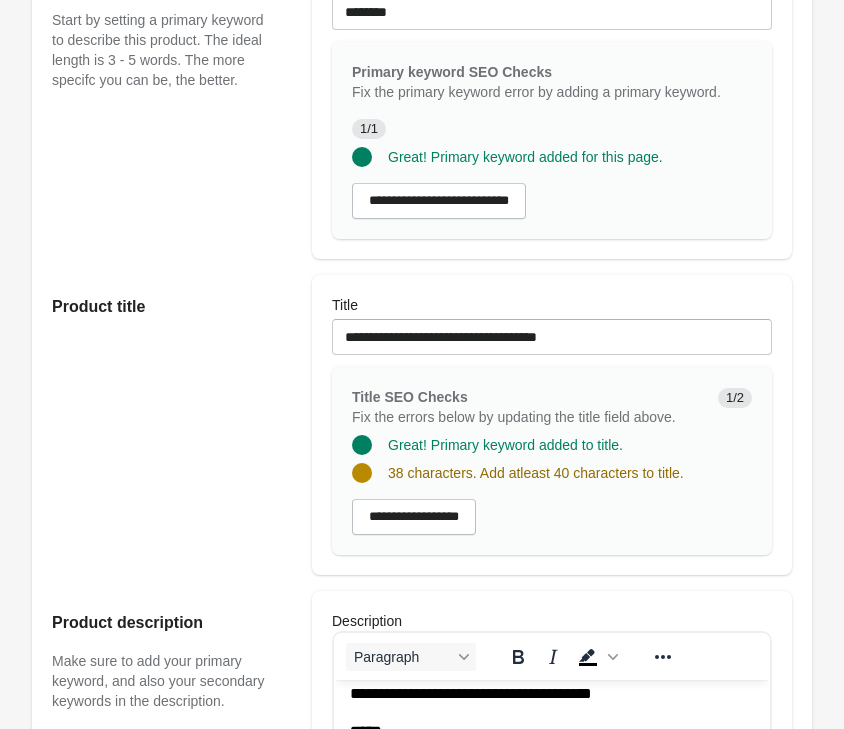 click on "**********" at bounding box center (552, 461) 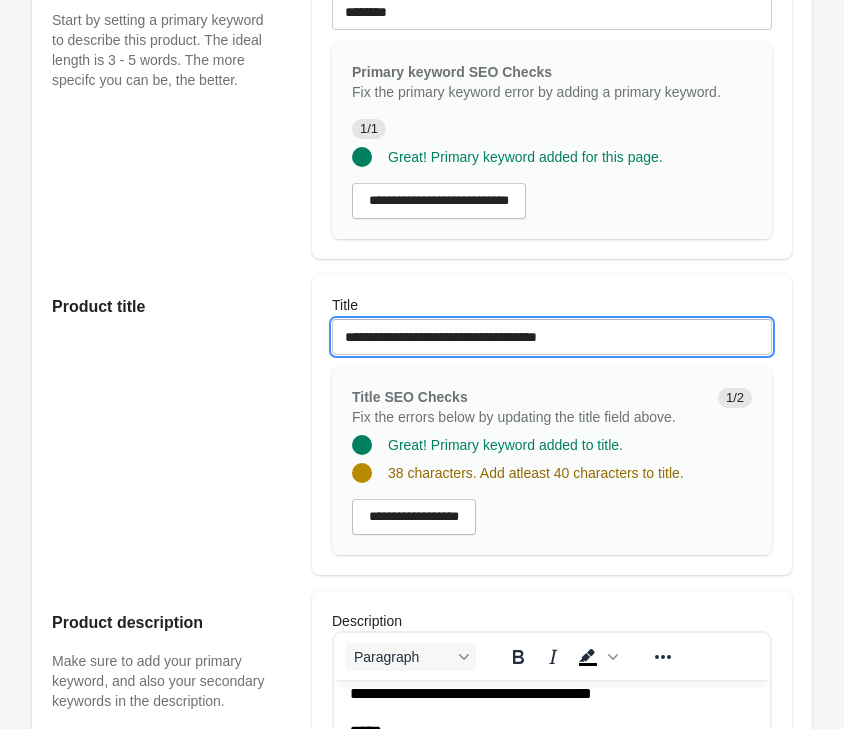 click on "**********" at bounding box center [552, 337] 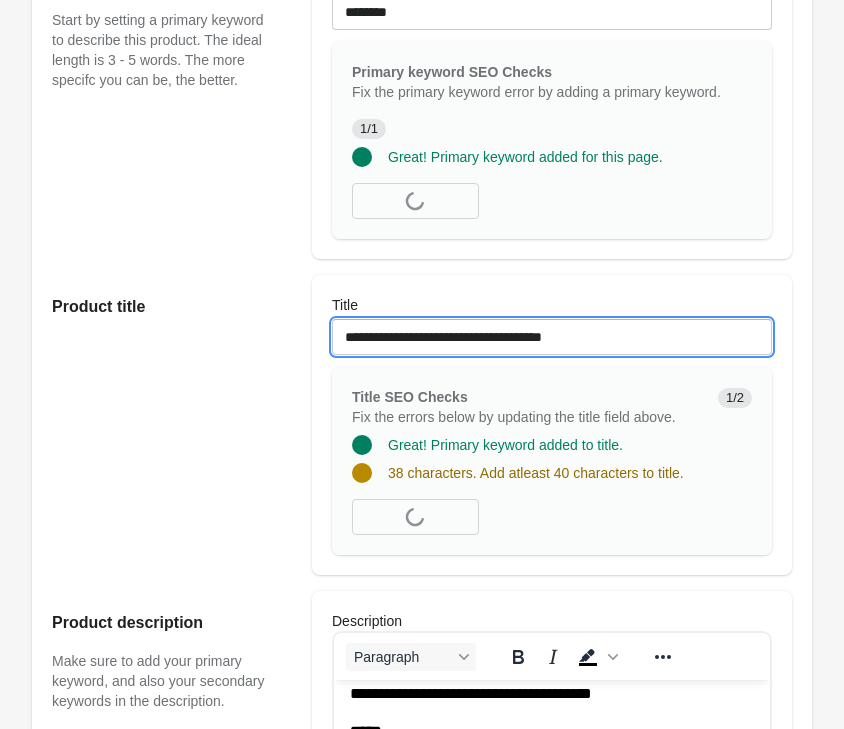 paste on "**********" 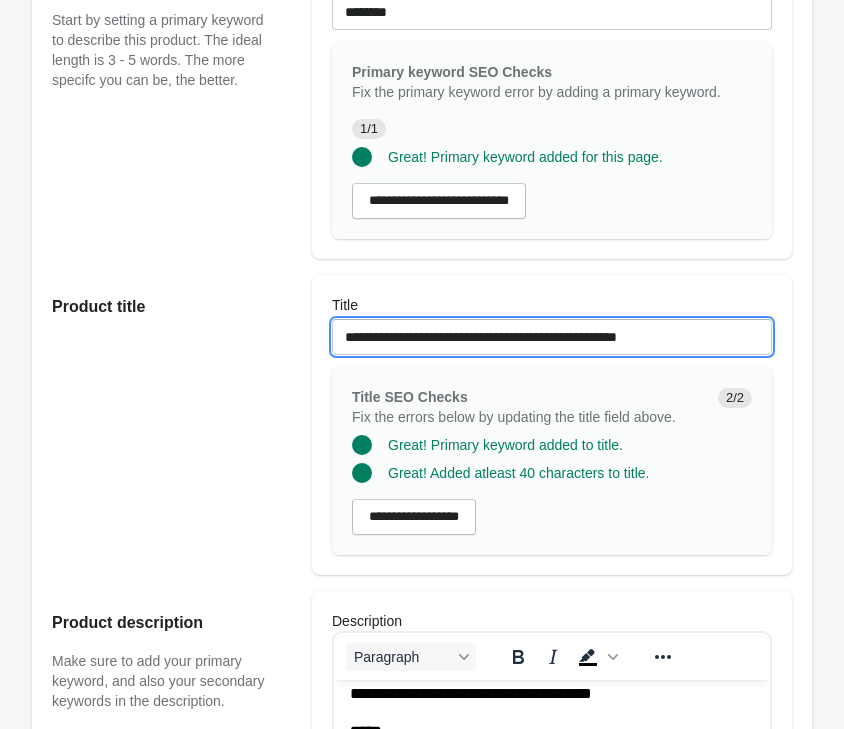 click on "**********" at bounding box center (552, 337) 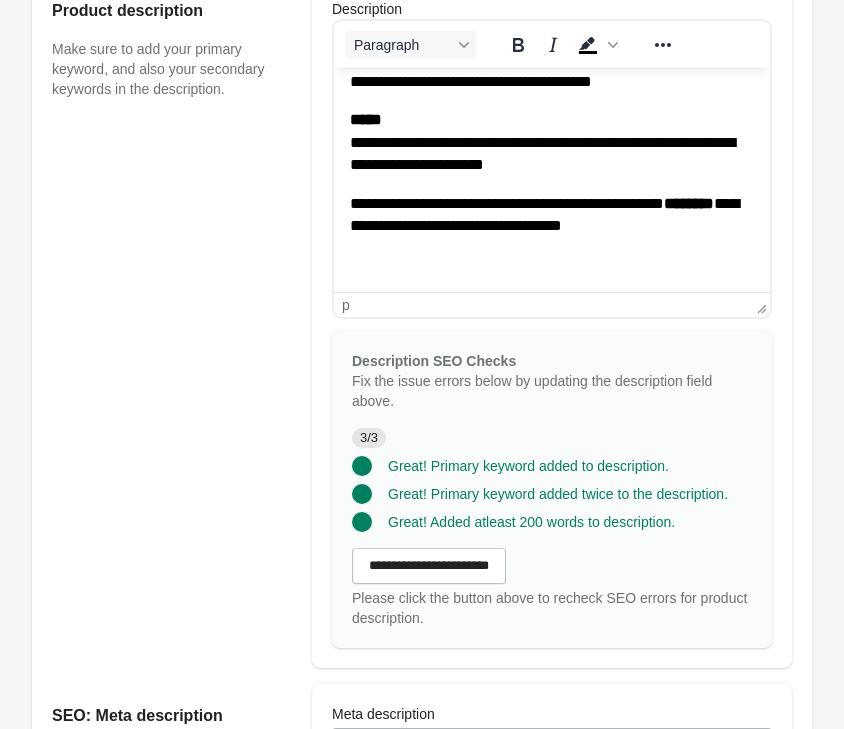 scroll, scrollTop: 1224, scrollLeft: 0, axis: vertical 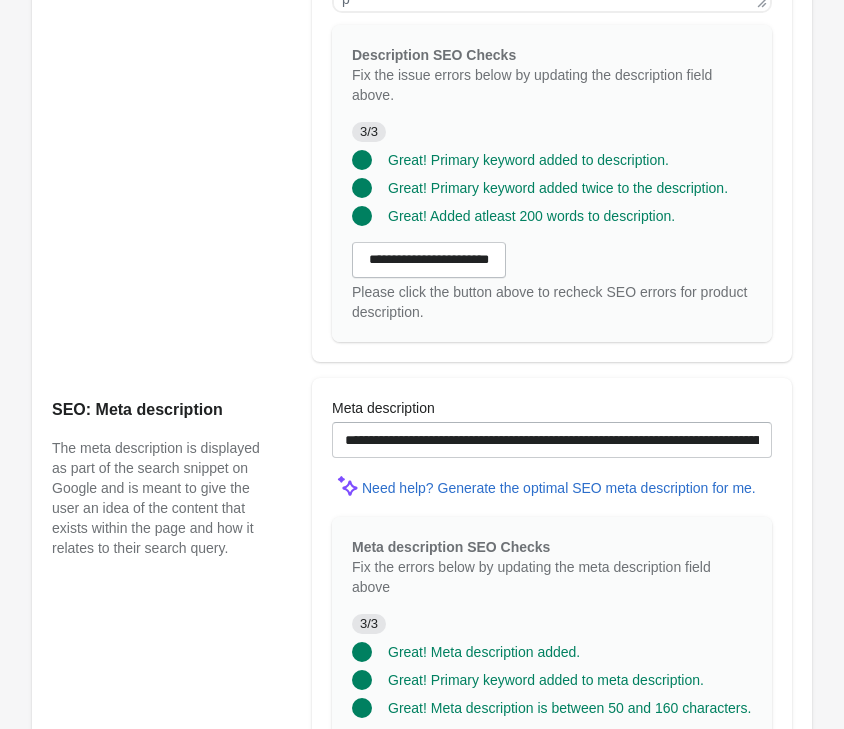 type on "**********" 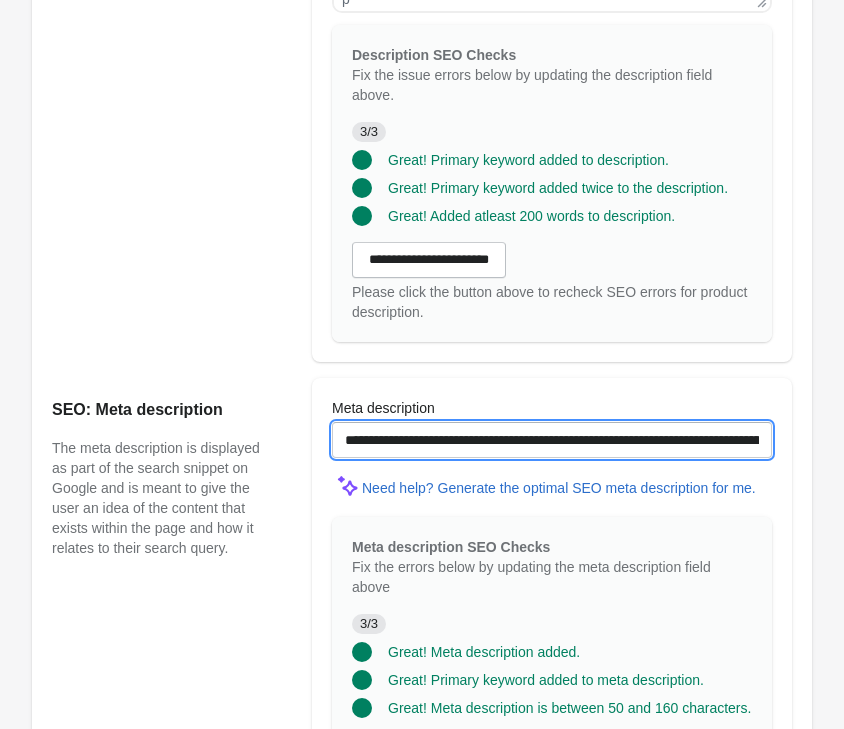 drag, startPoint x: 418, startPoint y: 436, endPoint x: 661, endPoint y: 443, distance: 243.1008 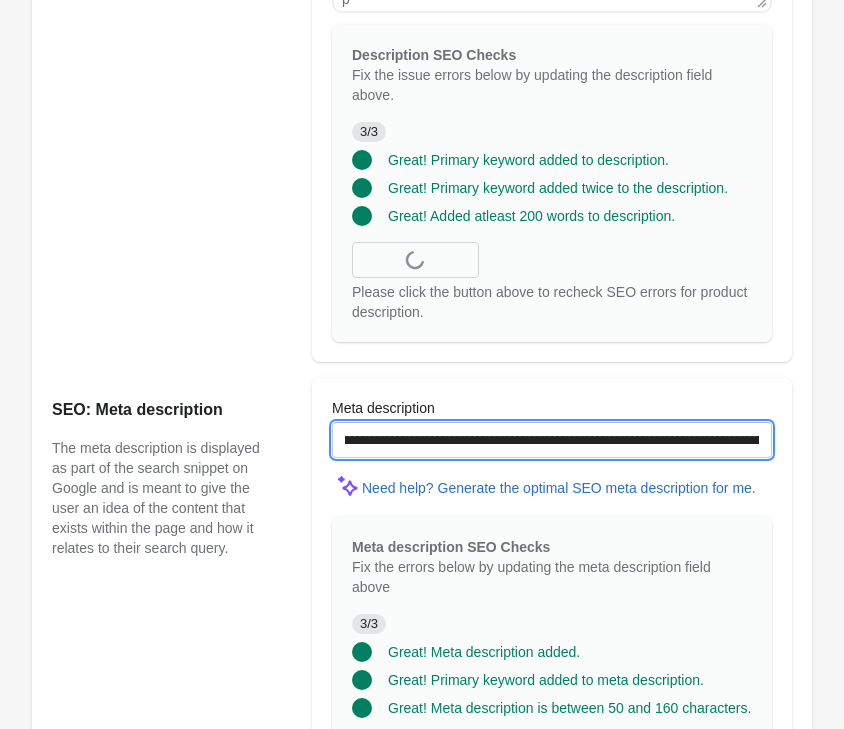 scroll, scrollTop: 1632, scrollLeft: 0, axis: vertical 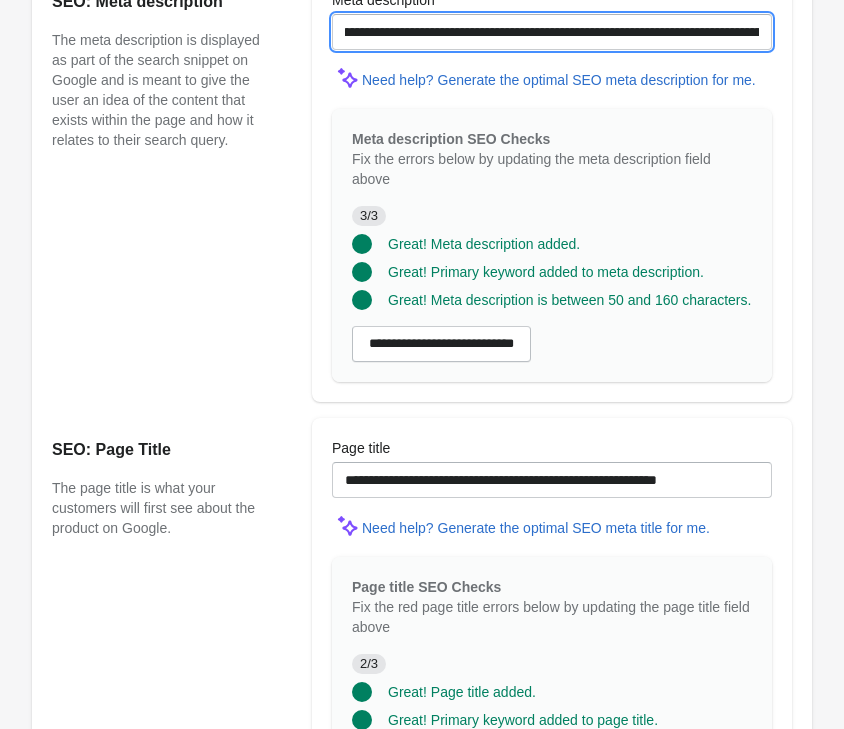 type on "**********" 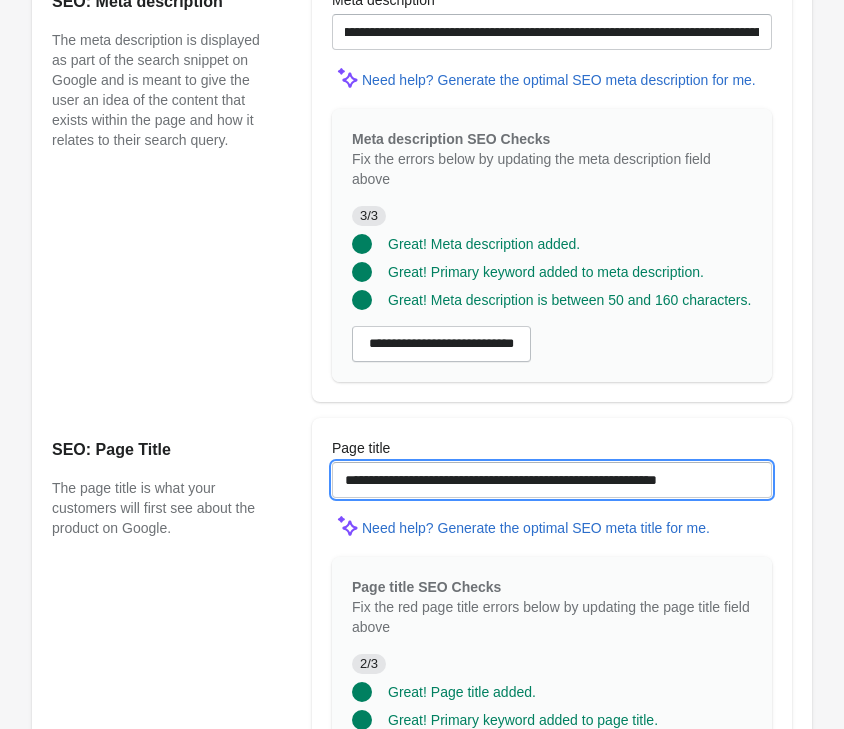 drag, startPoint x: 386, startPoint y: 478, endPoint x: 626, endPoint y: 474, distance: 240.03333 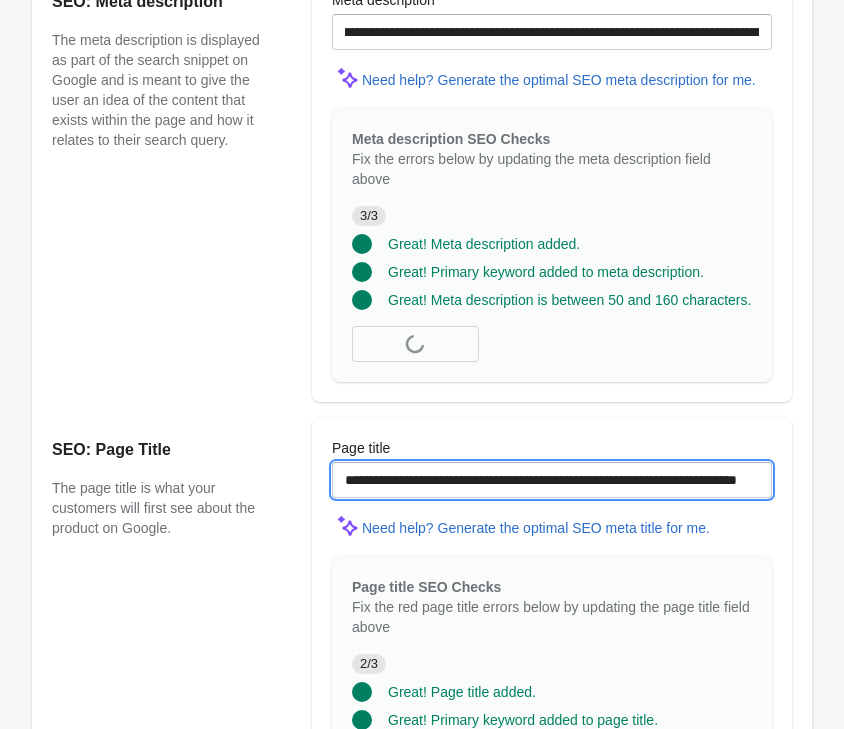 scroll, scrollTop: 1852, scrollLeft: 0, axis: vertical 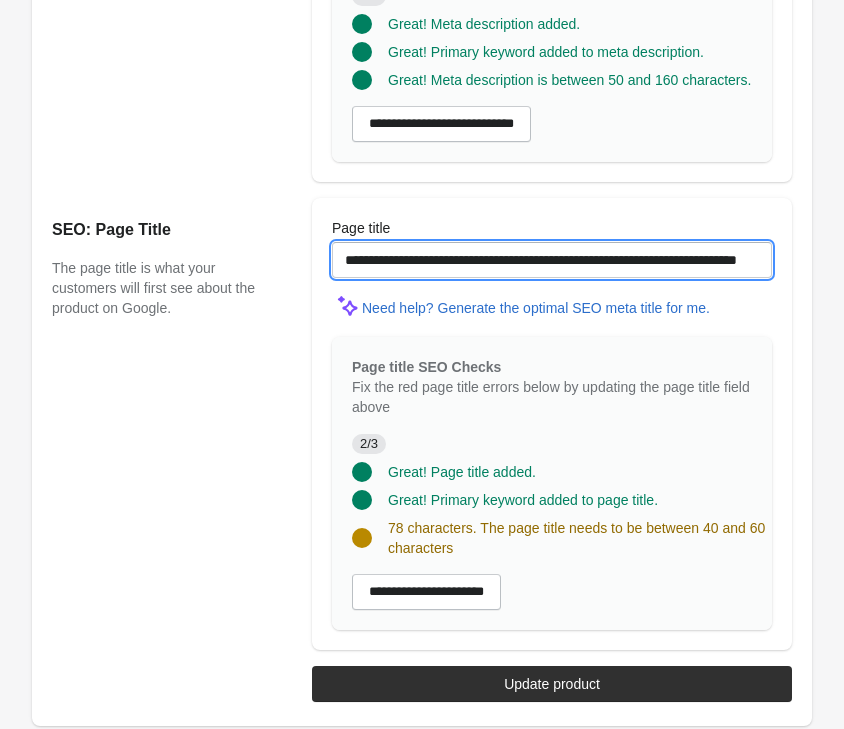 click on "**********" at bounding box center (552, 260) 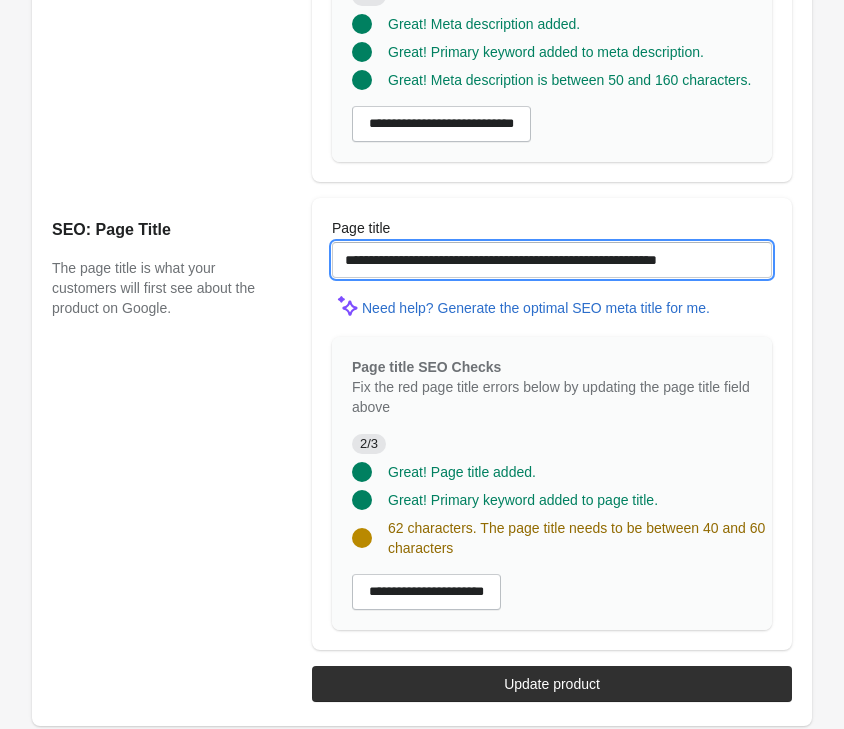 click on "**********" at bounding box center [552, 260] 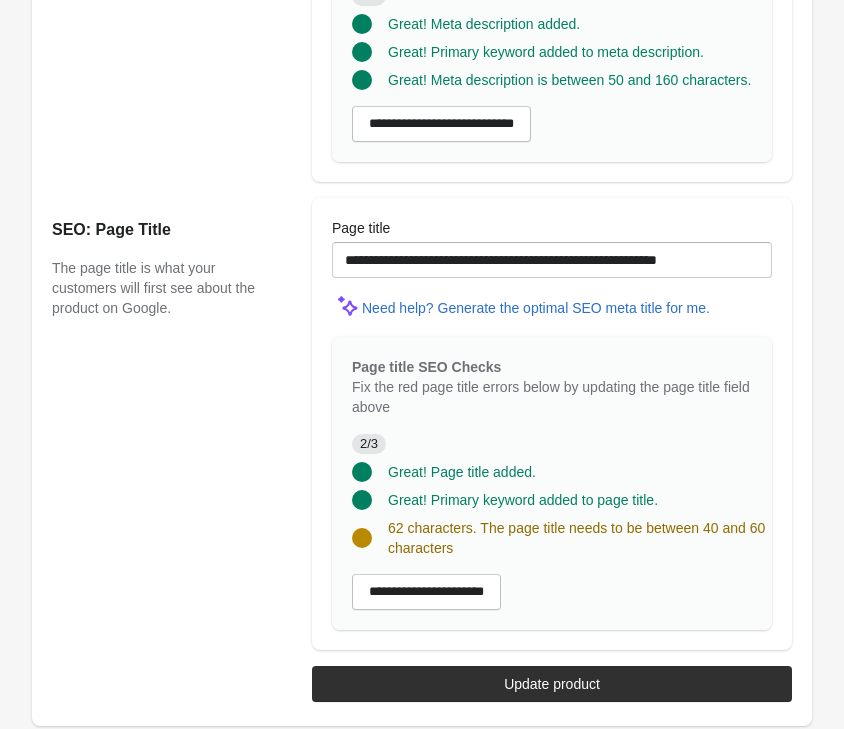 click on "**********" at bounding box center [552, 424] 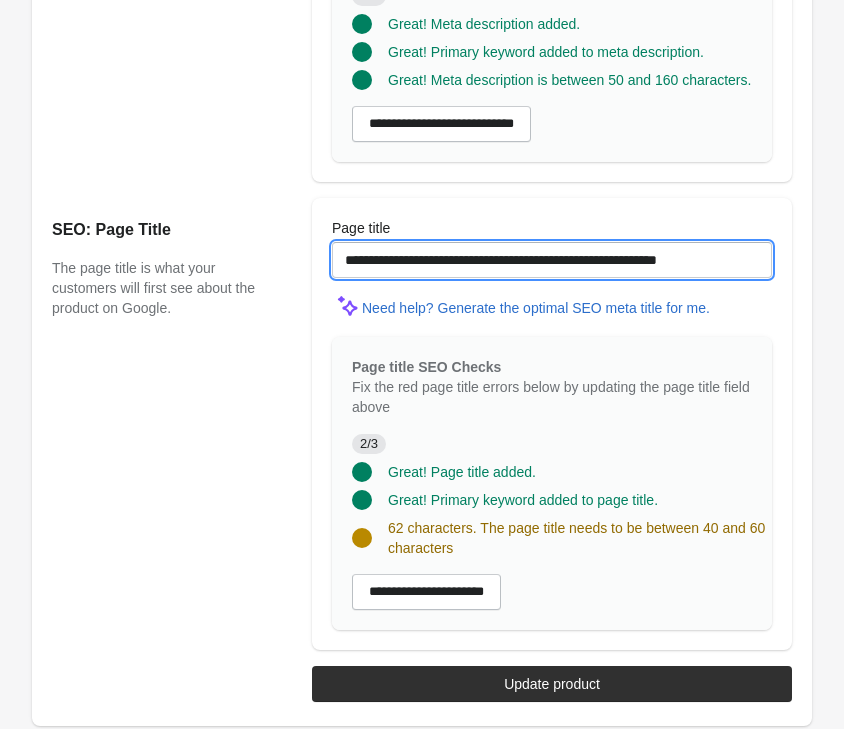 click on "**********" at bounding box center (552, 260) 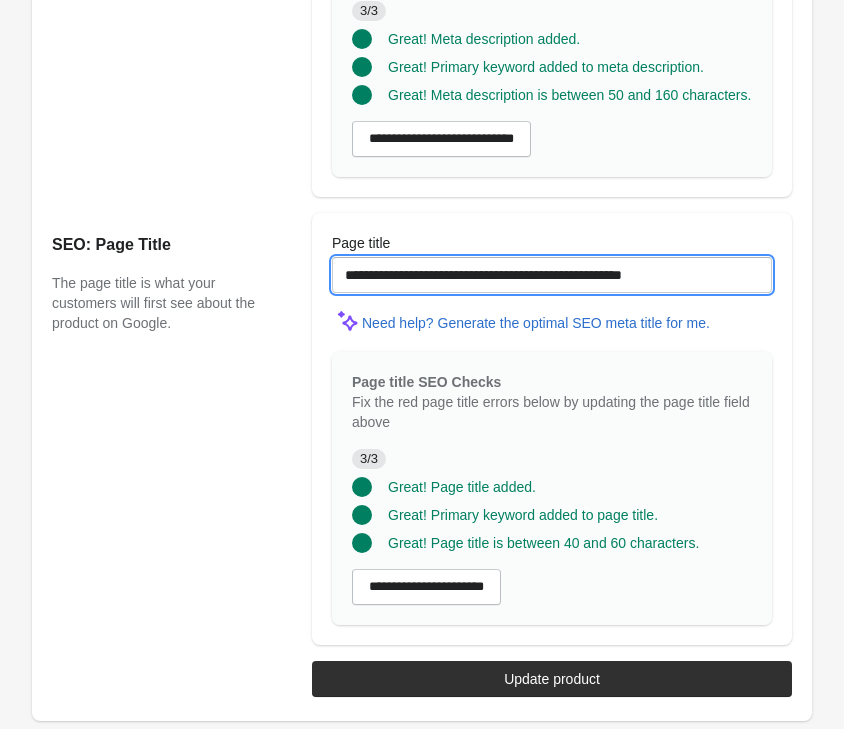 scroll, scrollTop: 1832, scrollLeft: 0, axis: vertical 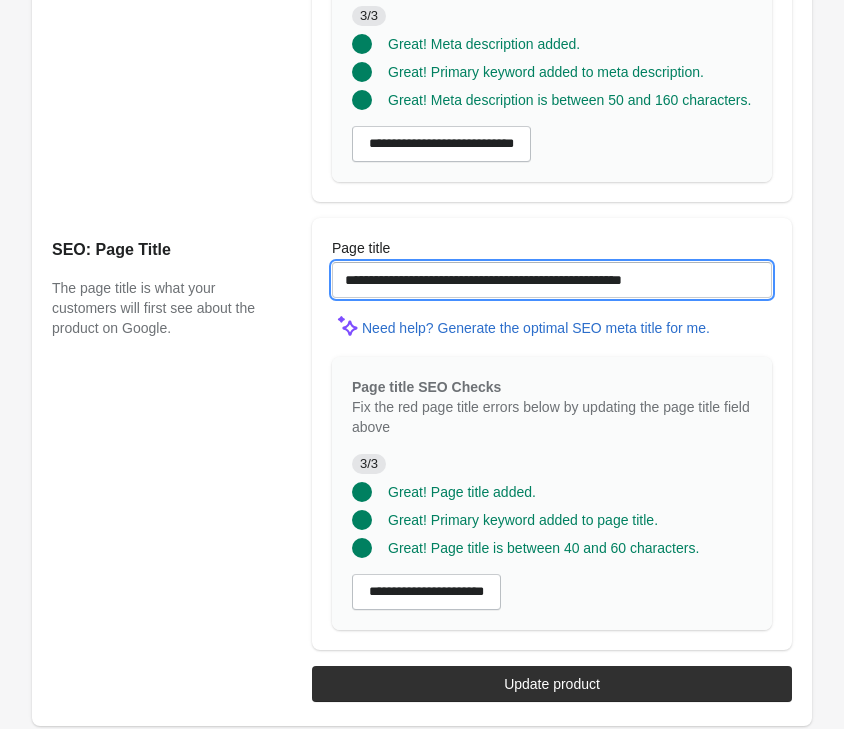 type on "**********" 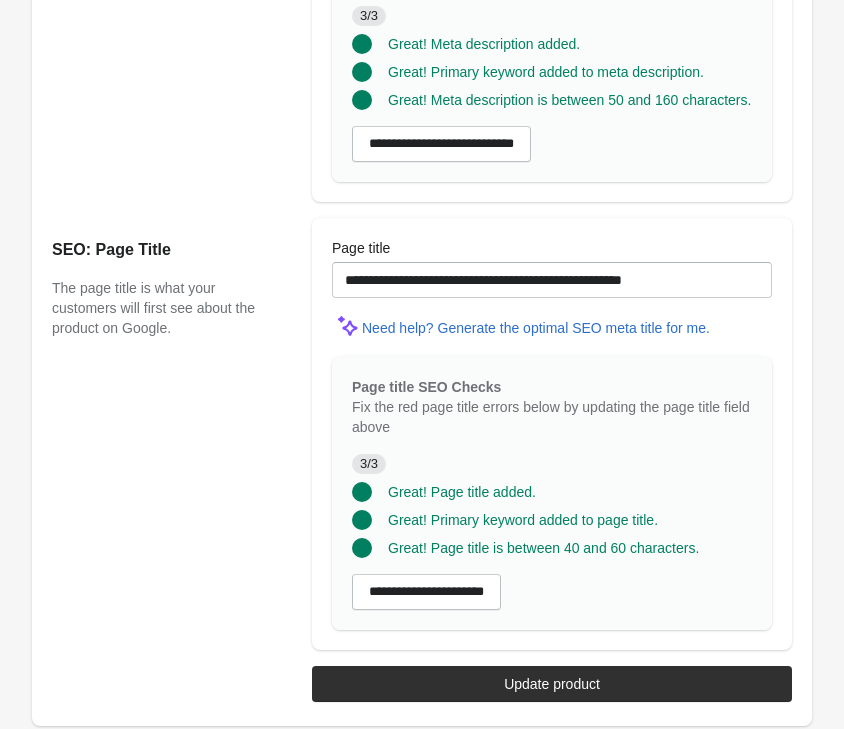 click on "Michi Ambient Ribbed Wrap Top
Open on Shopify
Open on Shopify" at bounding box center [422, -549] 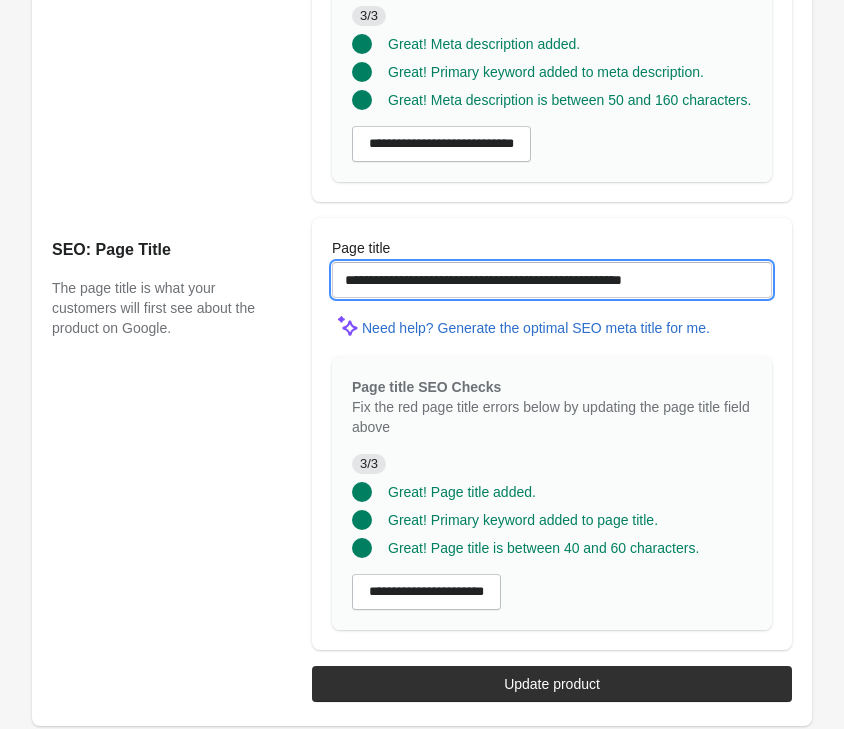 click on "**********" at bounding box center (552, 280) 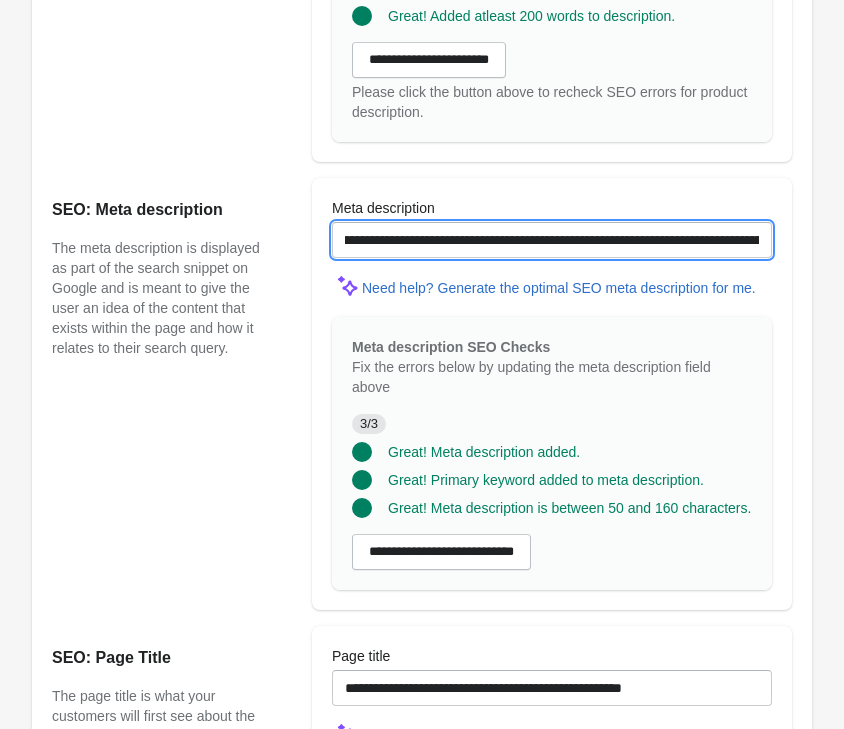 click on "**********" at bounding box center [552, 240] 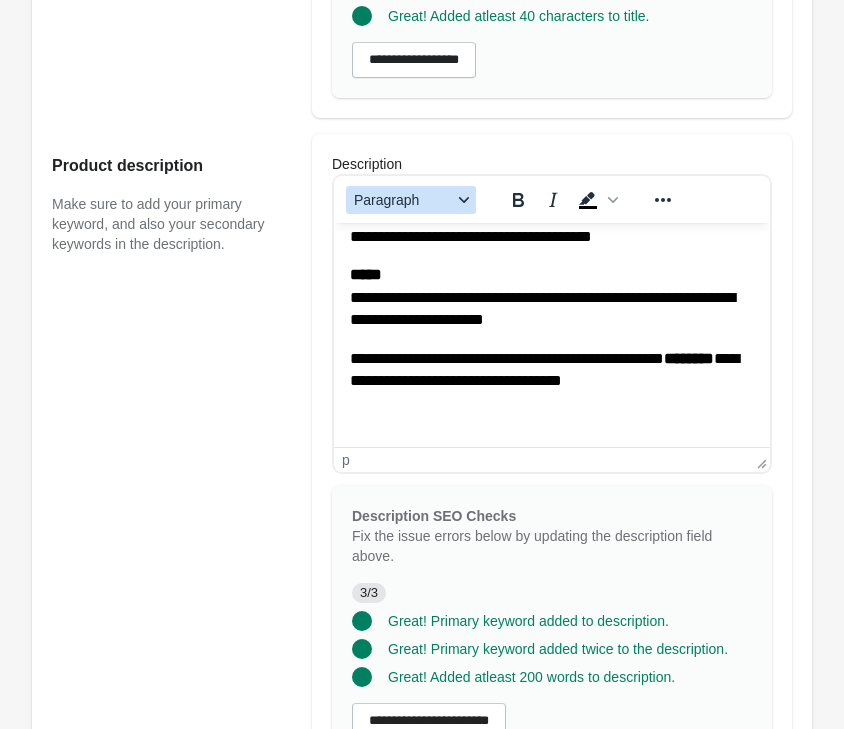 scroll, scrollTop: 710, scrollLeft: 0, axis: vertical 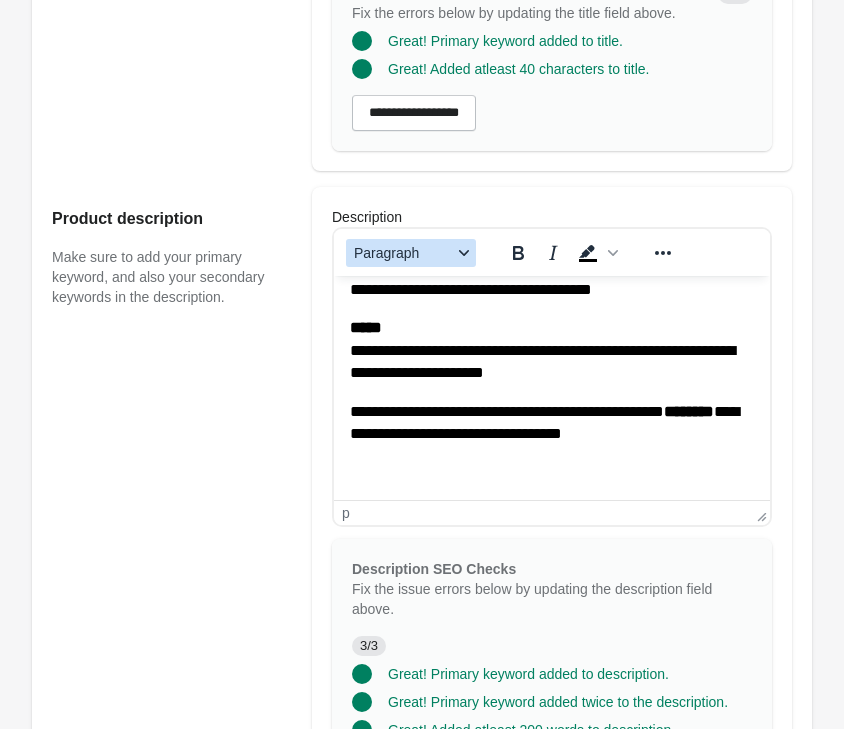 click on "Description
Paragraph To open the popup, press Shift+Enter p
Description SEO Checks
Fix the issue errors below by updating the description field above.
3/3
Great! Primary keyword added to description.
Great! Primary keyword added twice to the description.
Great! Added atleast 200 words to description." at bounding box center (552, 531) 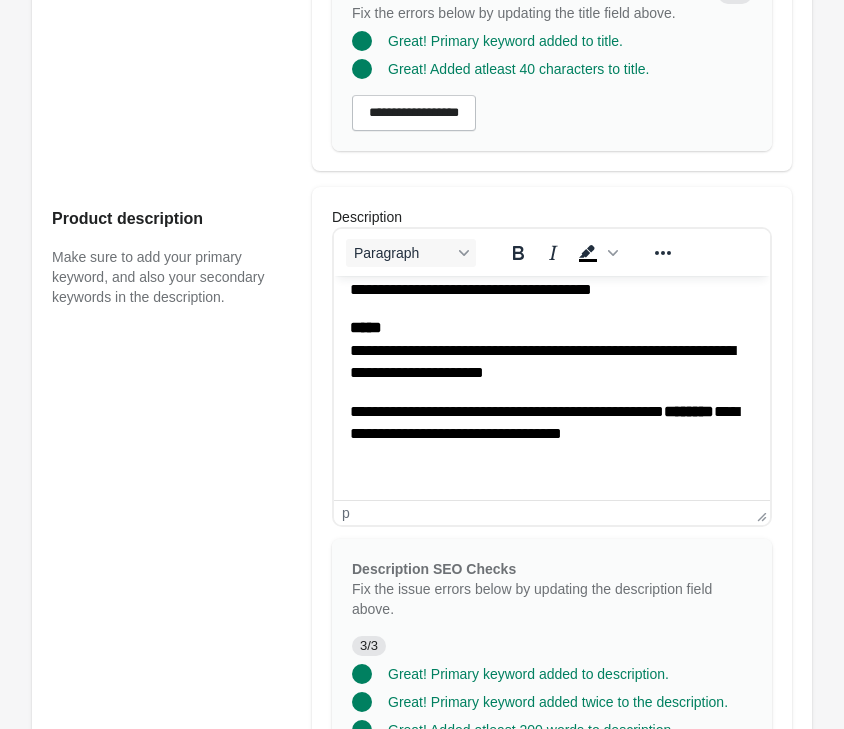 click on "*** [FIRST] ***" at bounding box center [552, 350] 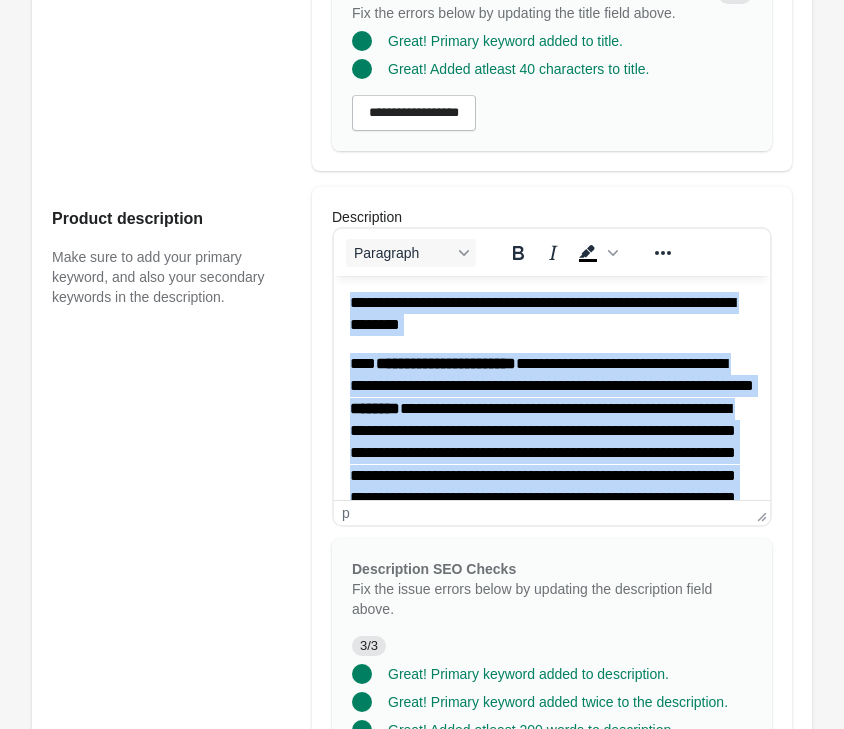 scroll, scrollTop: 404, scrollLeft: 0, axis: vertical 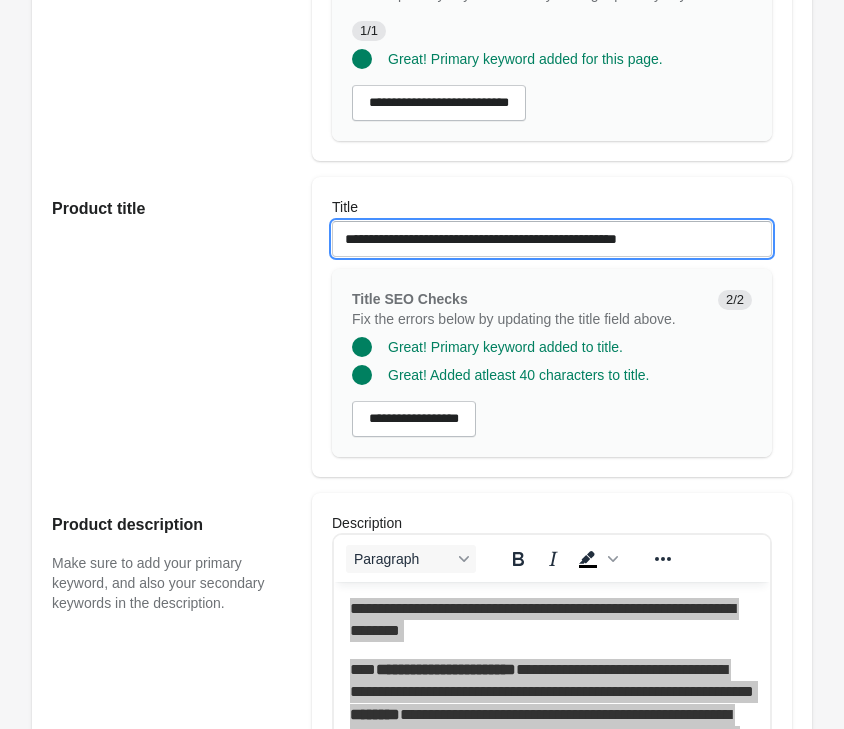 click on "**********" at bounding box center (552, 239) 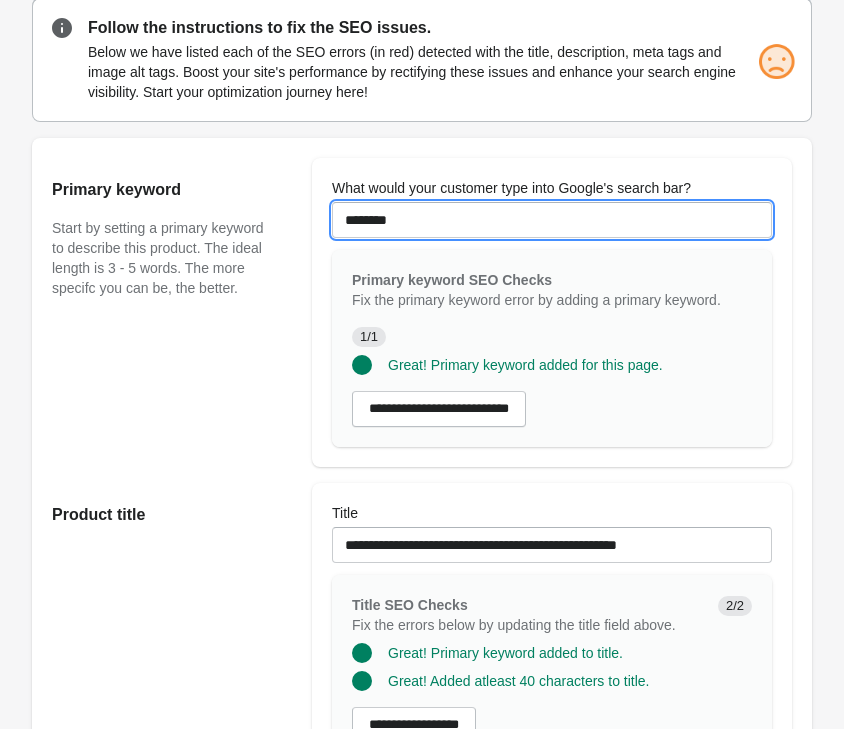 drag, startPoint x: 418, startPoint y: 224, endPoint x: 153, endPoint y: 182, distance: 268.30765 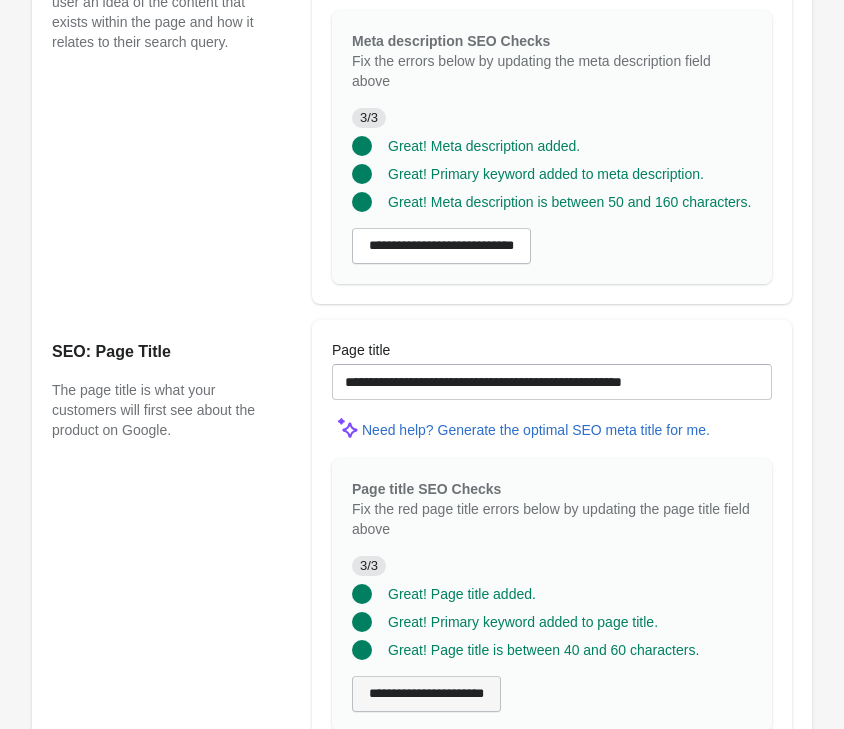 scroll, scrollTop: 1832, scrollLeft: 0, axis: vertical 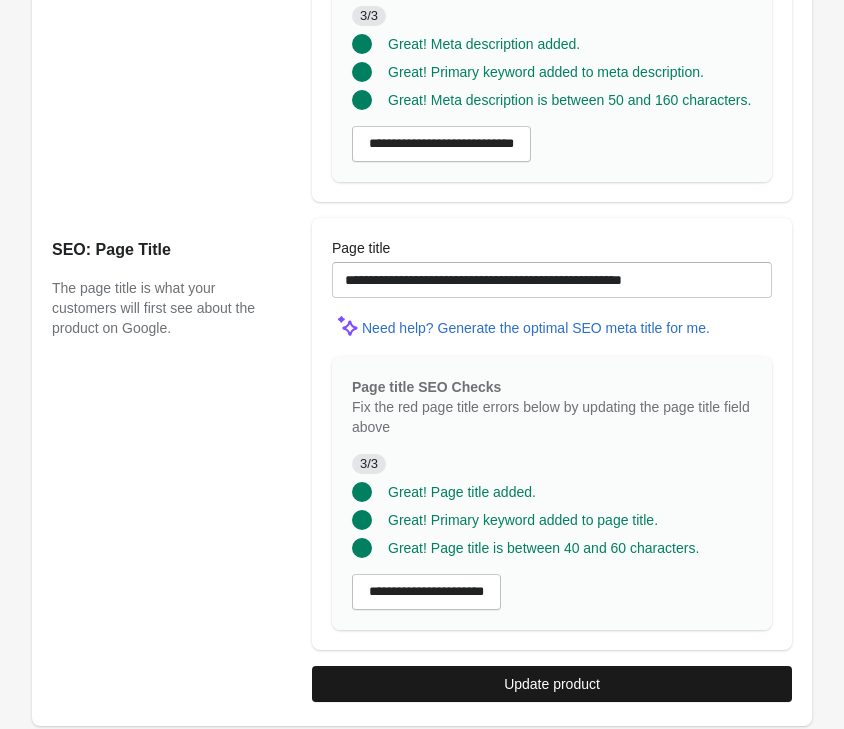 click on "Update product" at bounding box center (552, 684) 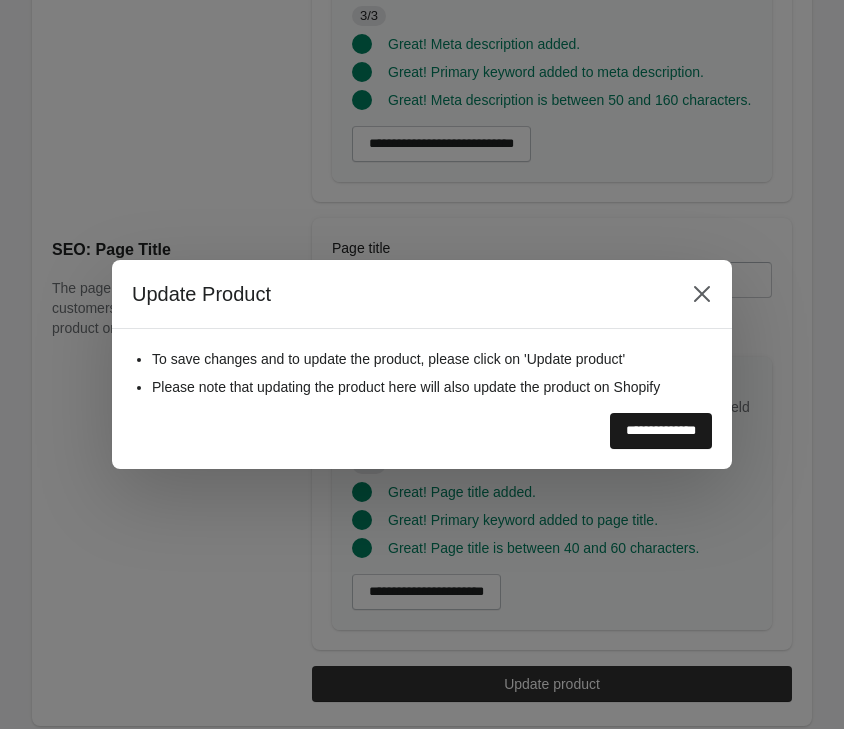 click on "**********" at bounding box center [661, 431] 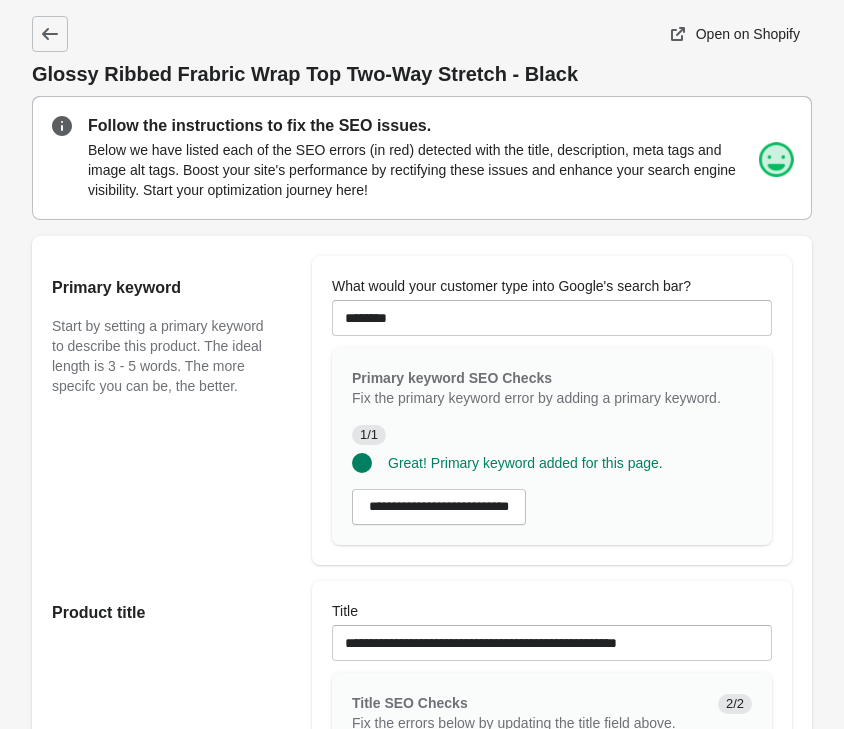 scroll, scrollTop: 0, scrollLeft: 0, axis: both 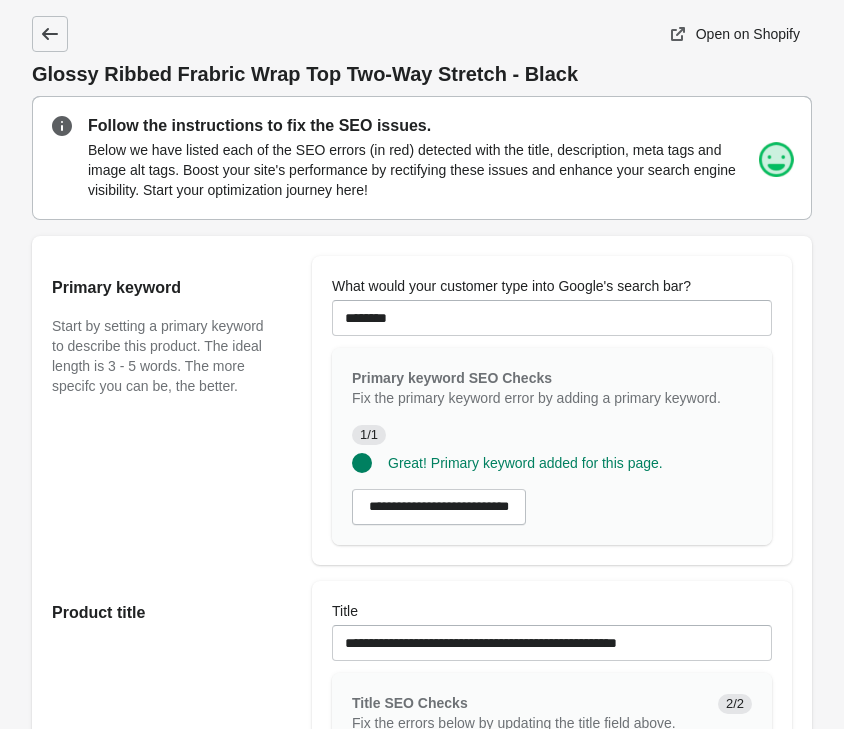 click 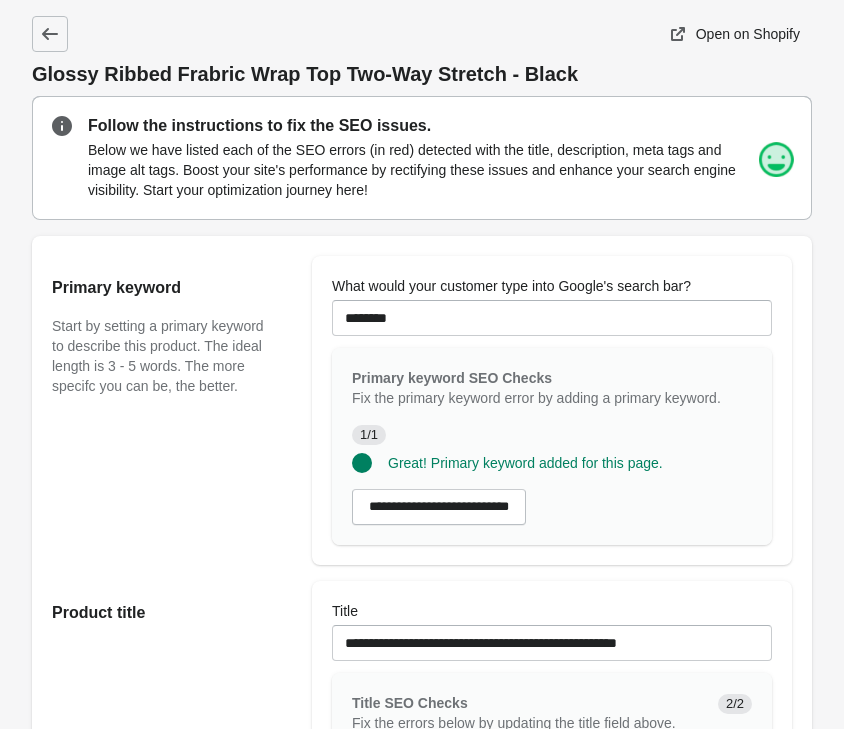scroll, scrollTop: 102, scrollLeft: 0, axis: vertical 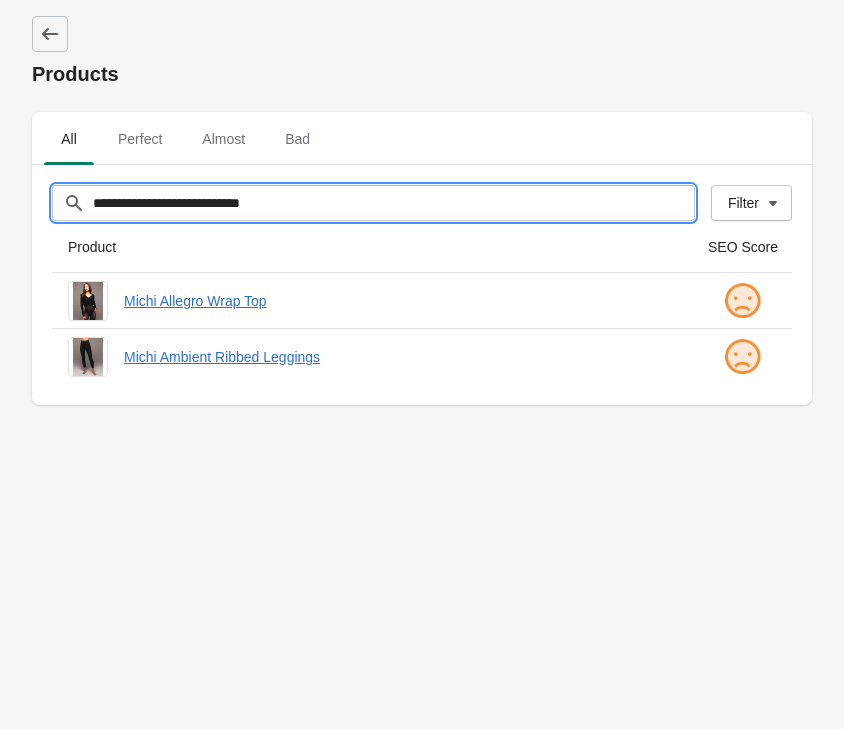 drag, startPoint x: 338, startPoint y: 206, endPoint x: -218, endPoint y: 192, distance: 556.1762 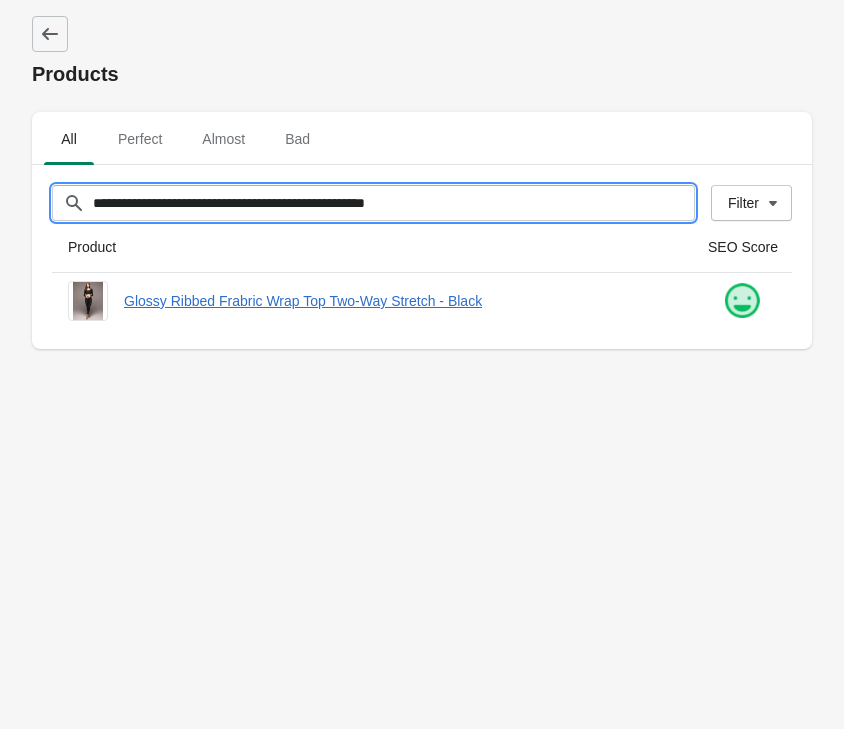drag, startPoint x: 480, startPoint y: 198, endPoint x: -296, endPoint y: 153, distance: 777.30365 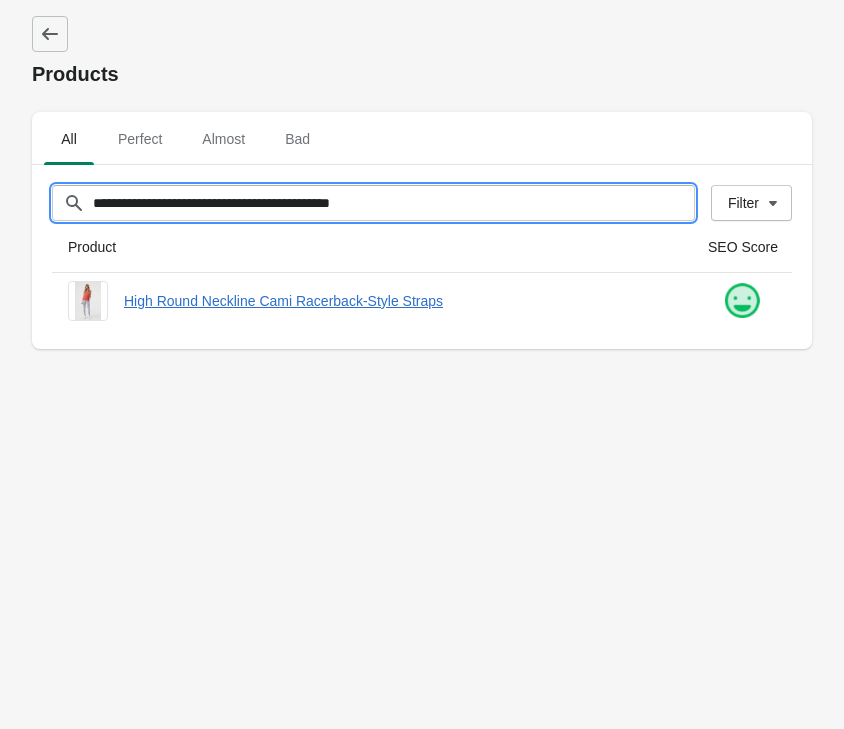 type on "**********" 